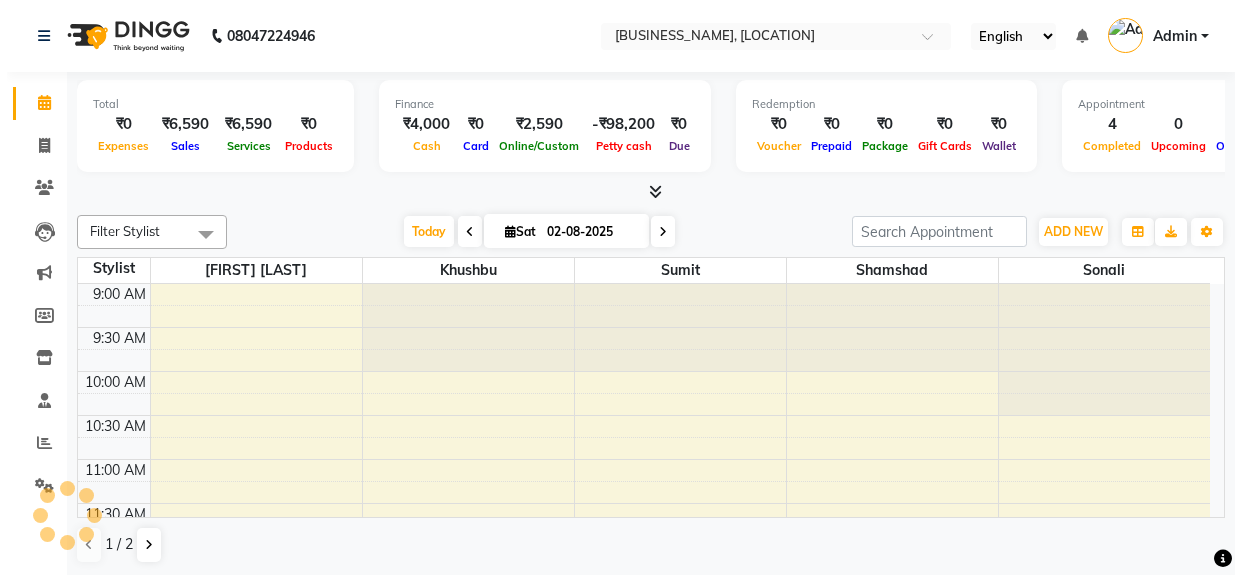 scroll, scrollTop: 0, scrollLeft: 0, axis: both 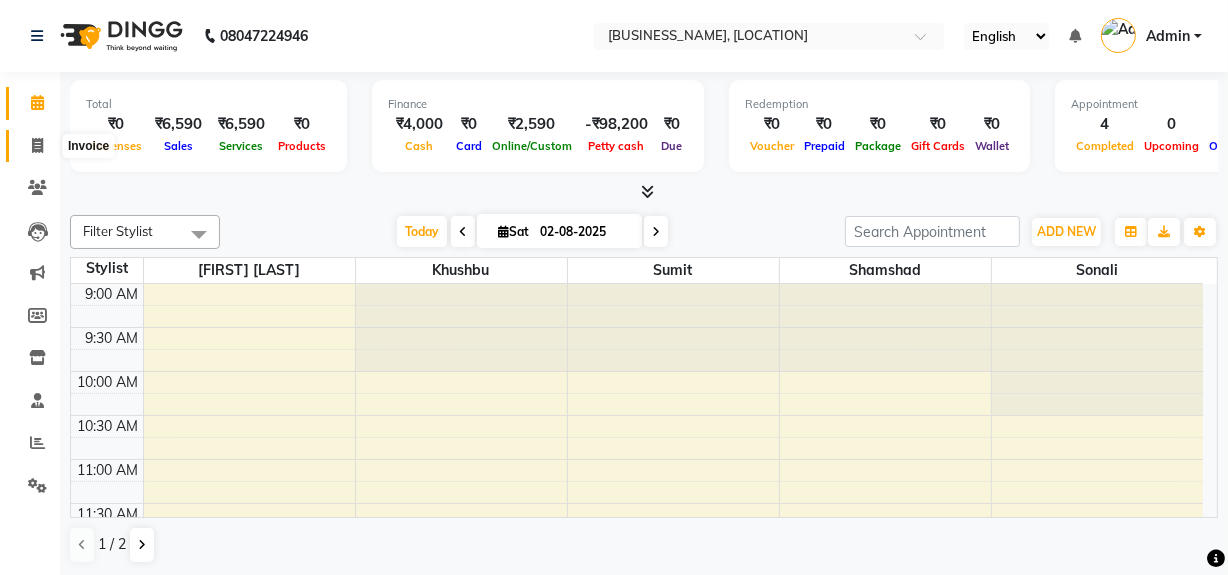 click 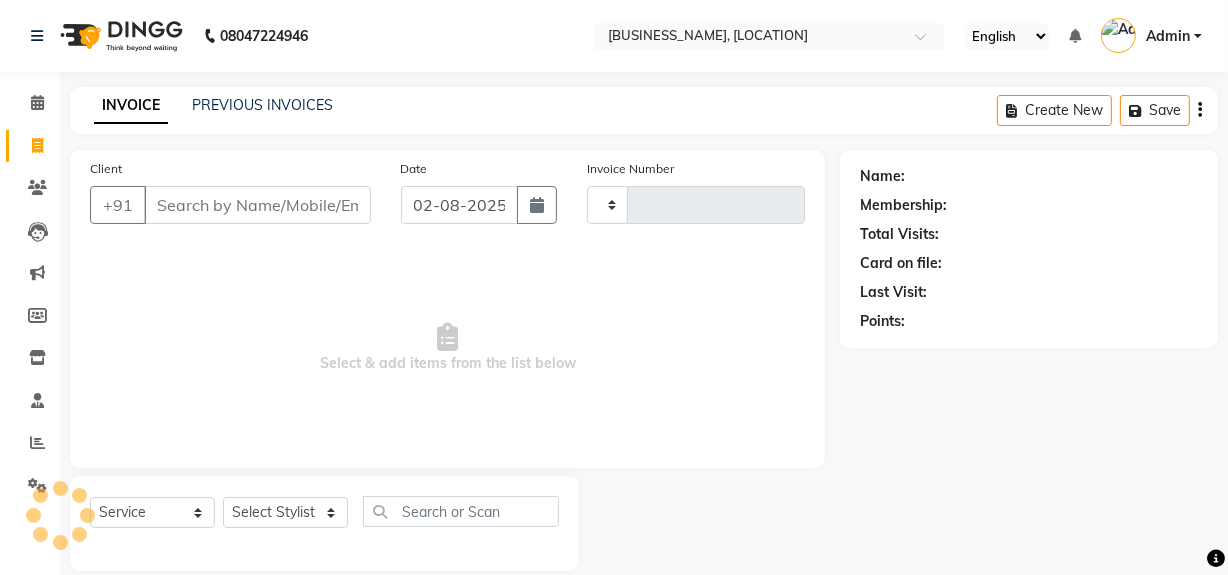 type on "0771" 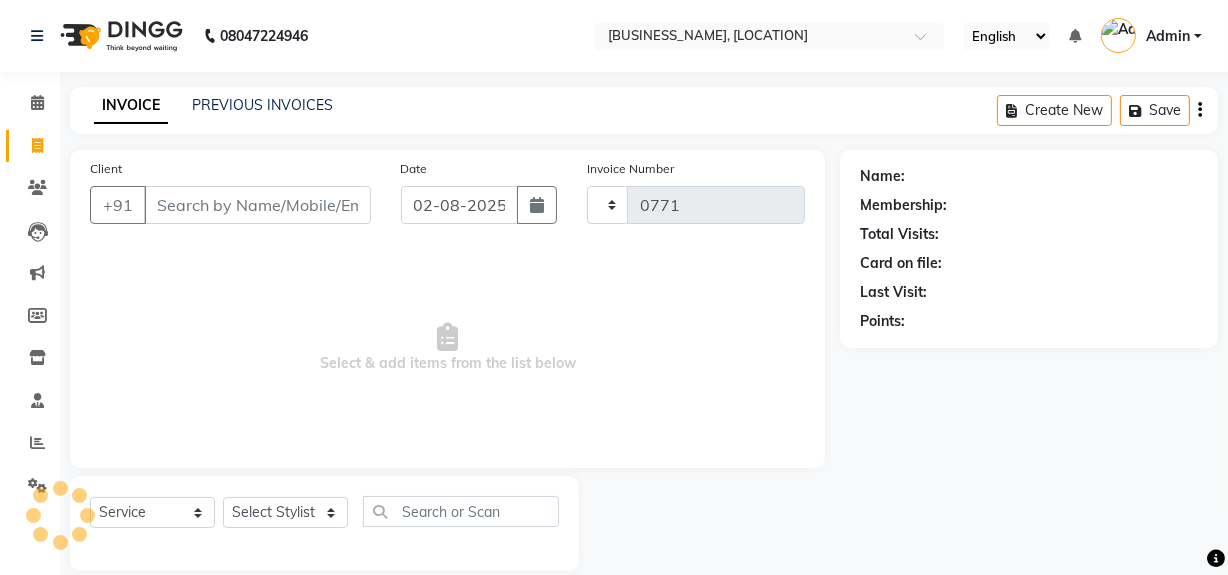 select on "5934" 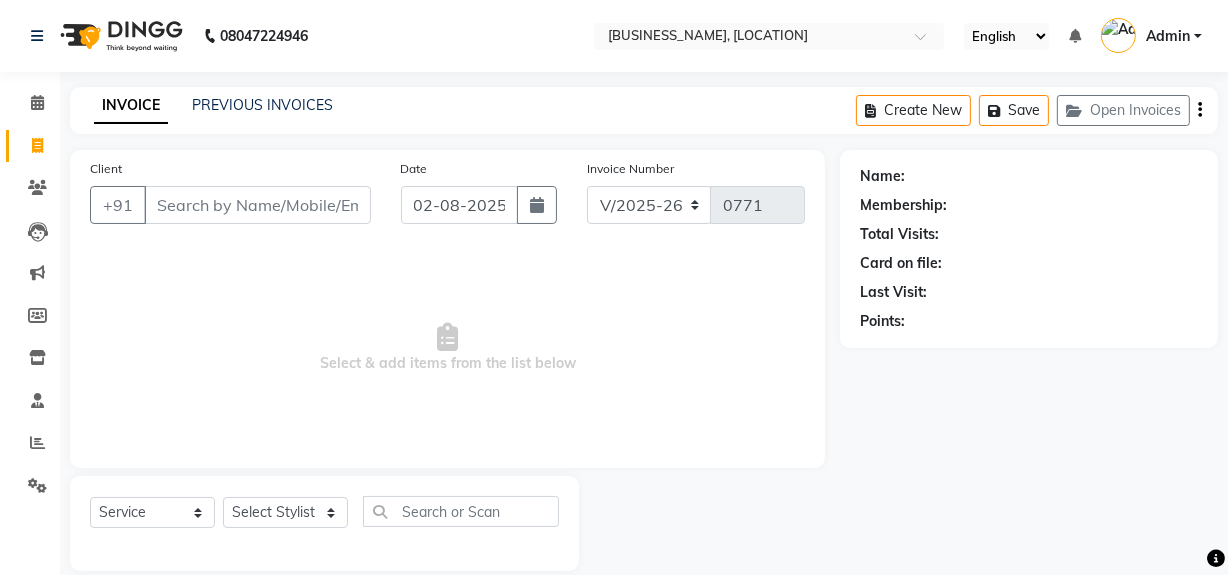 click on "Client" at bounding box center (257, 205) 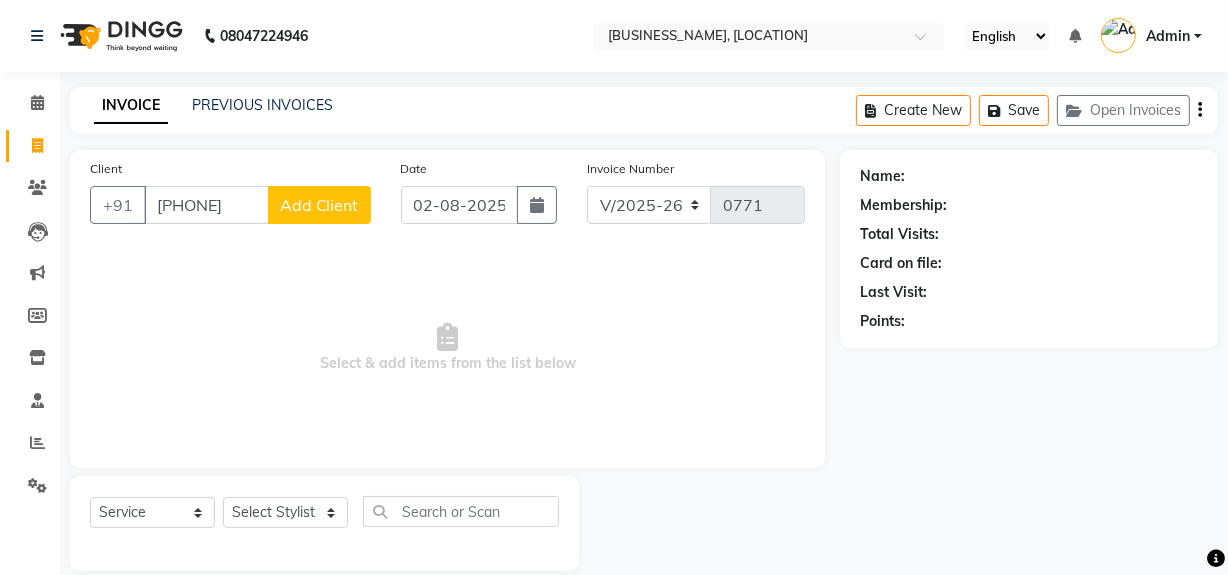 type on "[PHONE]" 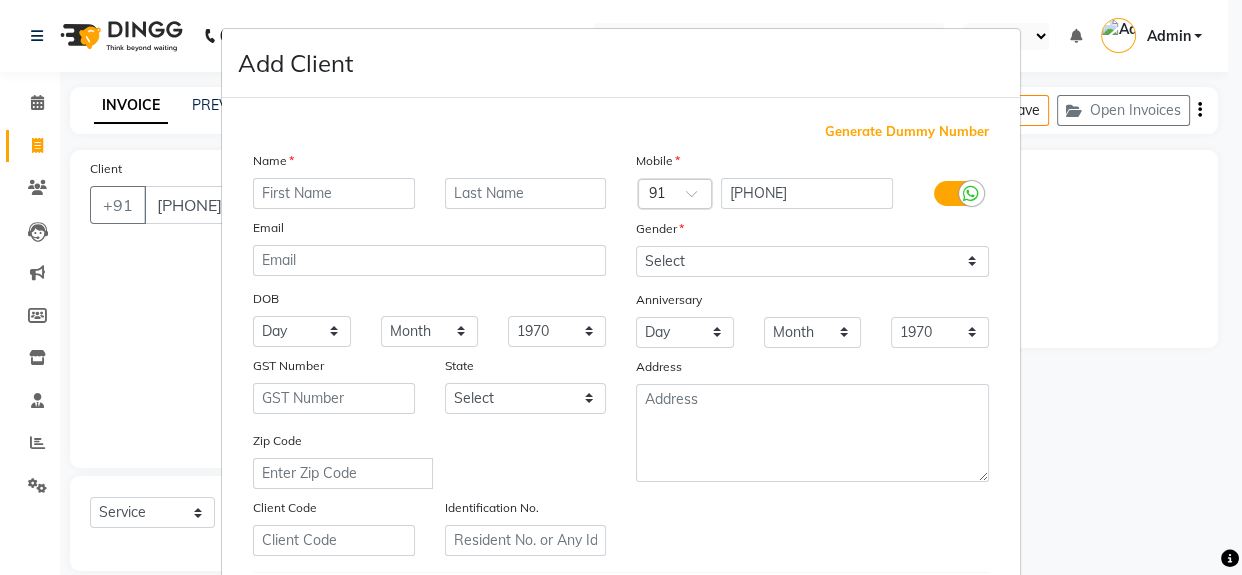click on "Add Client Generate Dummy Number Name Email DOB Day 01 02 03 04 05 06 07 08 09 10 11 12 13 14 15 16 17 18 19 20 21 22 23 24 25 26 27 28 29 30 31 Month January February March April May June July August September October November December 1940 1941 1942 1943 1944 1945 1946 1947 1948 1949 1950 1951 1952 1953 1954 1955 1956 1957 1958 1959 1960 1961 1962 1963 1964 1965 1966 1967 1968 1969 1970 1971 1972 1973 1974 1975 1976 1977 1978 1979 1980 1981 1982 1983 1984 1985 1986 1987 1988 1989 1990 1991 1992 1993 1994 1995 1996 1997 1998 1999 2000 2001 2002 2003 2004 2005 2006 2007 2008 2009 2010 2011 2012 2013 2014 2015 2016 2017 2018 2019 2020 2021 2022 2023 2024 GST Number State Select Andaman and Nicobar Islands Andhra Pradesh Arunachal Pradesh Assam Bihar Chandigarh Chhattisgarh Dadra and Nagar Haveli Daman and Diu Delhi Goa Gujarat Haryana Himachal Pradesh Jammu and Kashmir Jharkhand Karnataka Kerala Lakshadweep Madhya Pradesh Maharashtra Manipur Meghalaya Mizoram Nagaland Odisha Pondicherry Punjab Rajasthan Sikkim" at bounding box center [621, 287] 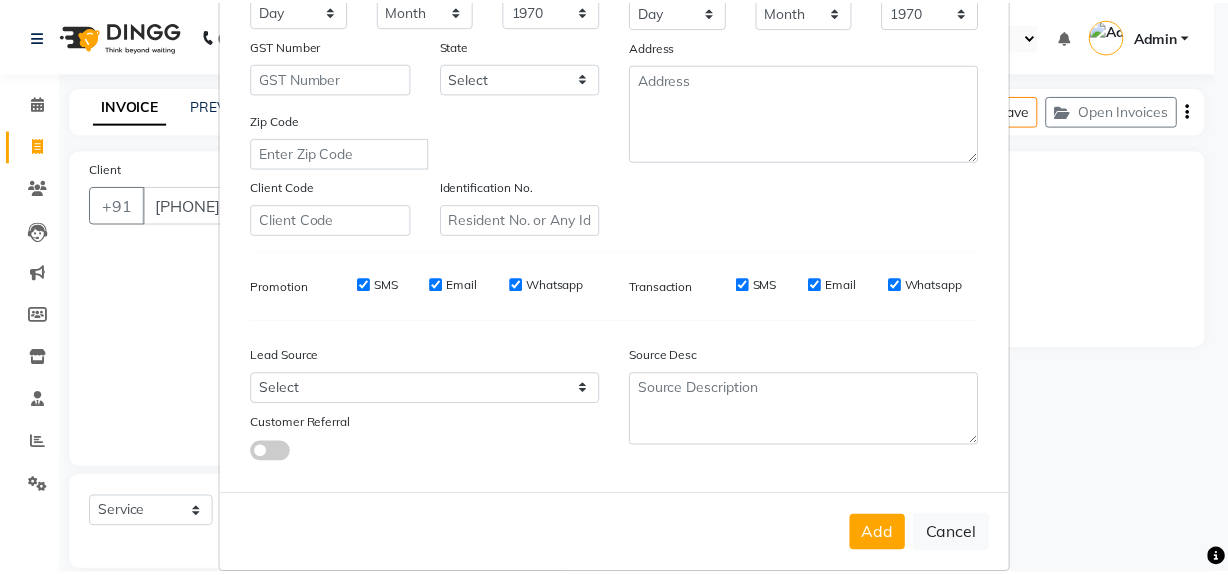 scroll, scrollTop: 353, scrollLeft: 0, axis: vertical 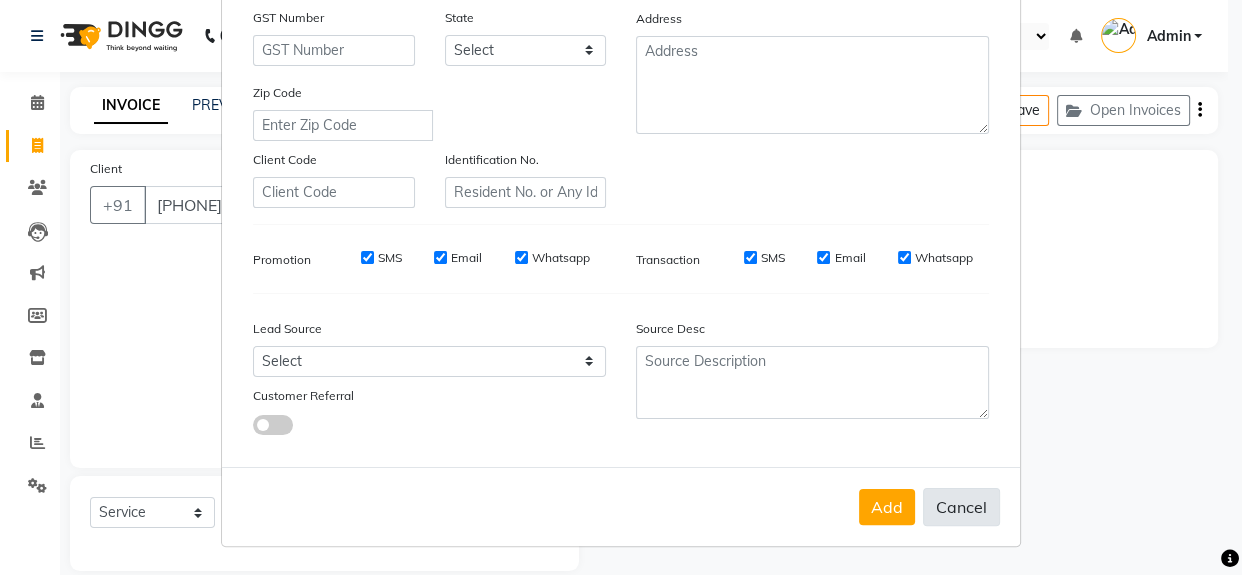 click on "Cancel" at bounding box center (961, 507) 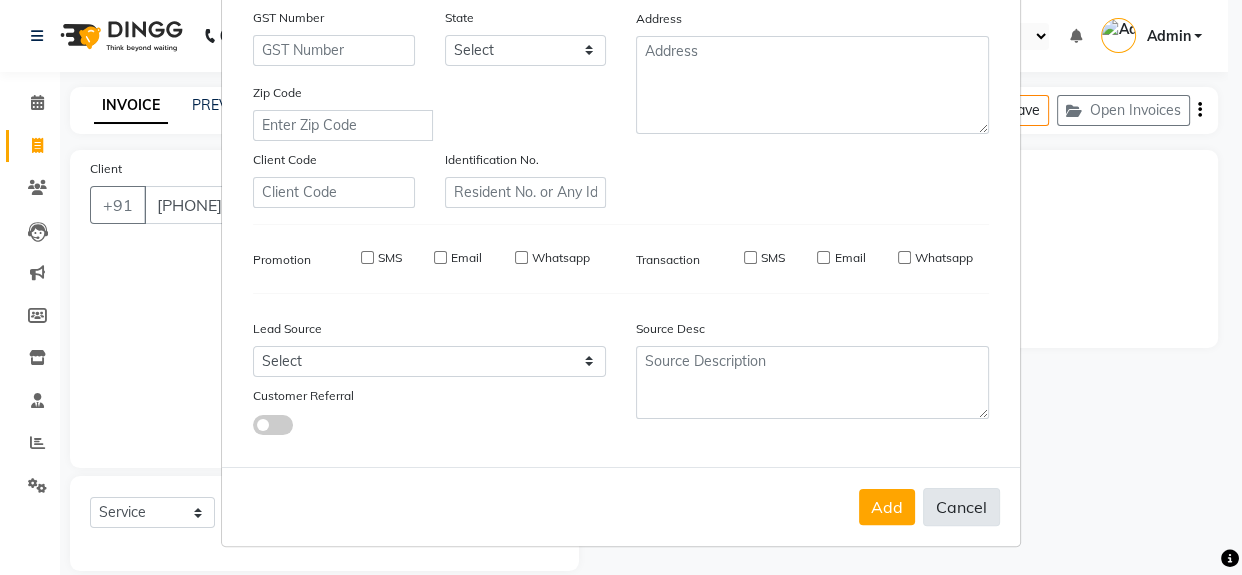 select 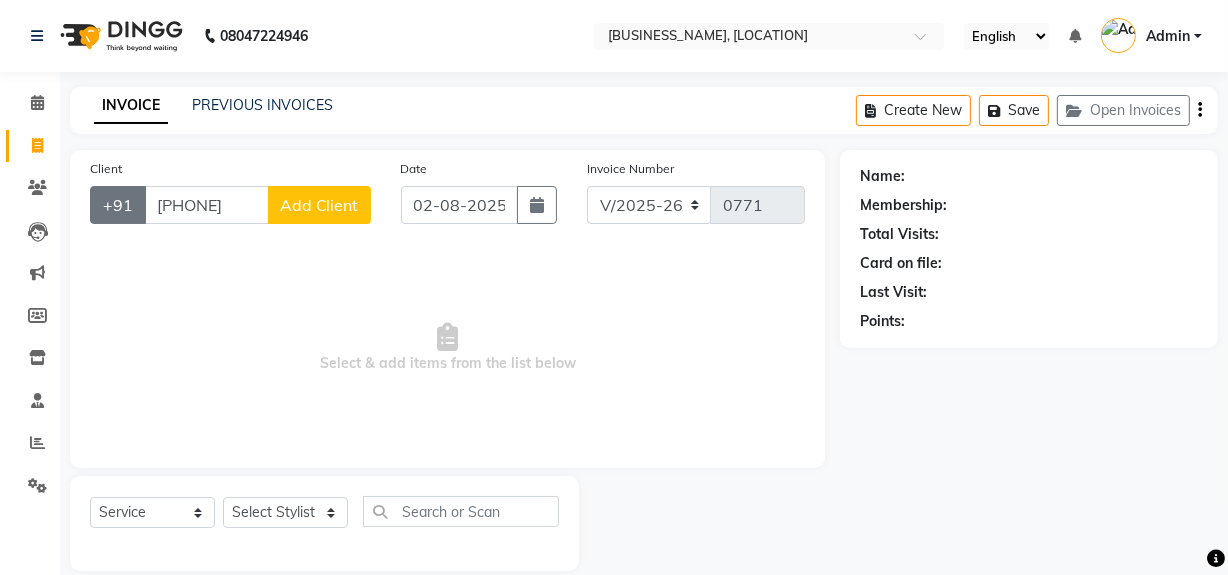 click on "+91" 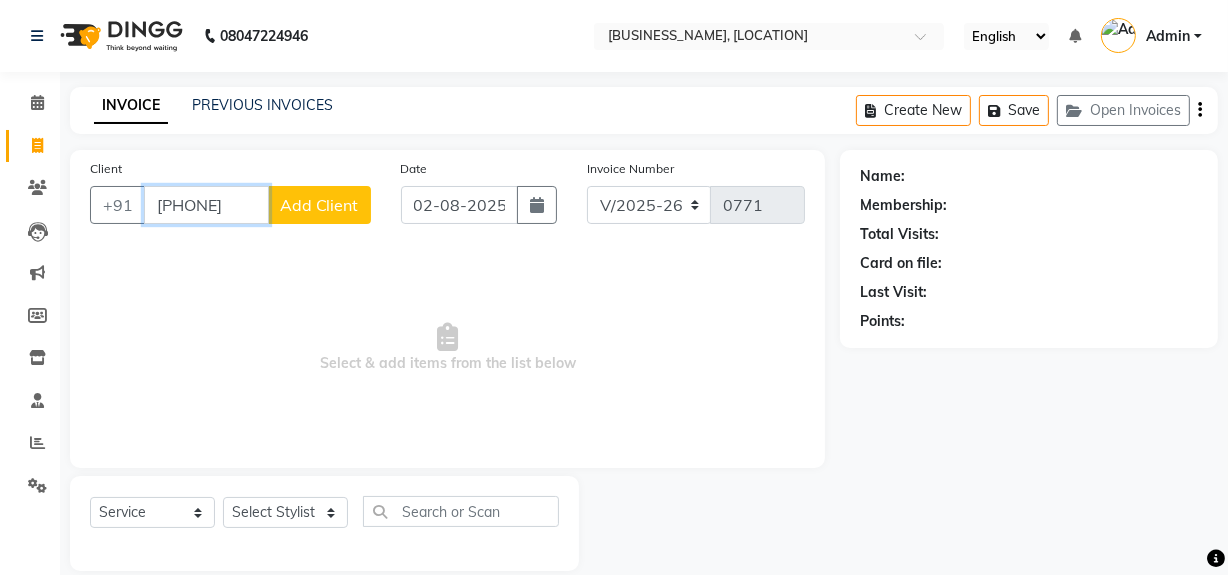drag, startPoint x: 151, startPoint y: 198, endPoint x: 276, endPoint y: 215, distance: 126.1507 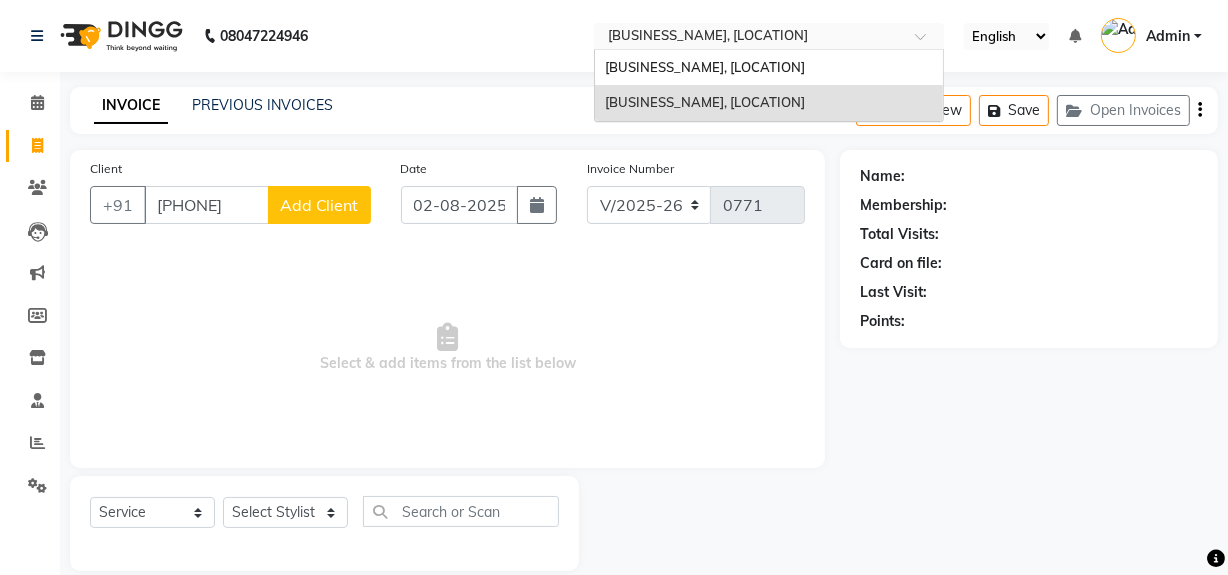 click at bounding box center (749, 38) 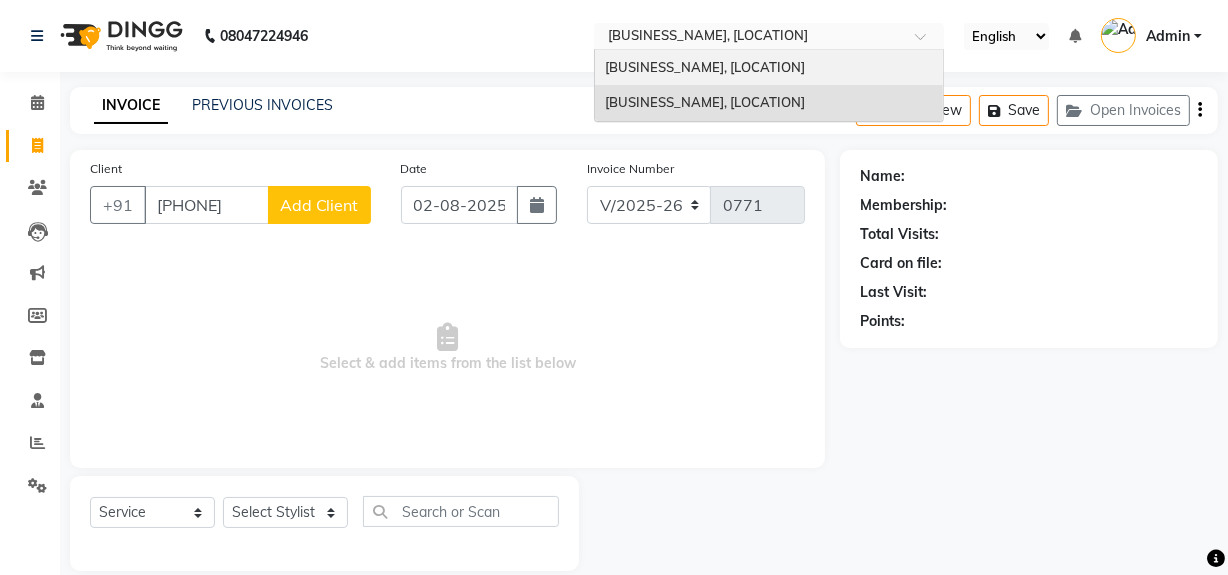 click on "Noir Salon, Mira Road" at bounding box center [705, 67] 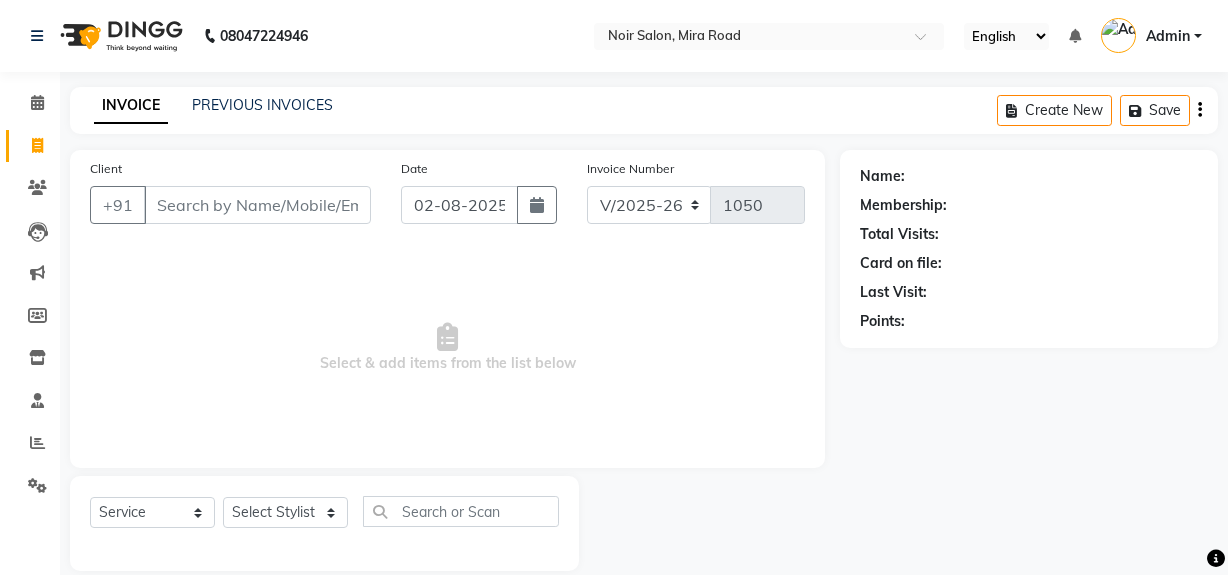 select on "5495" 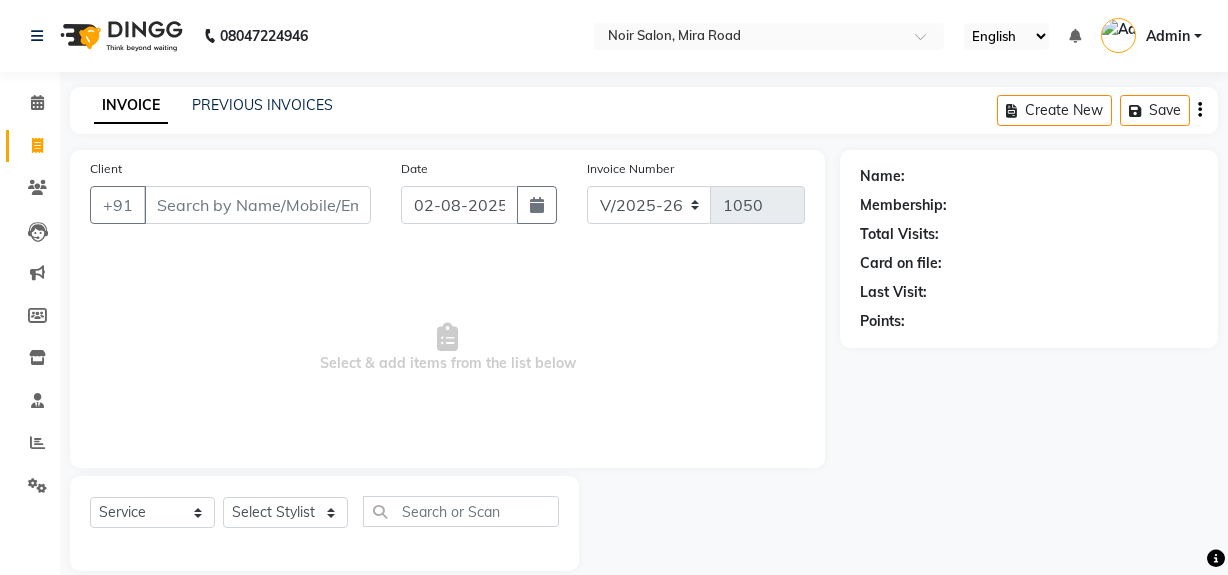 scroll, scrollTop: 0, scrollLeft: 0, axis: both 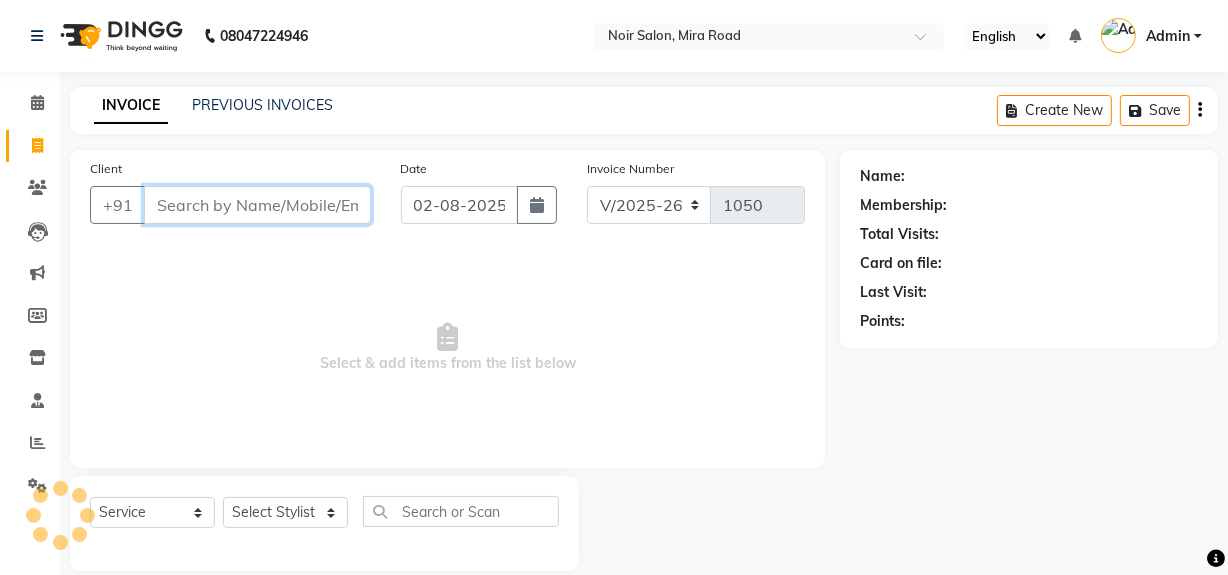 click on "Client" at bounding box center [257, 205] 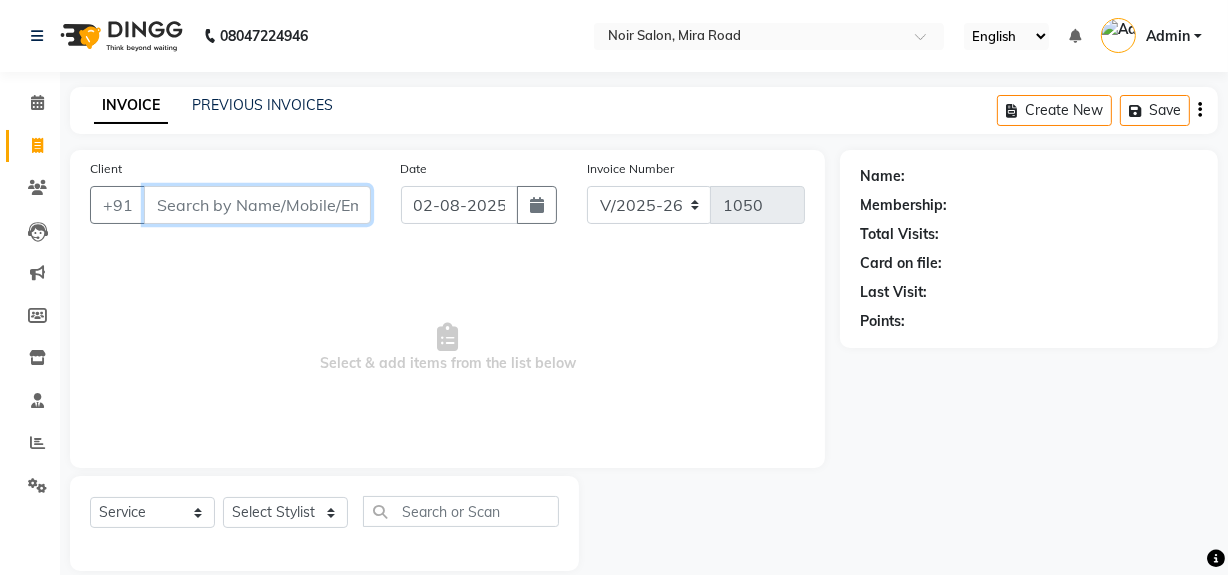 paste on "[PHONE]" 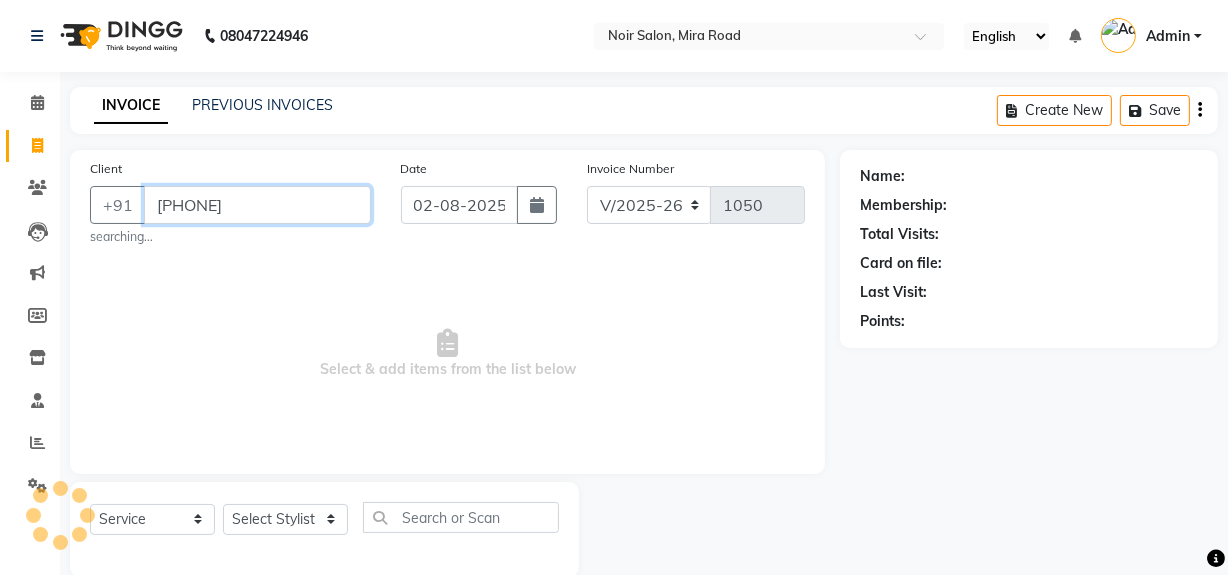 type on "[PHONE]" 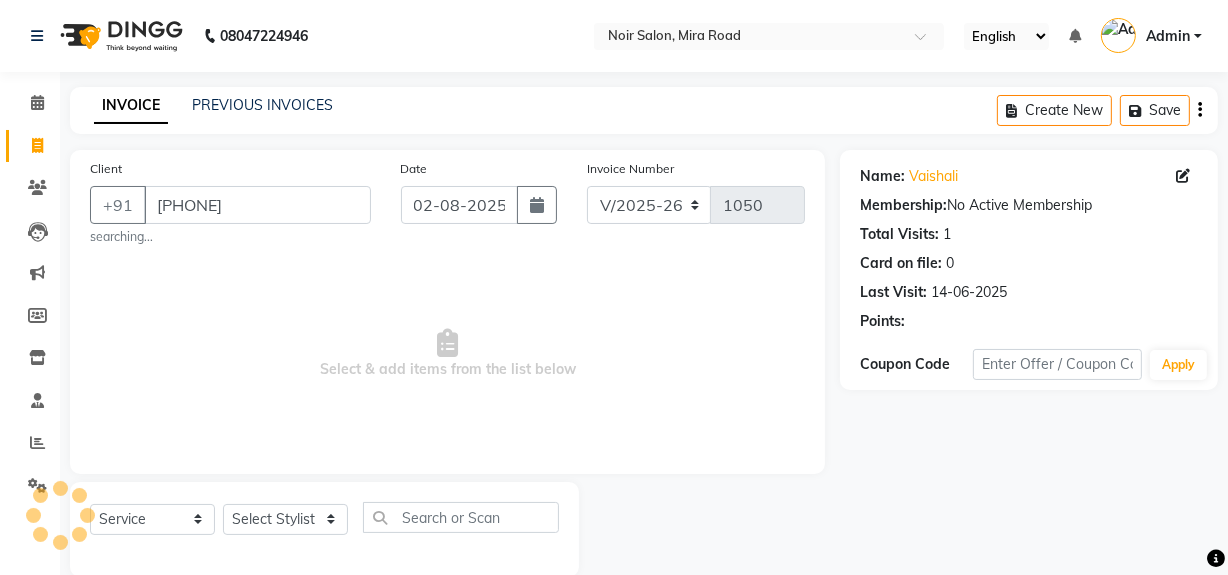 scroll, scrollTop: 0, scrollLeft: 0, axis: both 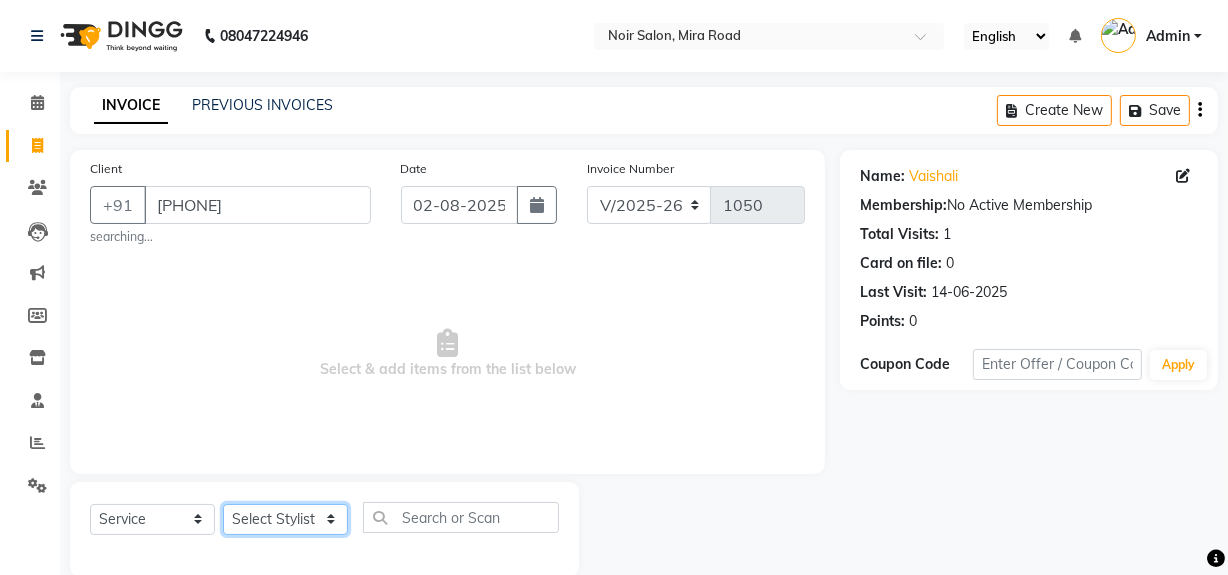 click on "Select Stylist khushbu [FIRST] [LAST] Noir (Login) Shamshad Sonali Sumit Ujwala Patil" 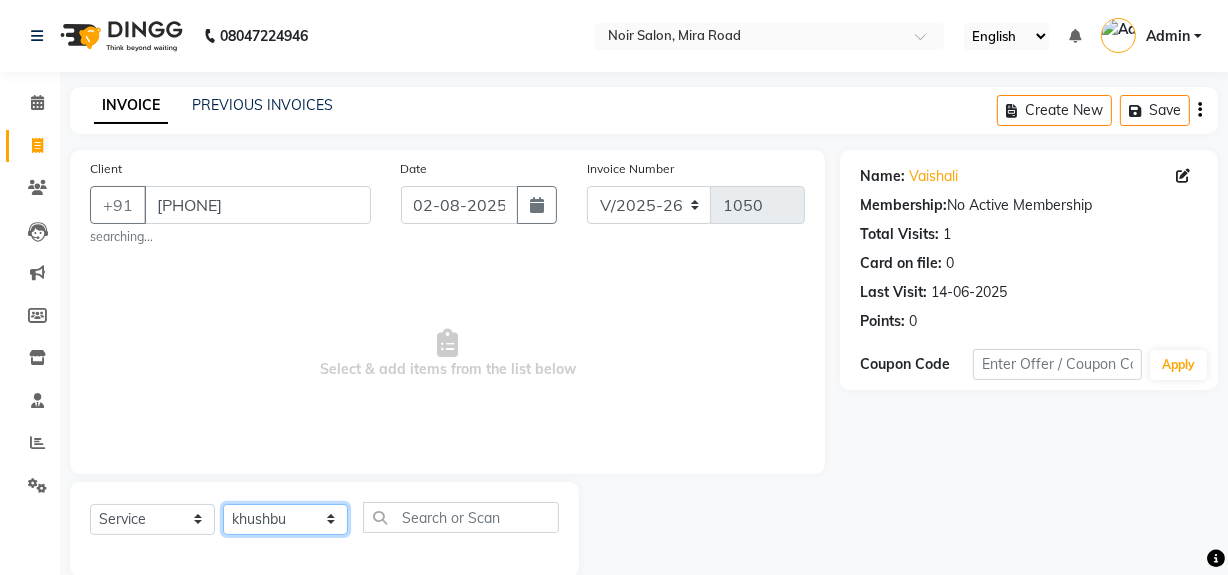 click on "Select Stylist khushbu [FIRST] [LAST] Noir (Login) Shamshad Sonali Sumit Ujwala Patil" 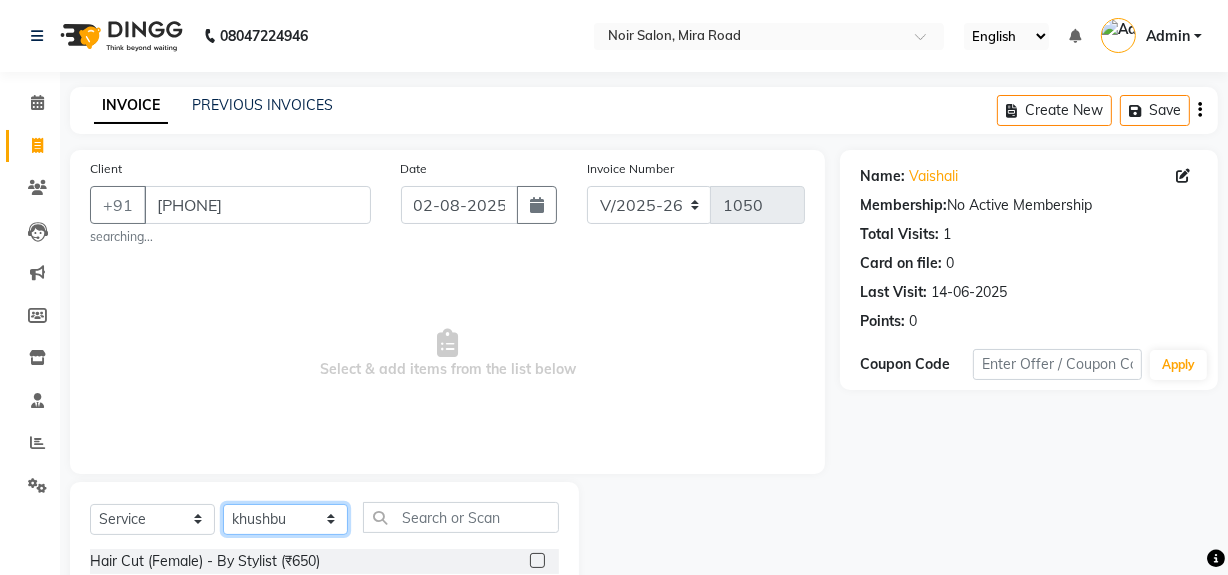 scroll, scrollTop: 232, scrollLeft: 0, axis: vertical 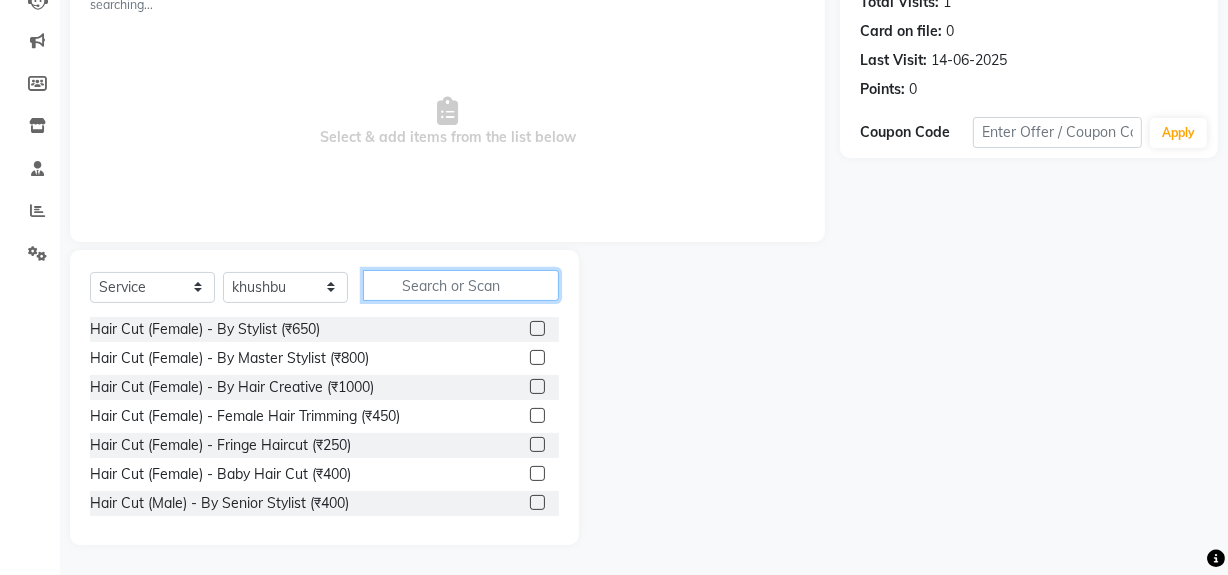 click 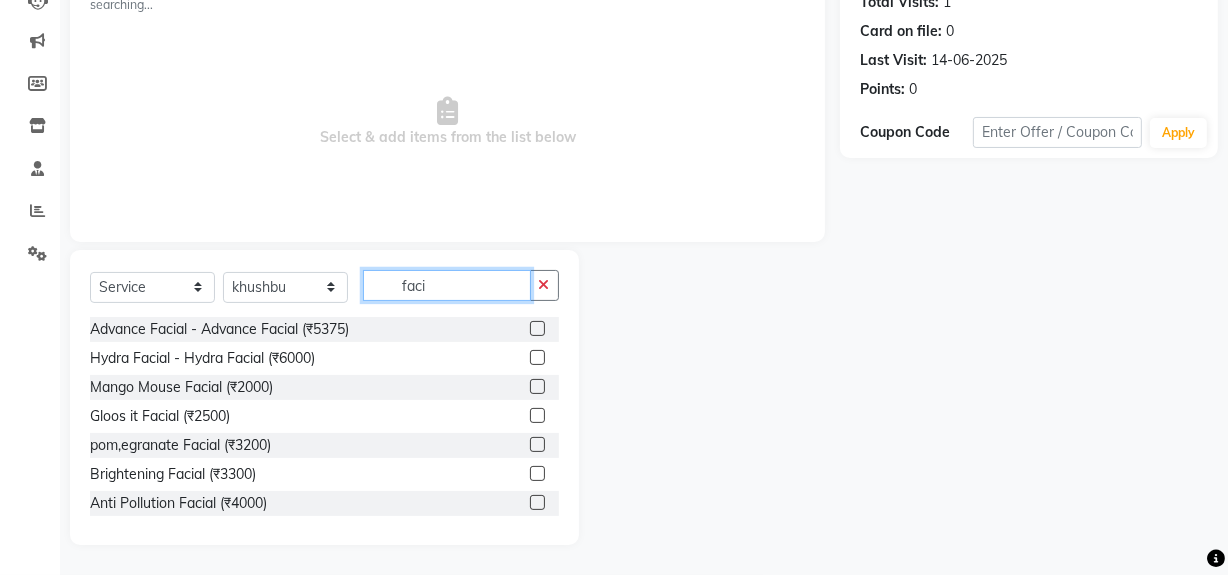 scroll, scrollTop: 31, scrollLeft: 0, axis: vertical 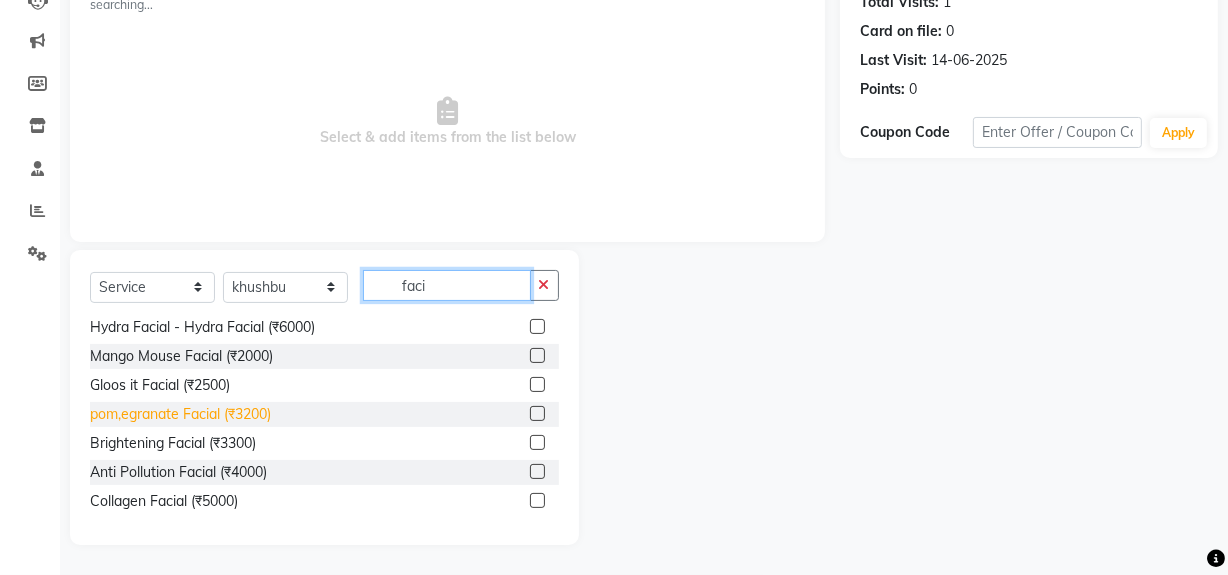 type on "faci" 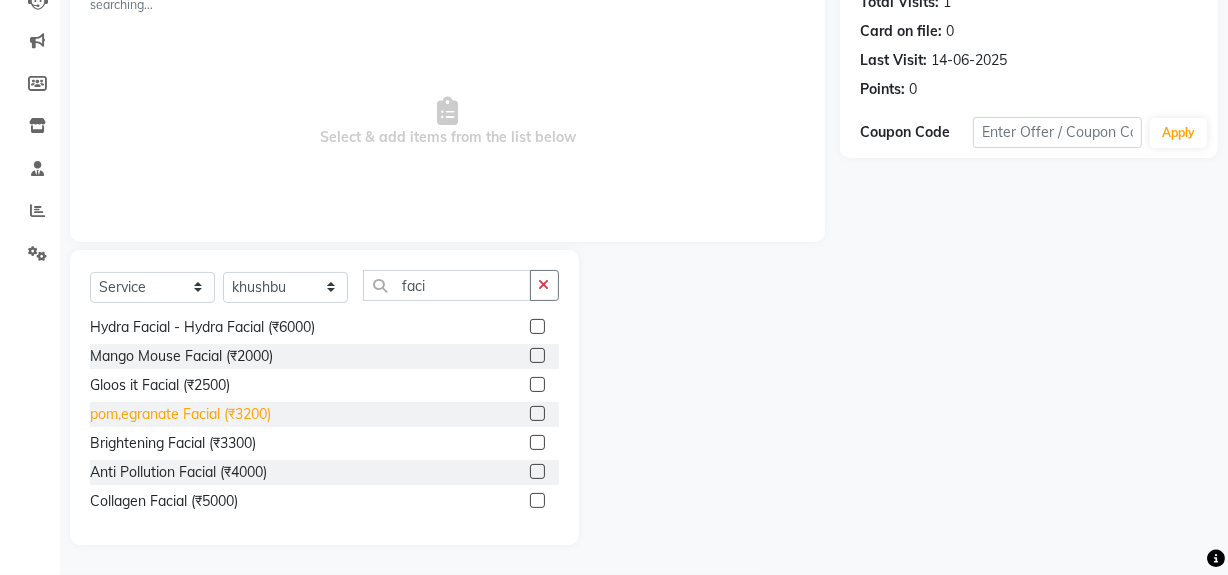 click on "pom,egranate Facial (₹3200)" 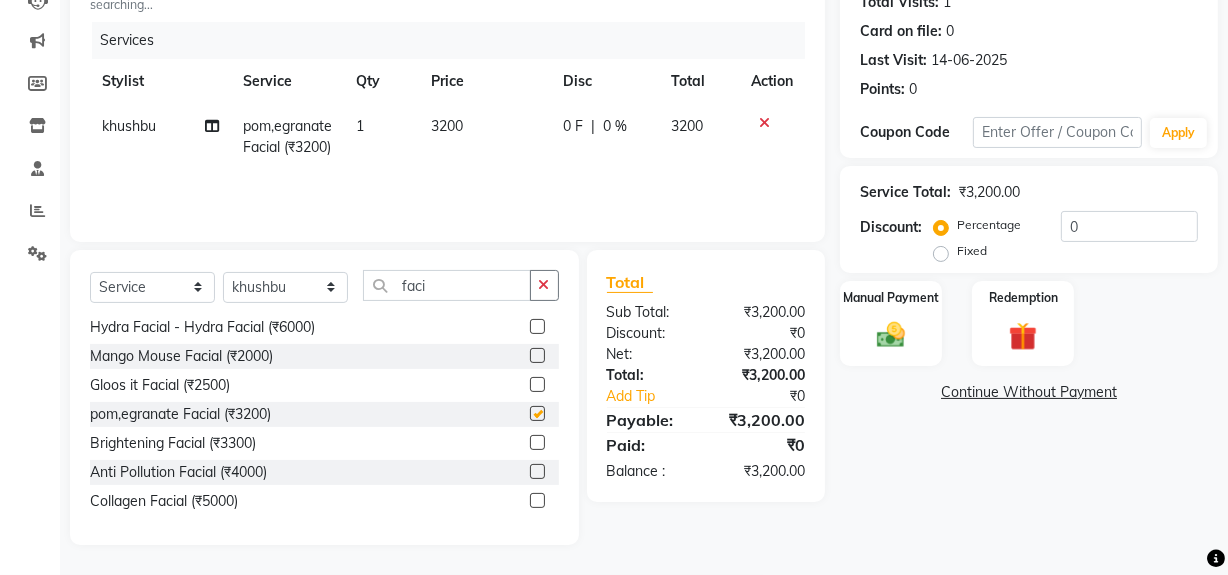 checkbox on "false" 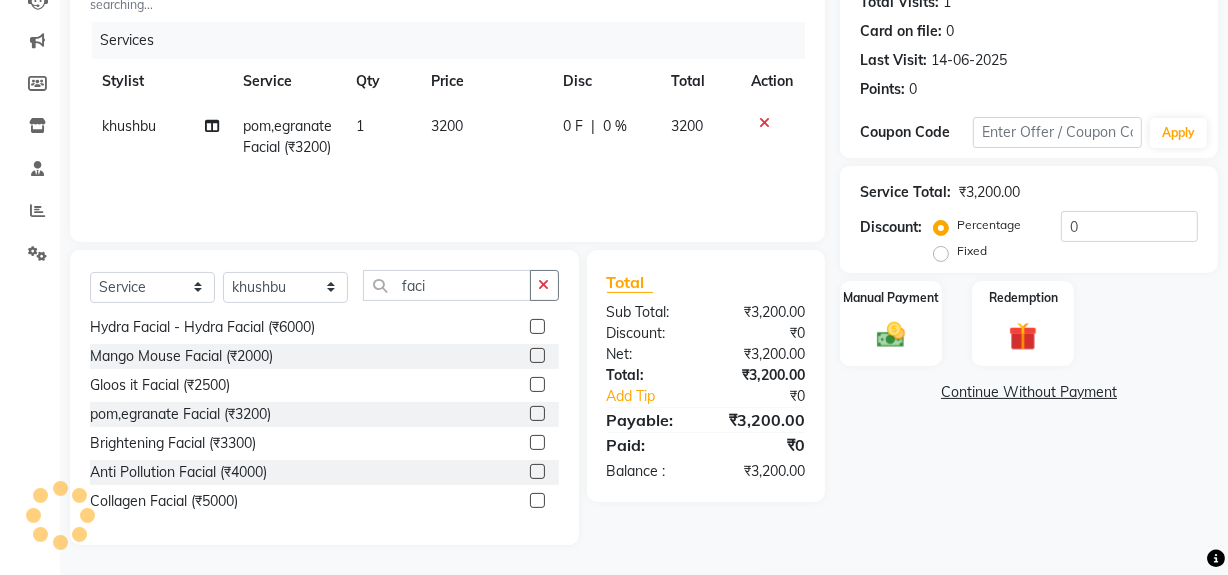 click on "3200" 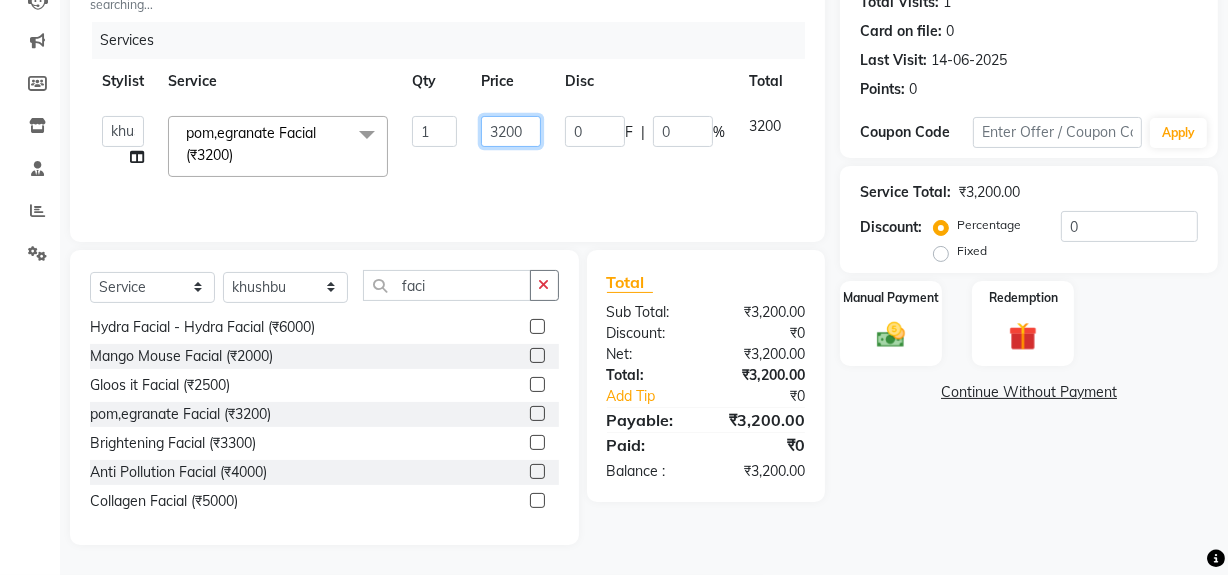 click on "3200" 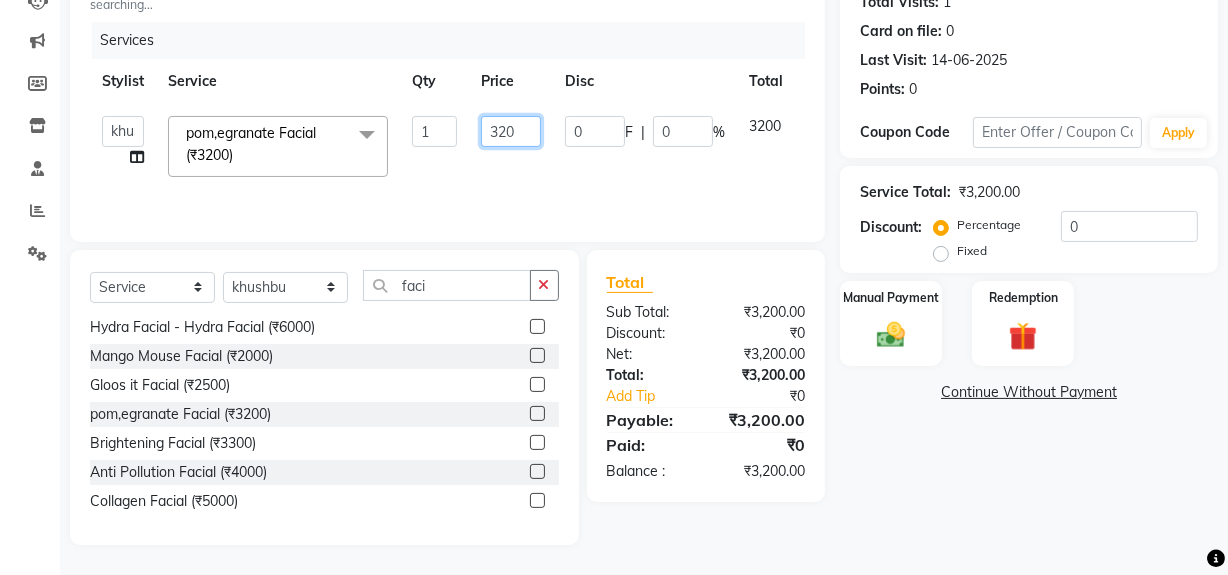 type on "3200" 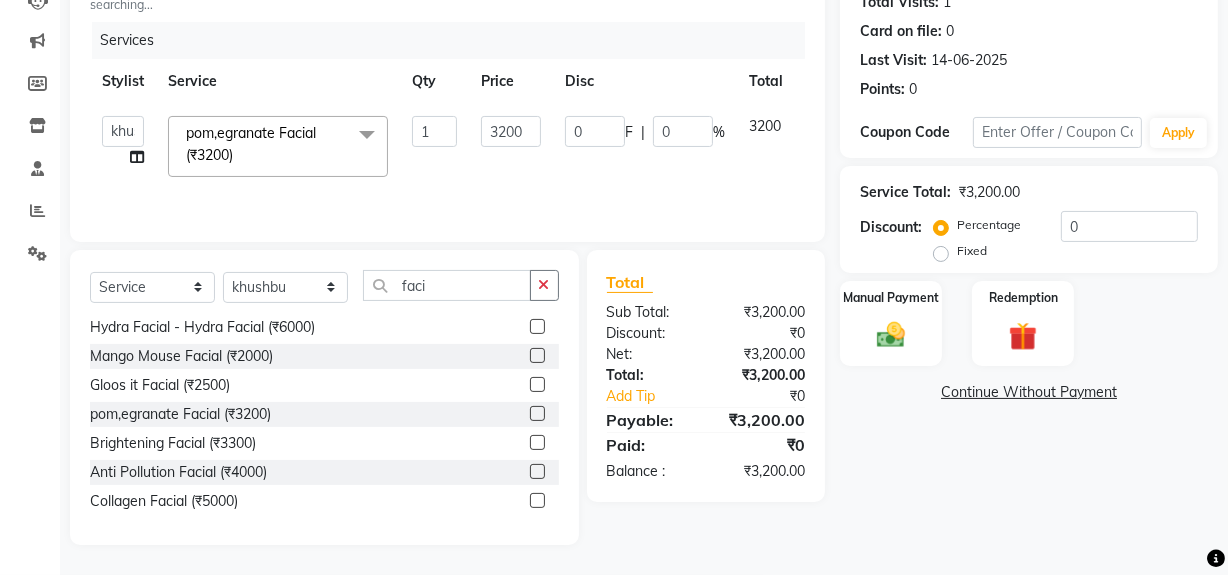 click on "3200" 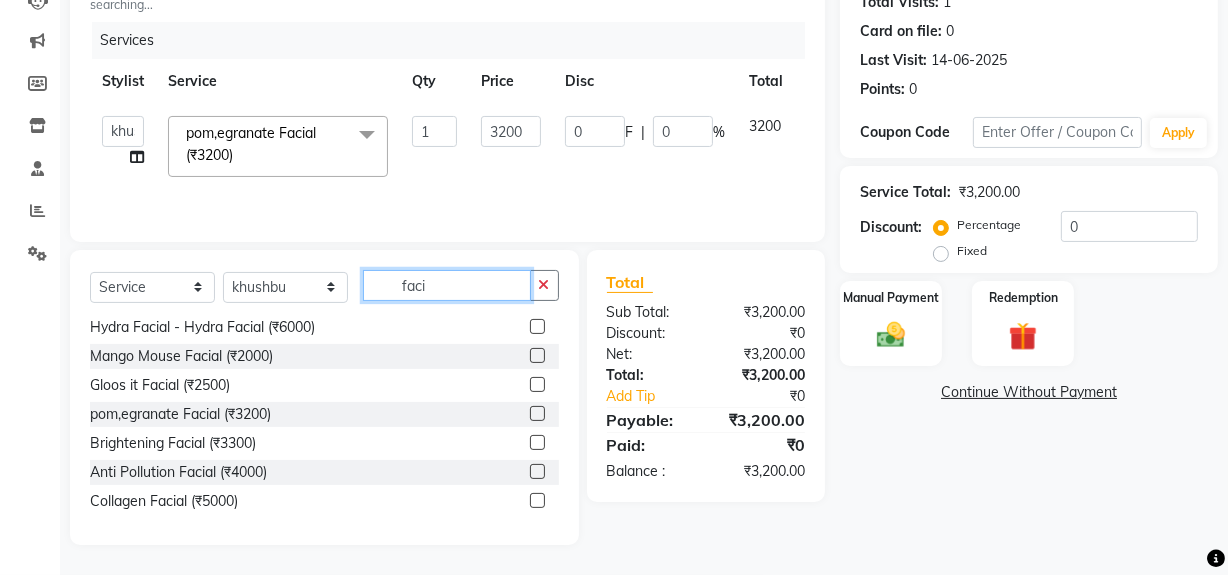click on "faci" 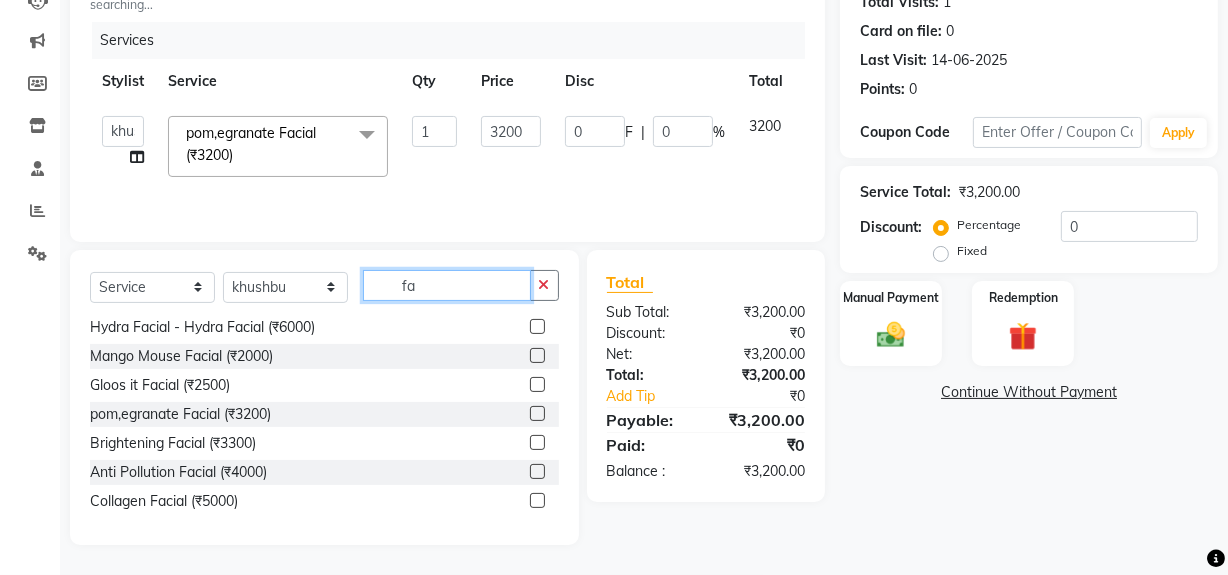 scroll, scrollTop: 148, scrollLeft: 0, axis: vertical 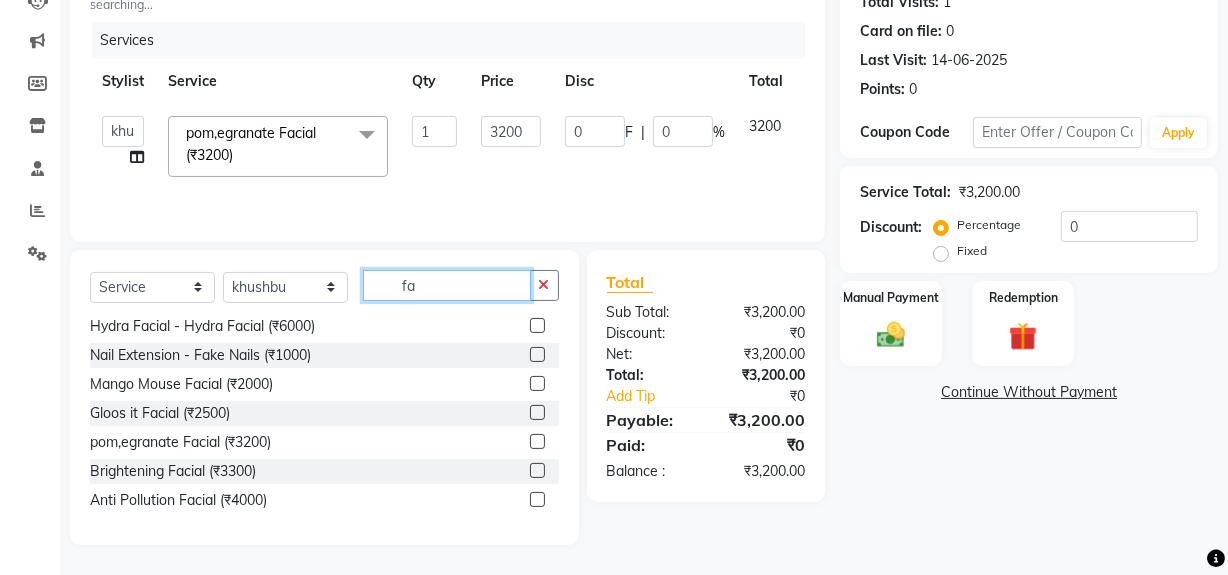 type on "f" 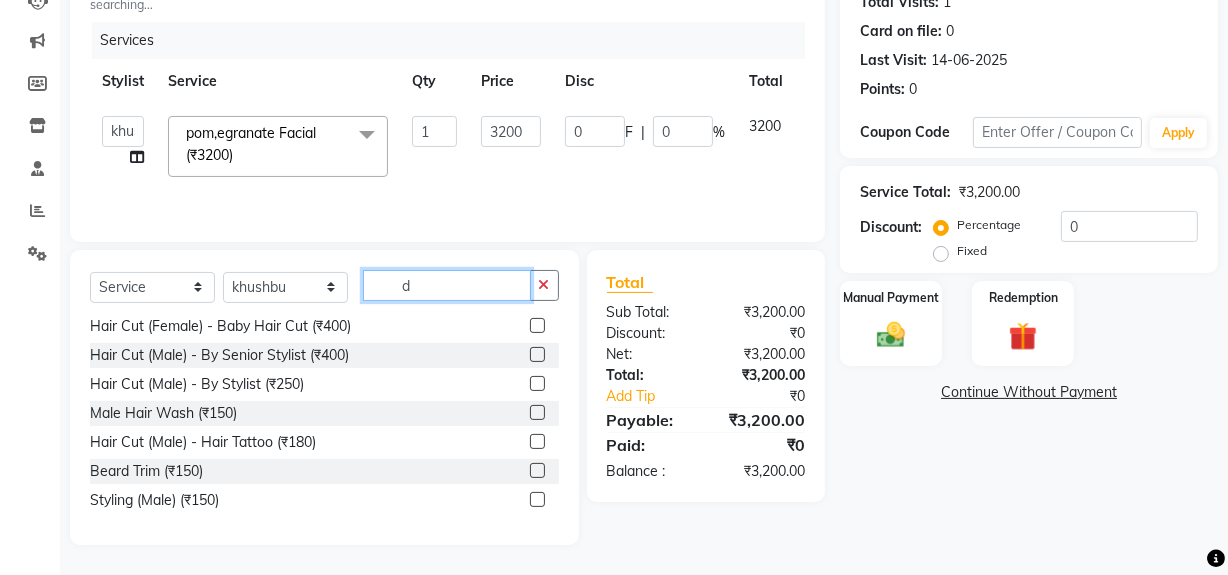 scroll, scrollTop: 0, scrollLeft: 0, axis: both 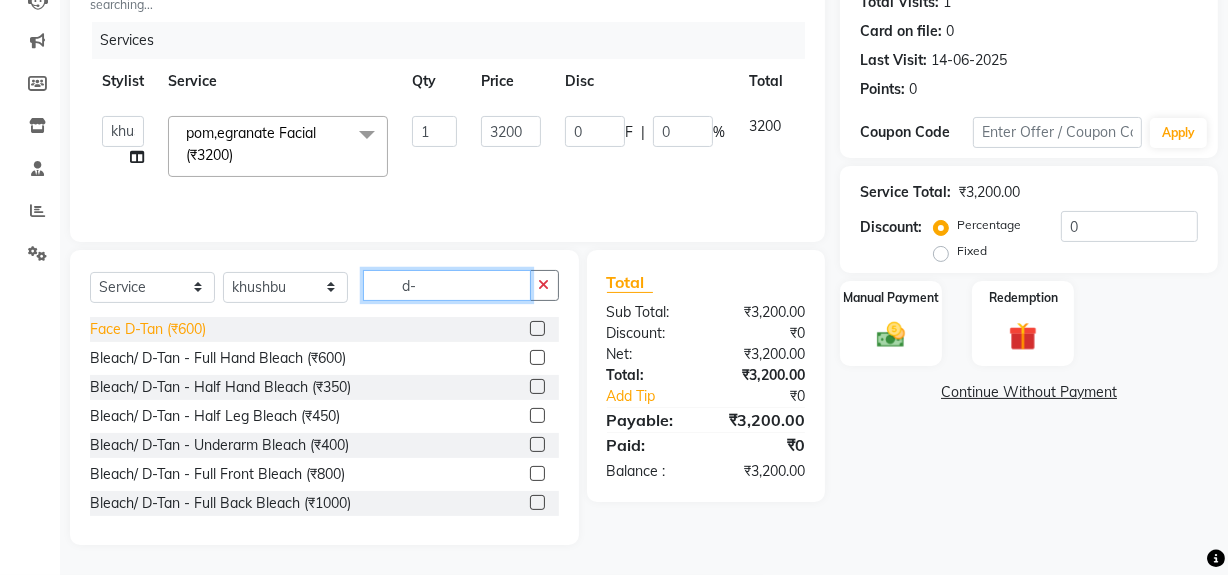 type on "d-" 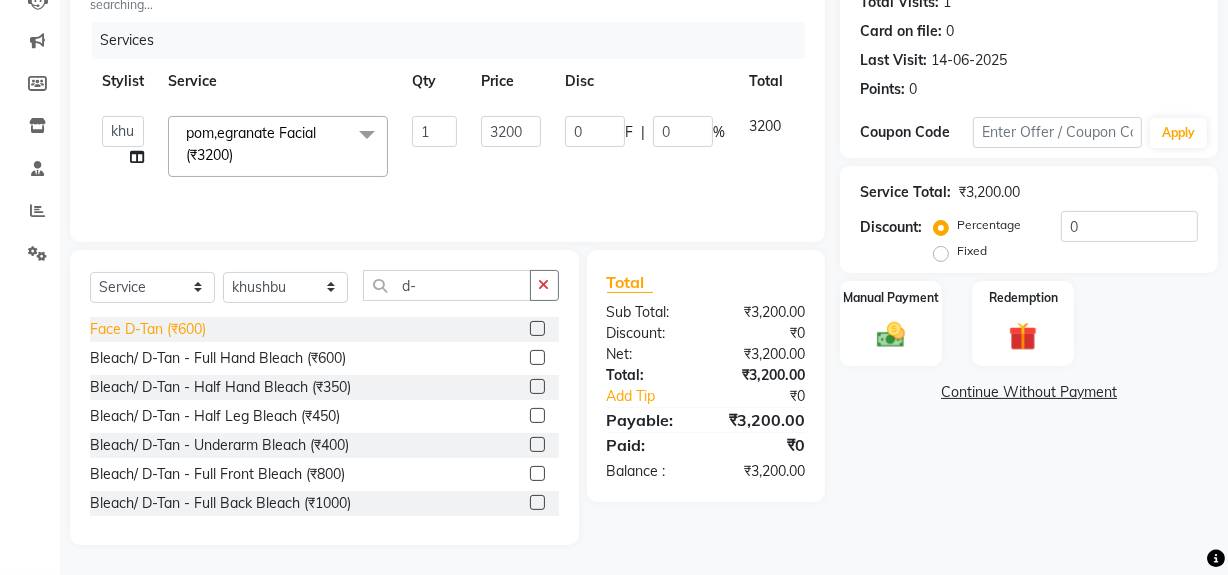 click on "Face D-Tan (₹600)" 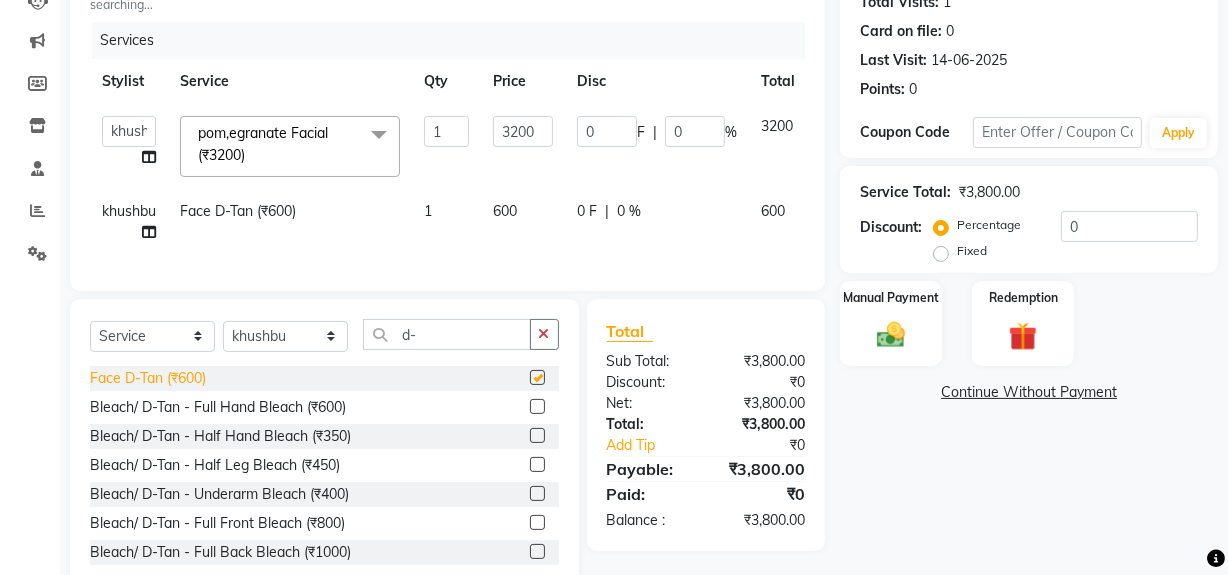 checkbox on "false" 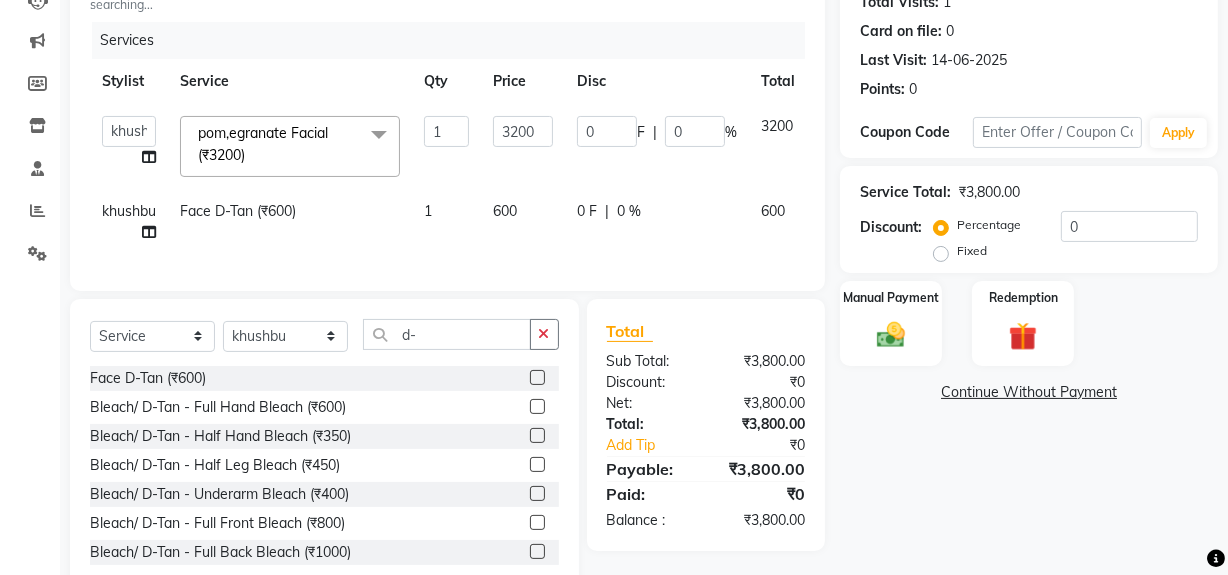 click on "600" 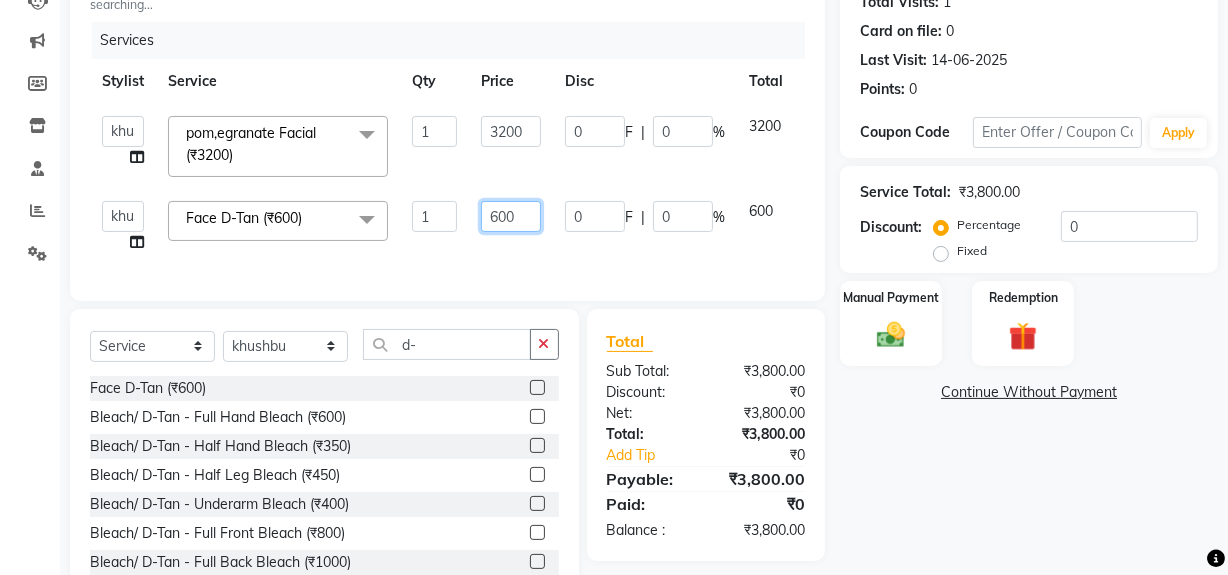 click on "600" 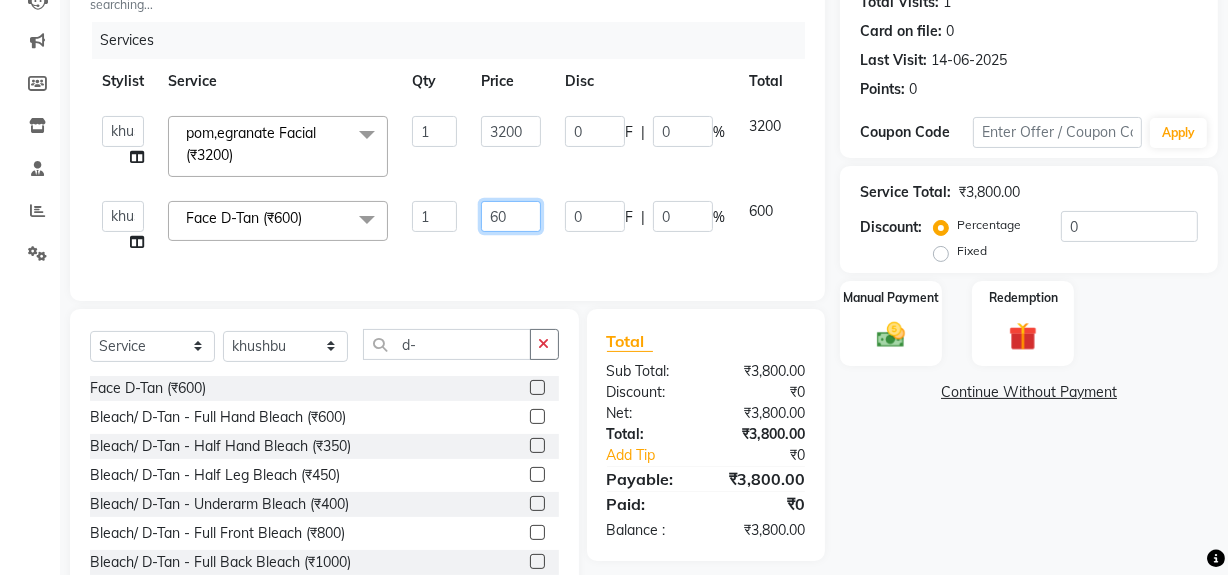 type on "6" 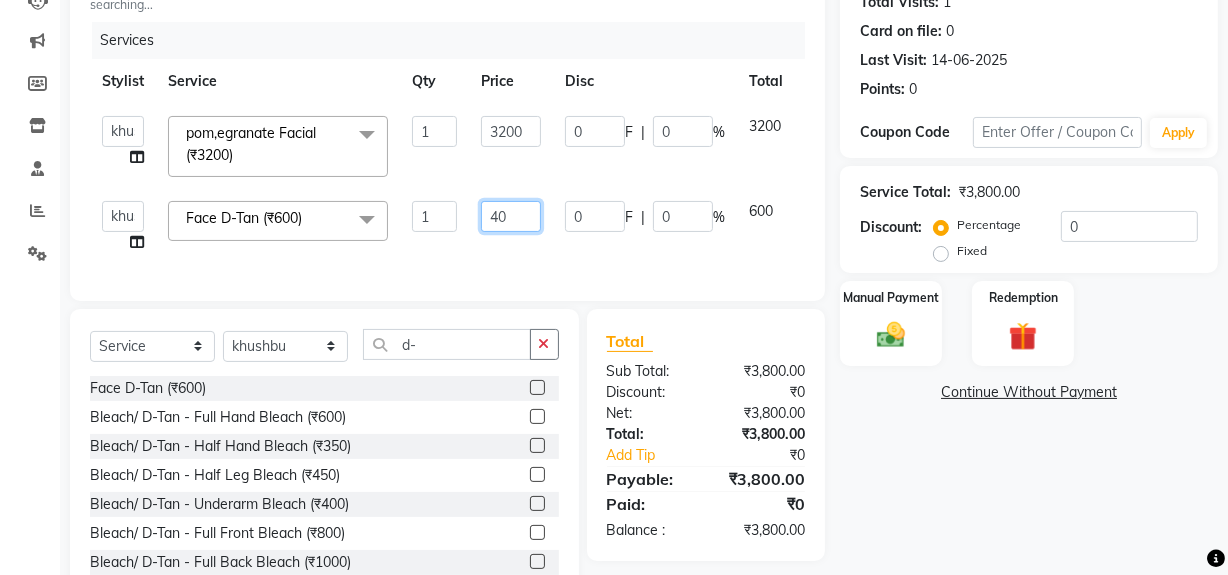 type on "400" 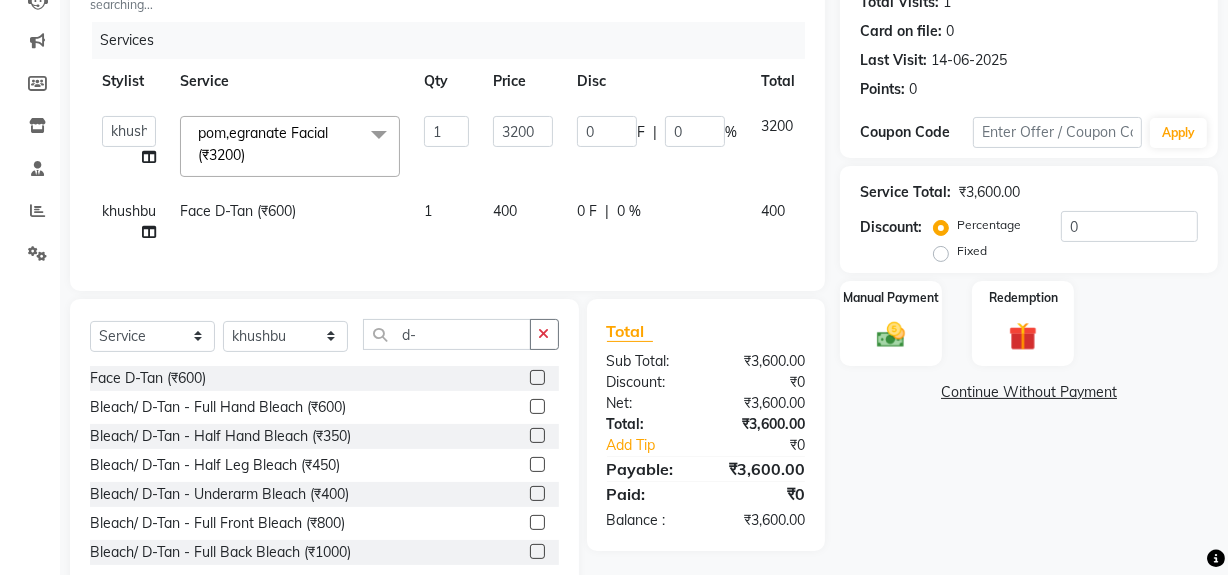 click on "400" 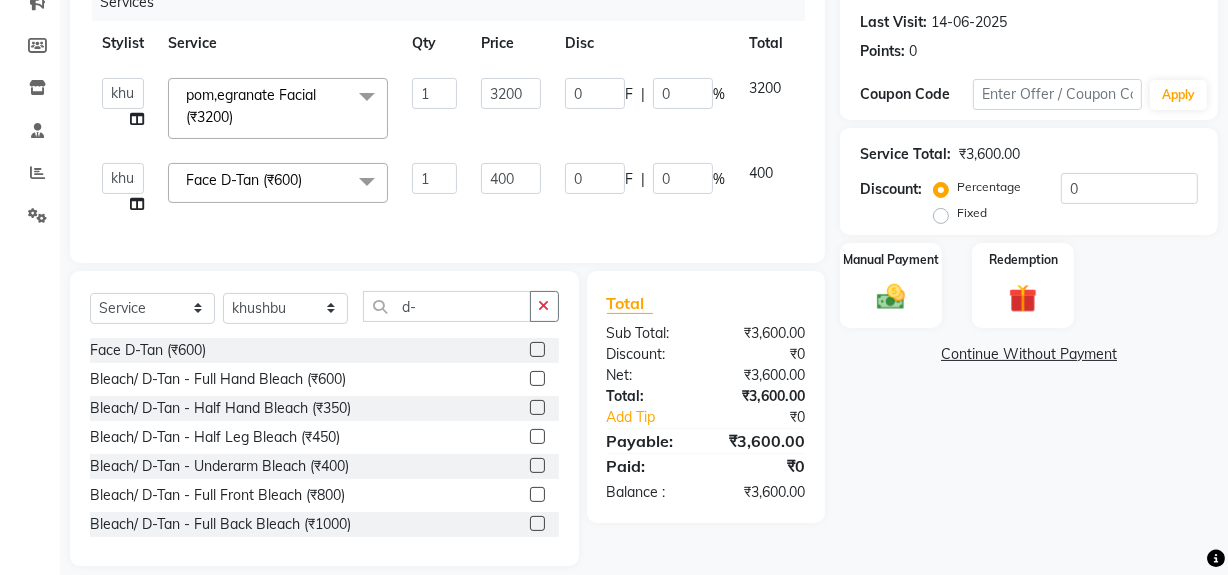 scroll, scrollTop: 304, scrollLeft: 0, axis: vertical 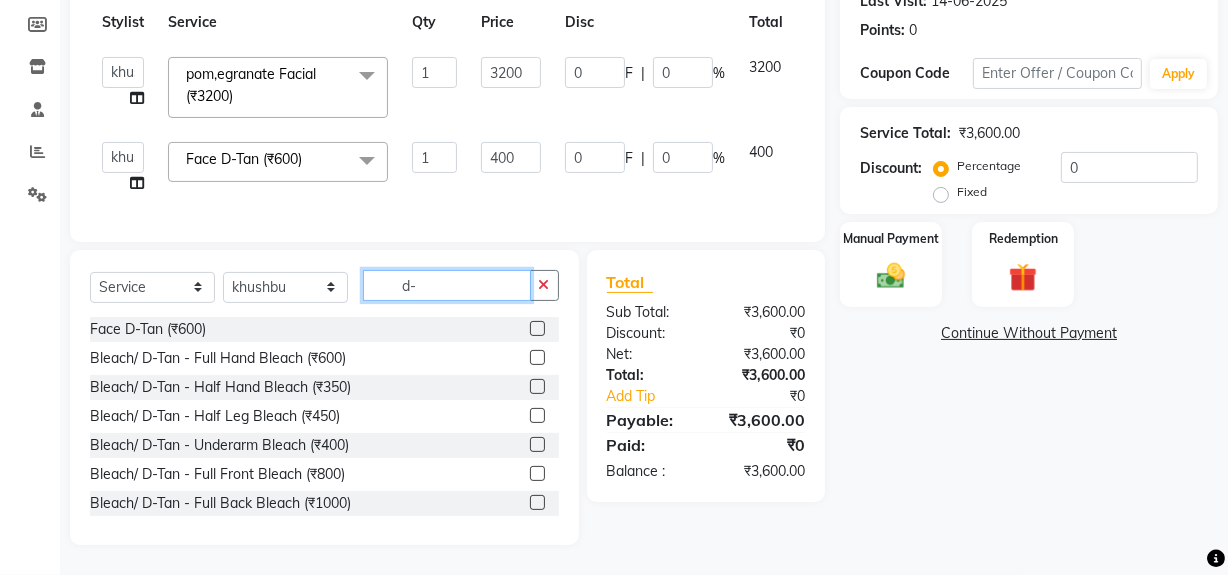 click on "d-" 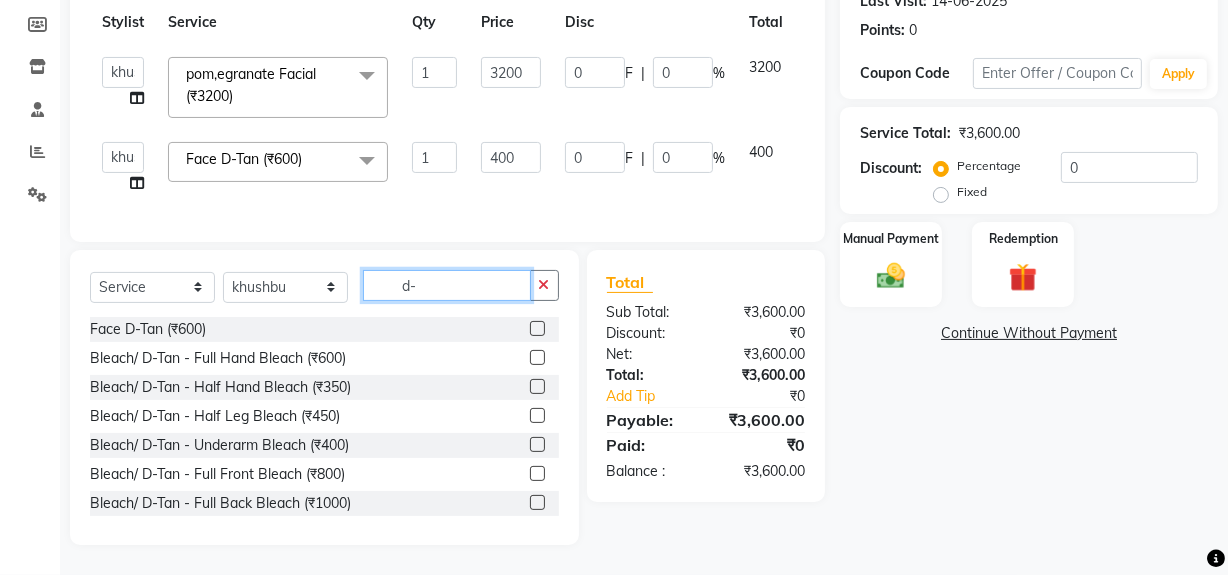 type on "d" 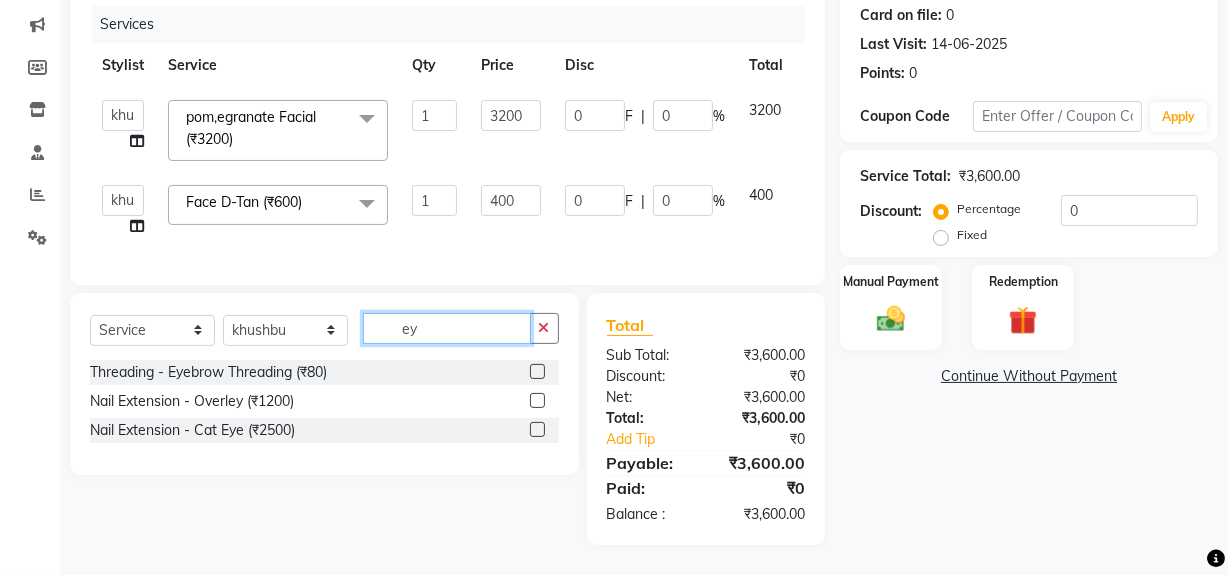 scroll, scrollTop: 261, scrollLeft: 0, axis: vertical 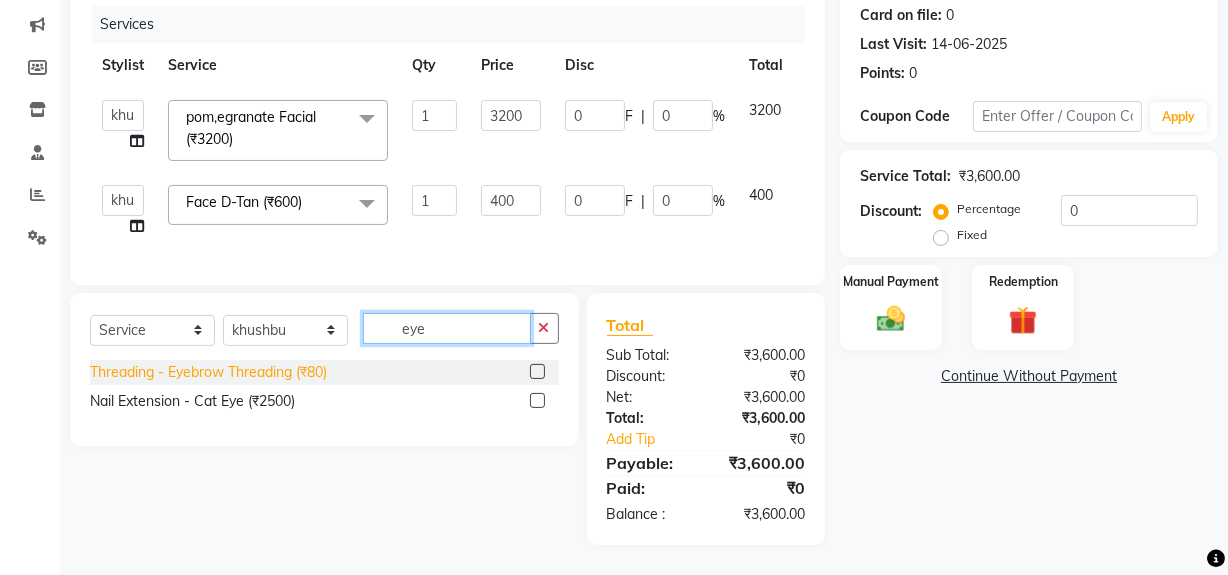 type on "eye" 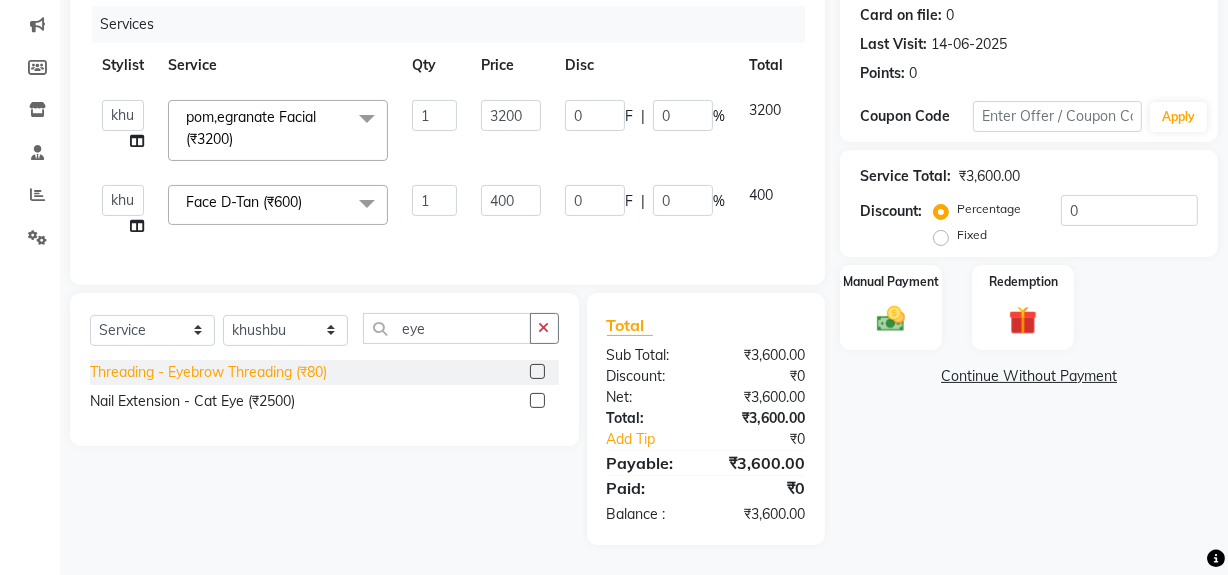 click on "Threading - Eyebrow Threading (₹80)" 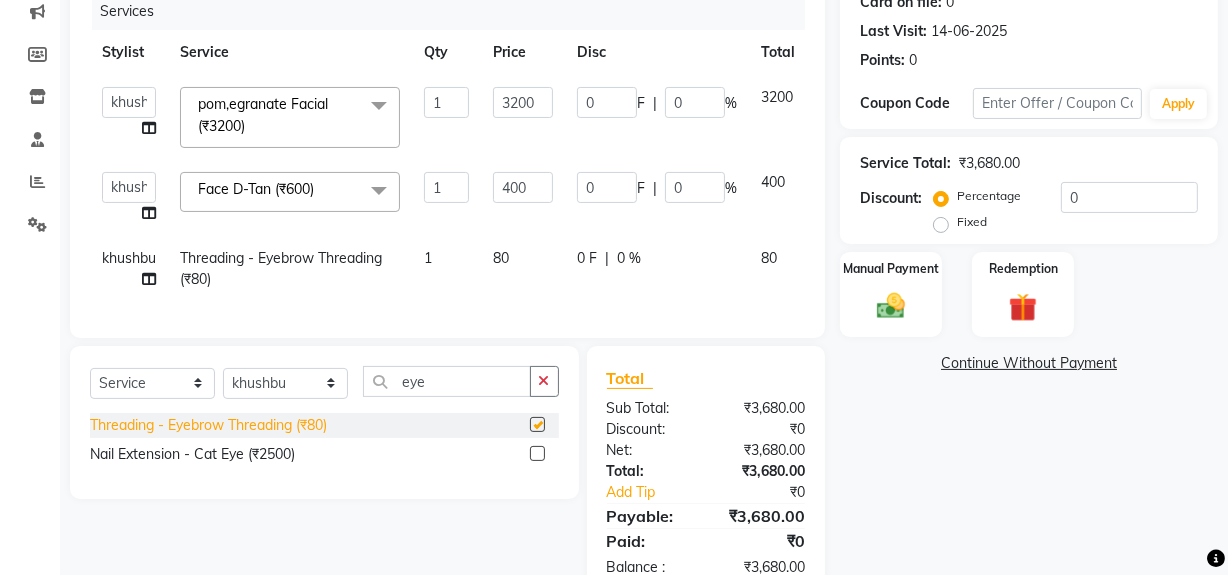 checkbox on "false" 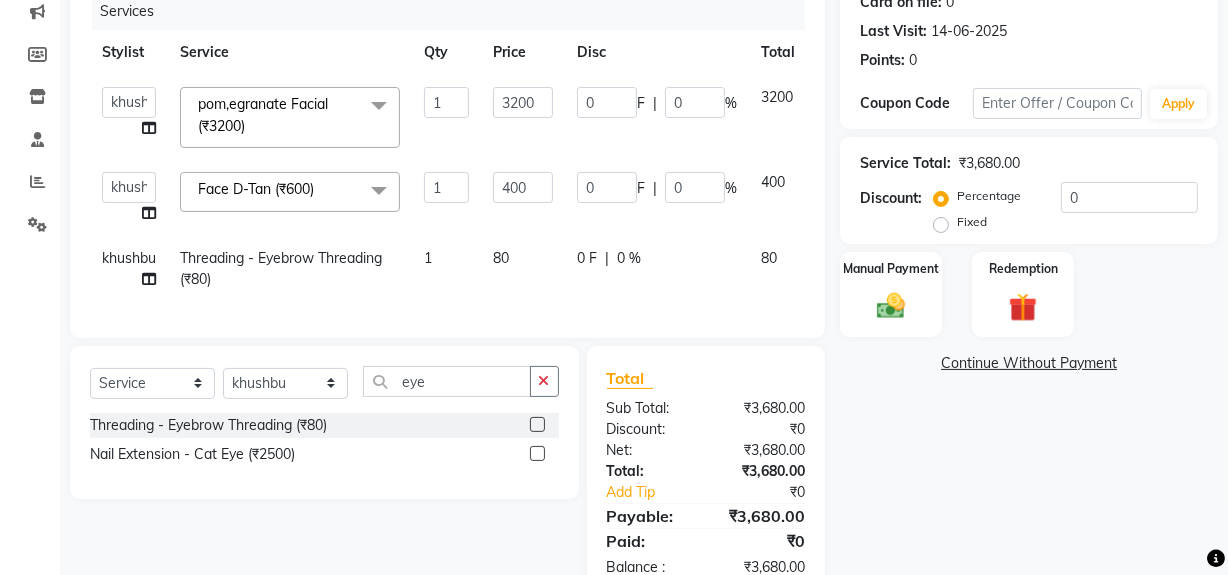click on "80" 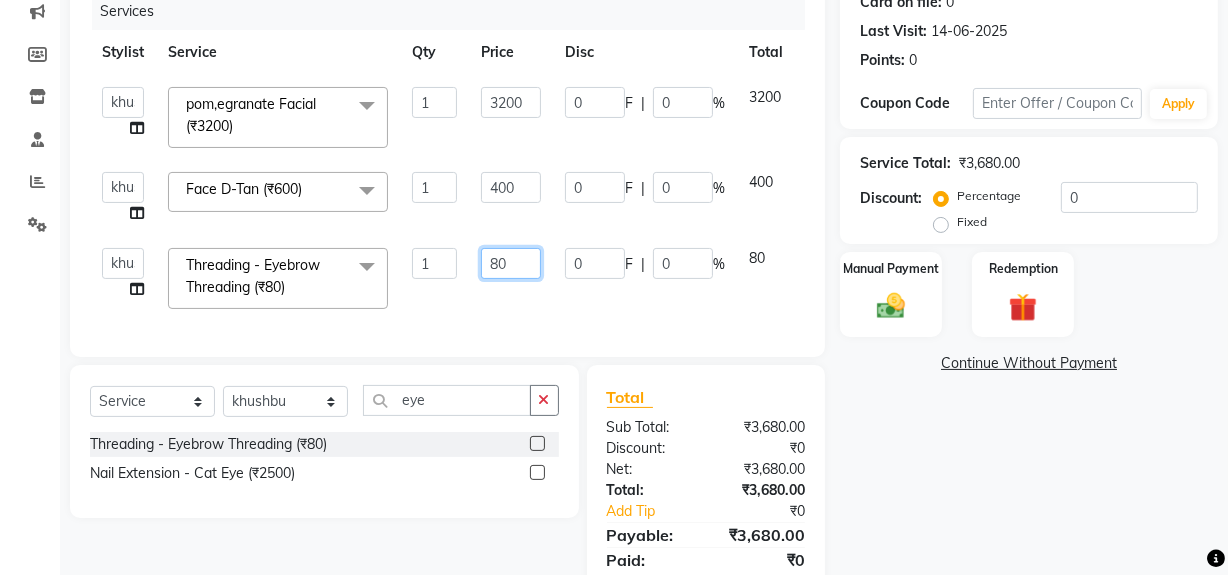 click on "80" 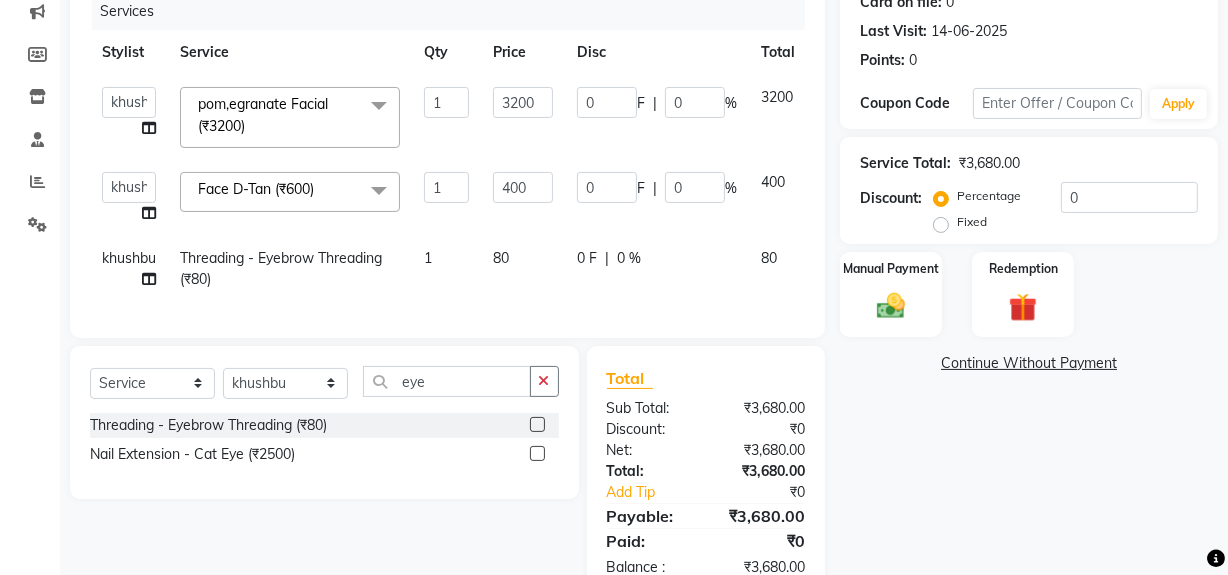 click on "Services Stylist Service Qty Price Disc Total Action khushbu [FIRST] [LAST] Noir (Login) Shamshad Sonali Sumit Ujwala Patil pom,egranate Facial (₹3200) x Hair Cut (Female) - By Stylist (₹650) Hair Cut (Female) - By Master Stylist (₹800) Hair Cut (Female) - By Hair Creative (₹1000) Hair Cut (Female) - Female Hair Trimming (₹450) Hair Cut (Female) - Fringe Haircut (₹250) Hair Cut (Female) - Baby Hair Cut (₹400) Hair Cut (Male) - By Senior Stylist (₹400) Hair Cut (Male) - By Stylist (₹250) Male Hair Wash (₹150) Hair Cut (Male) - Hair Tattoo (₹180) Beard Trim (₹150) Styling (Male) (₹150) Beard Color (₹300) Color - Moustache / Sidelocks (₹150) Shave (₹100) Boy Hair cut (₹200) Hairwash - Hair Above & Below Shoulder (₹300) Hairwash - Hair Upto Waist (₹450) Hairwash - Hair Below Waist (₹650) Sulphate Free Shampoo Wash - Hair Above & Below Shoulder (₹400) Sulphate Free Shampoo Wash - Hair Upto Waist (₹650) Global Color (Male) - Short (₹700) 1 3200 0" 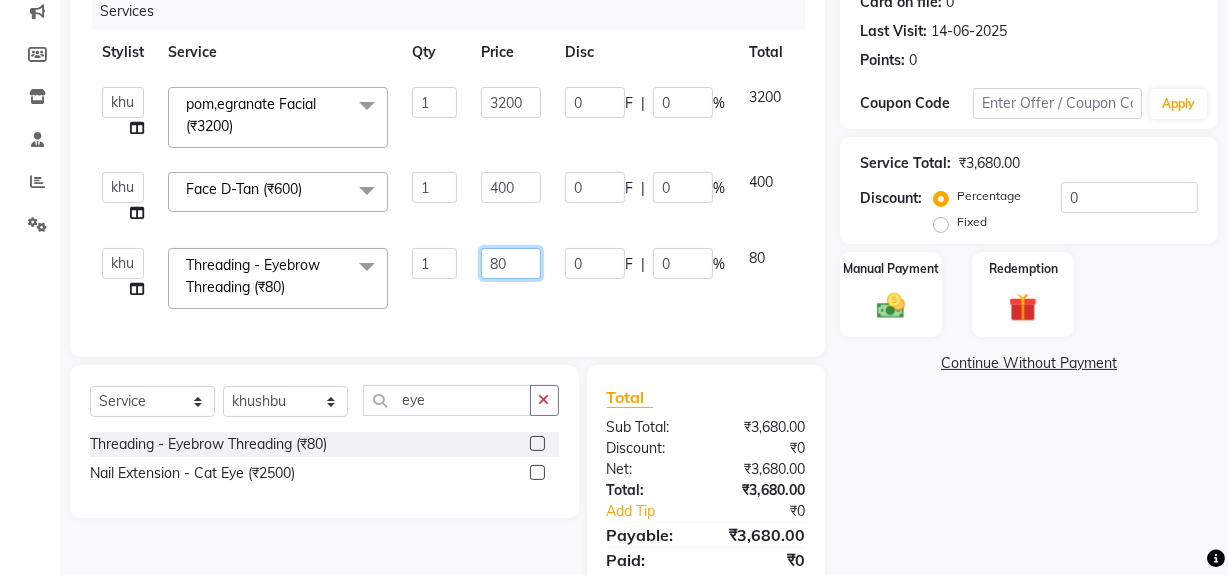 click on "80" 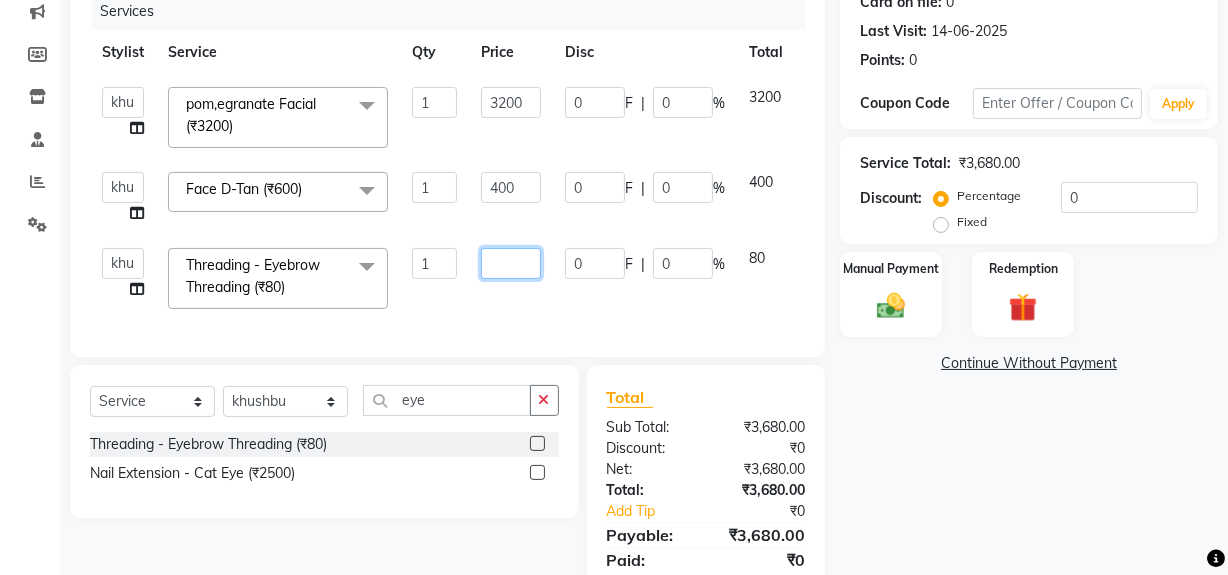 click 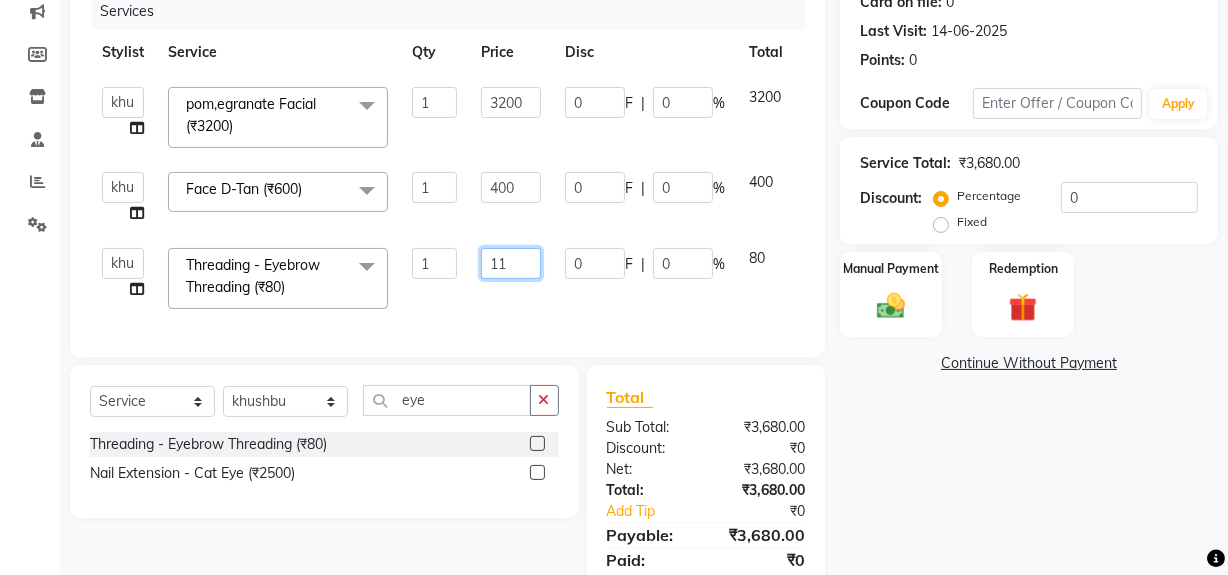 type on "110" 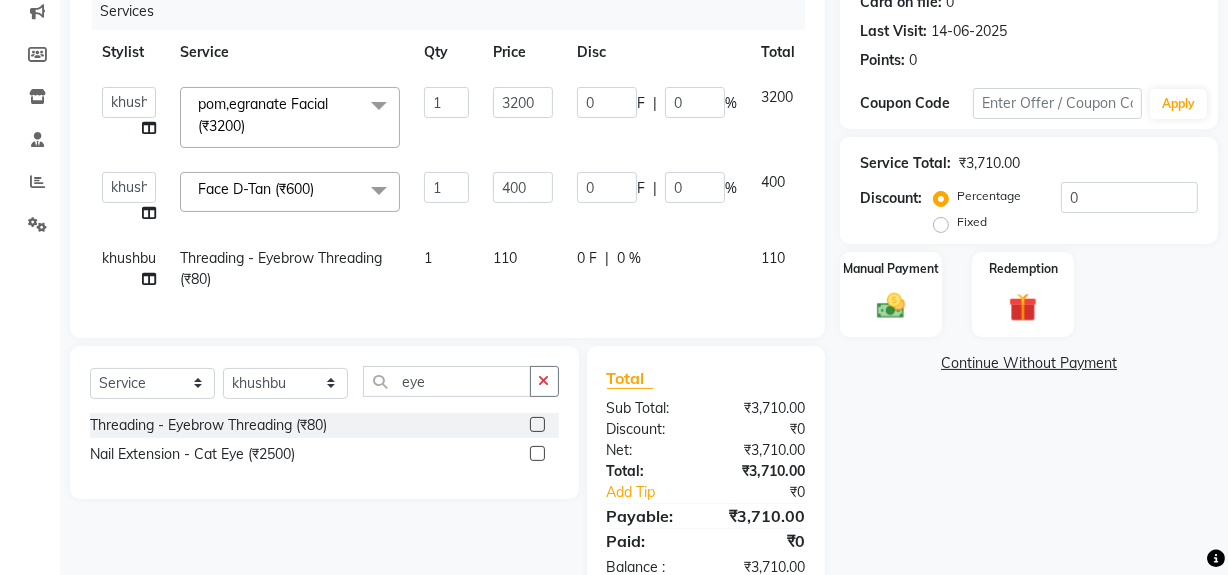 click on "Name: [NAME] Membership: No Active Membership Total Visits: 1 Card on file: 0 Last Visit: 14-06-2025 Points: 0 Coupon Code Apply Service Total: ₹3,710.00 Discount: Percentage Fixed 0 Manual Payment Redemption Continue Without Payment" 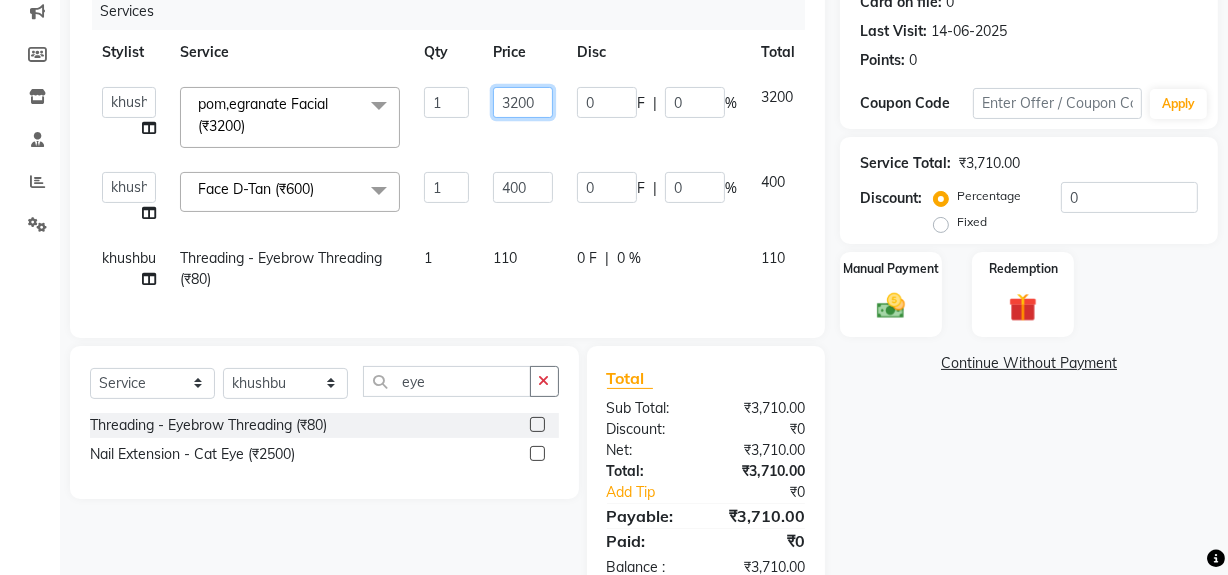 click on "3200" 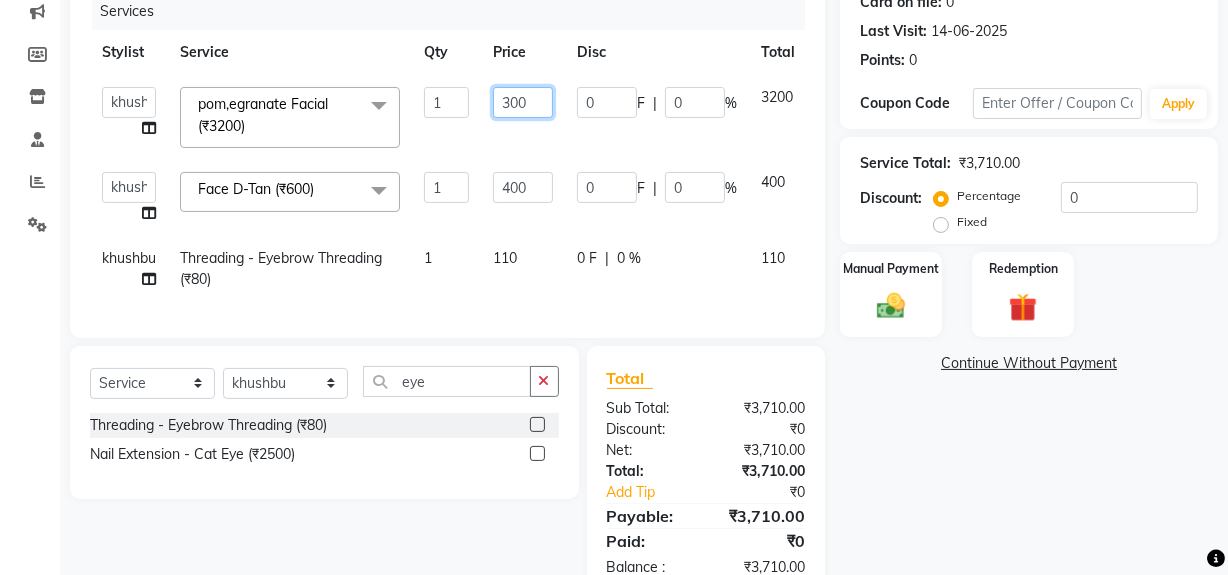 type on "3000" 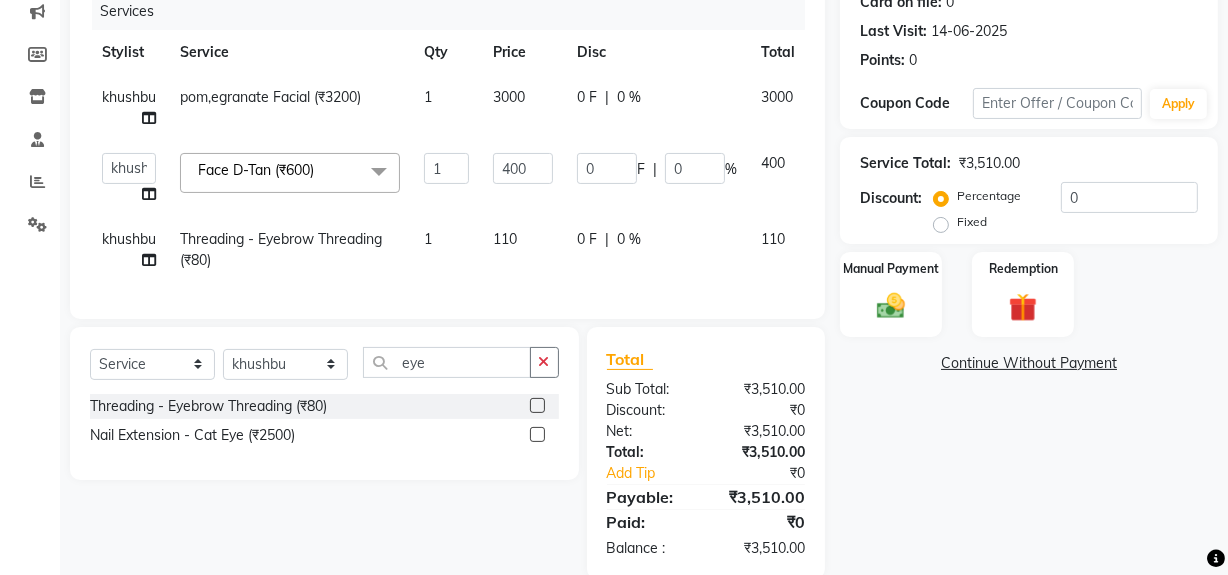 click on "3000" 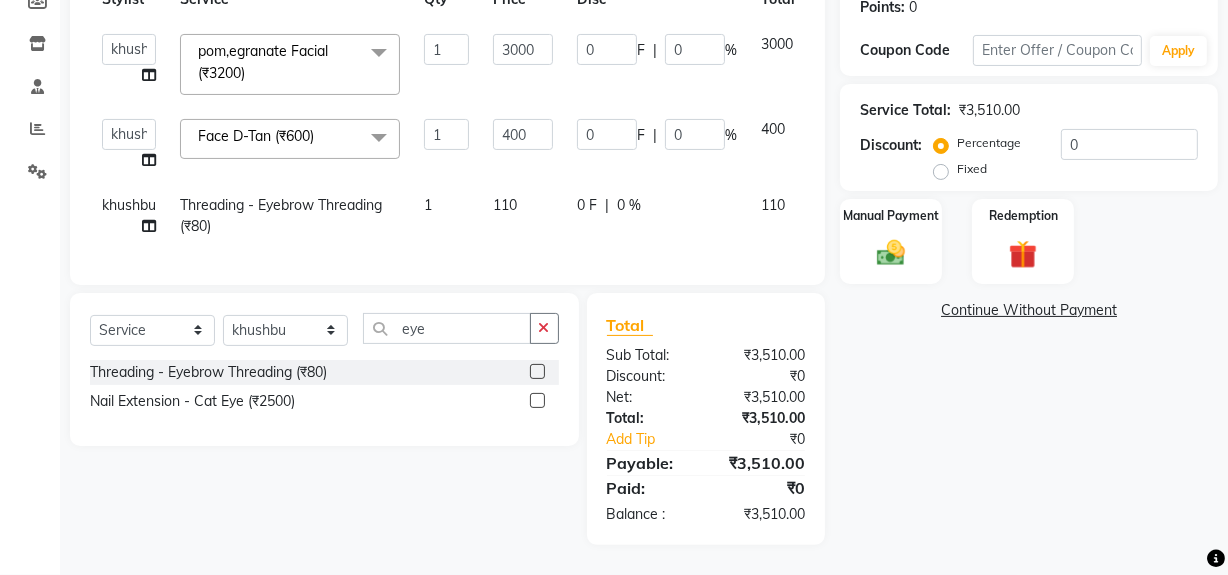 scroll, scrollTop: 327, scrollLeft: 0, axis: vertical 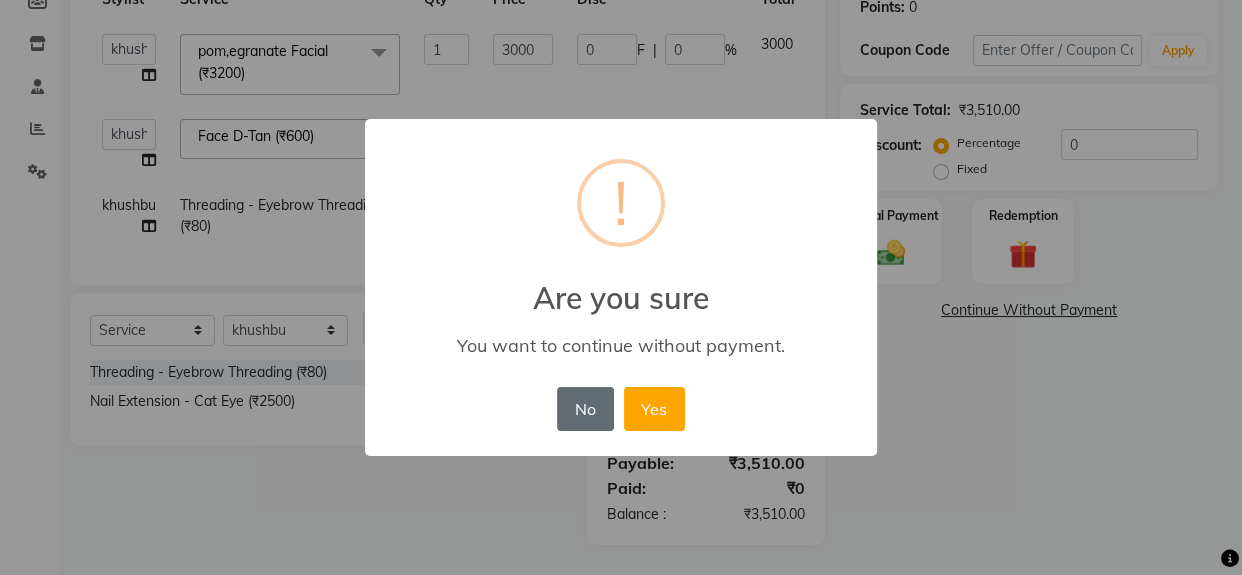 click on "No" at bounding box center [585, 409] 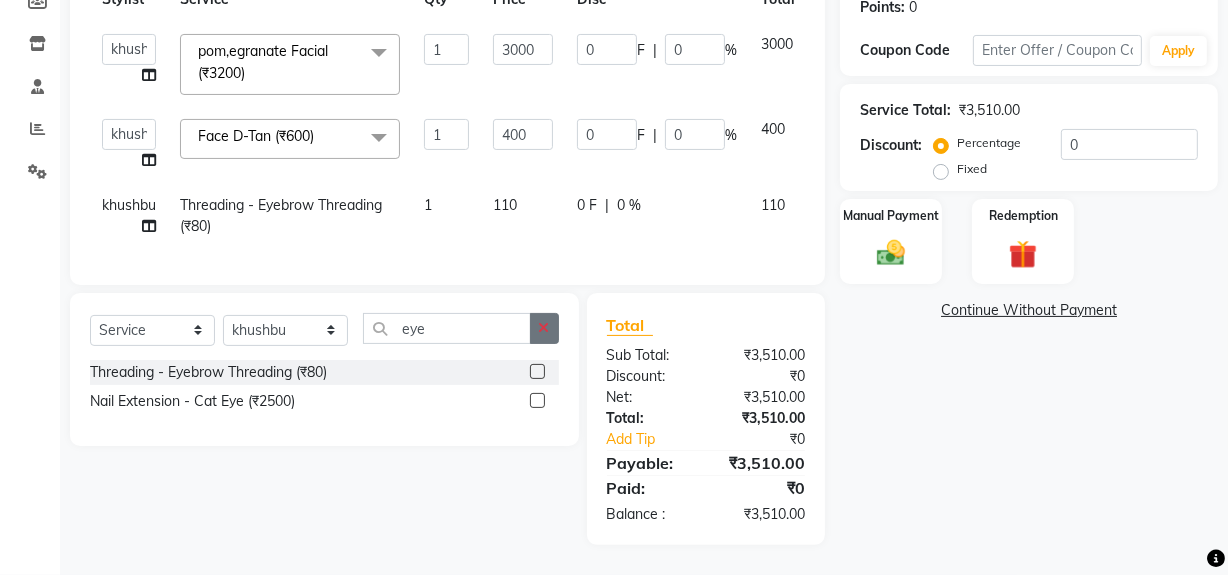 click 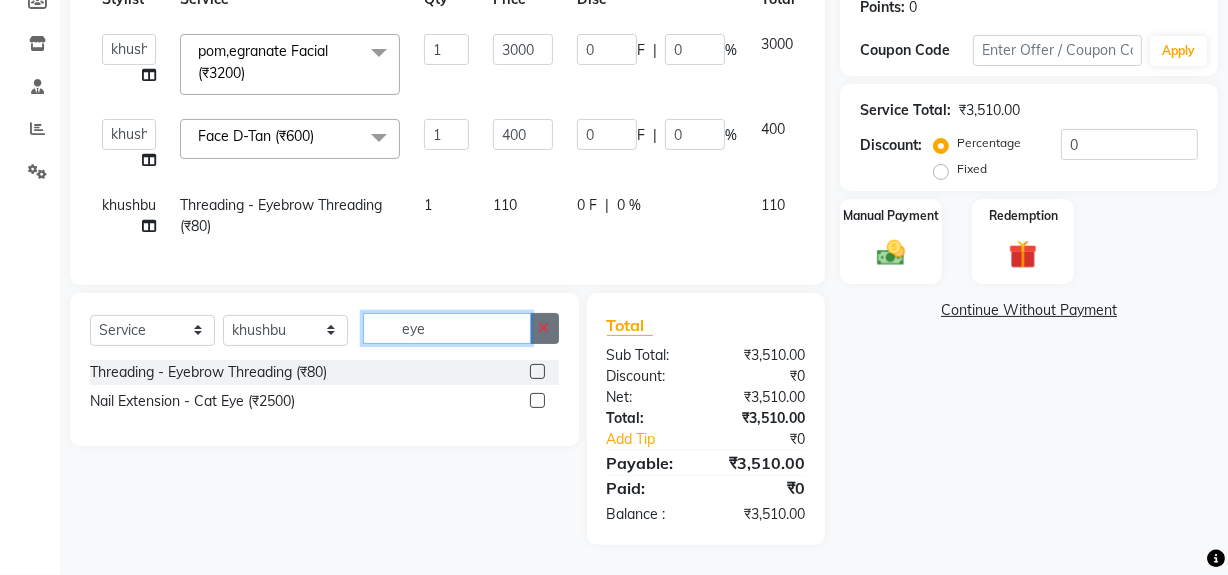 type 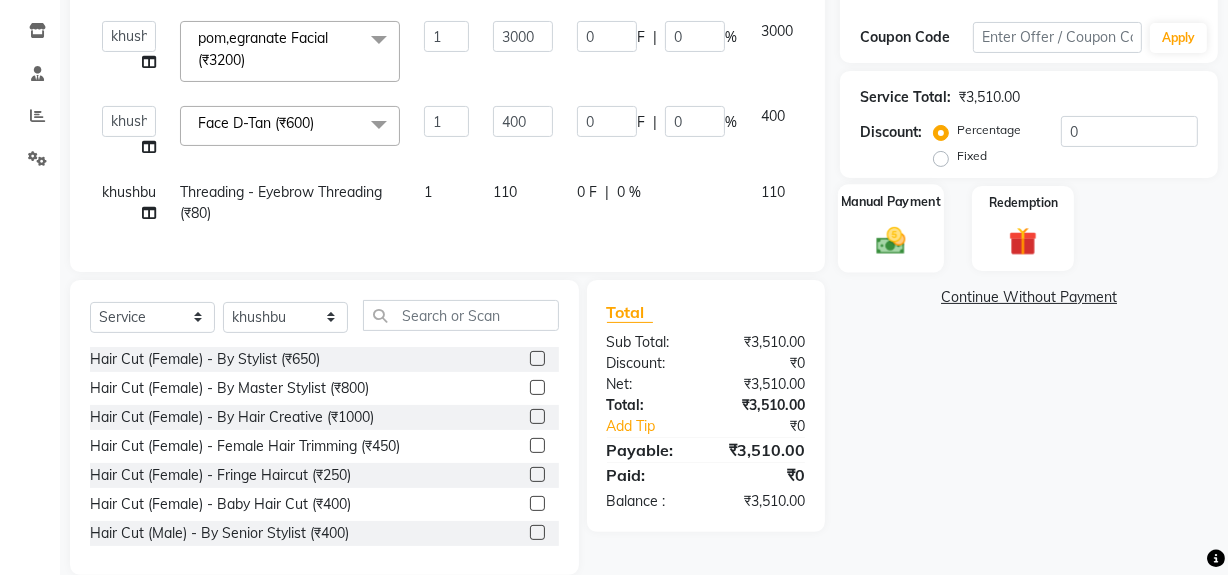 click on "Manual Payment" 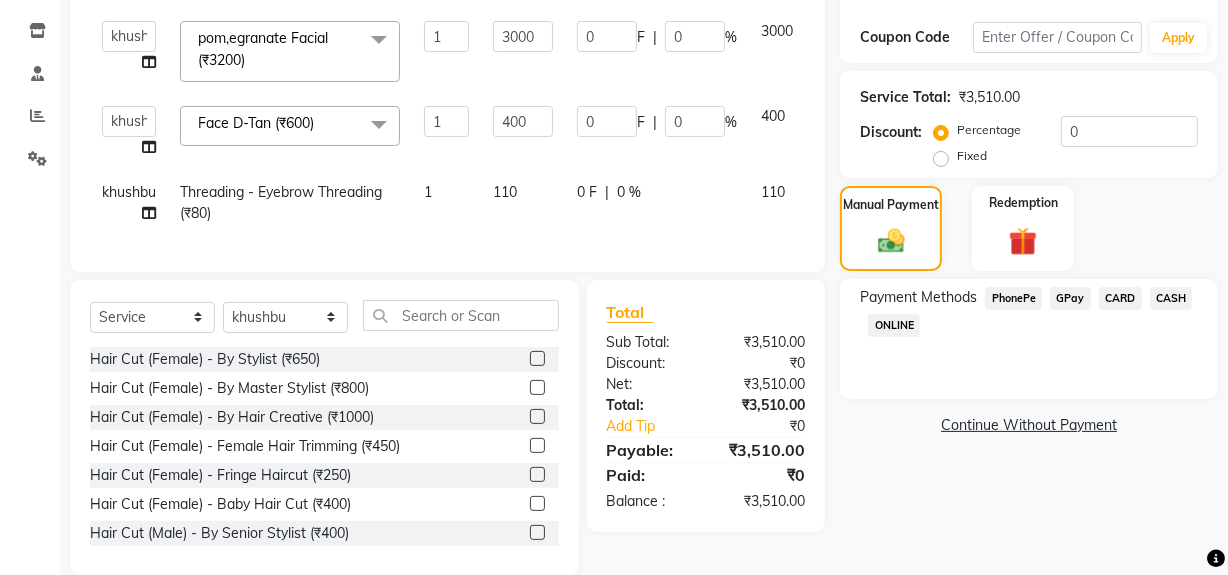 click on "GPay" 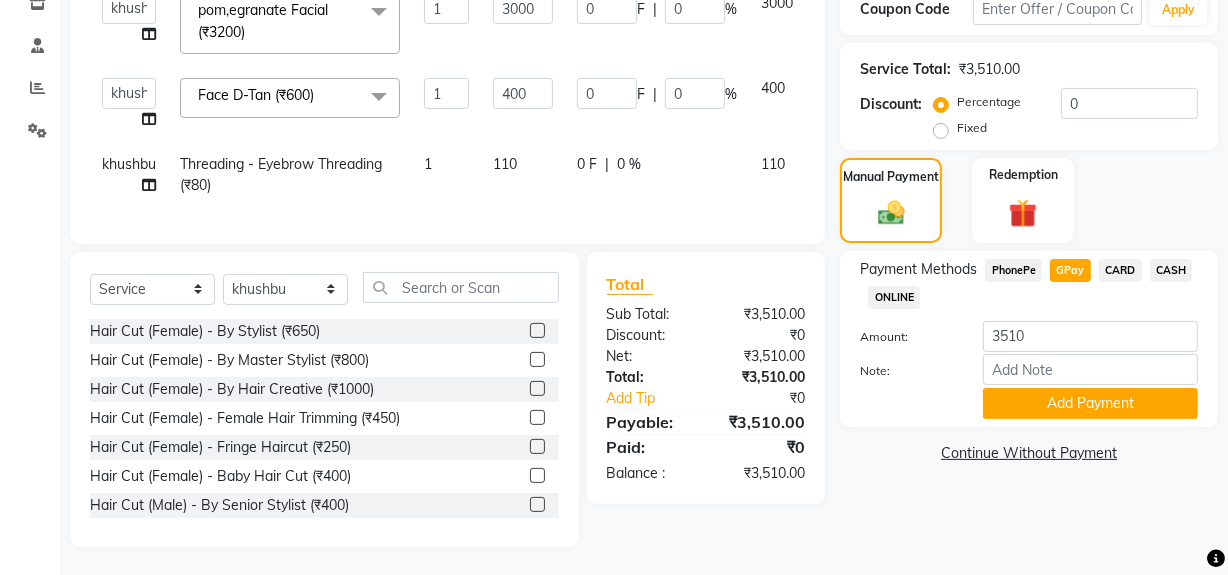scroll, scrollTop: 370, scrollLeft: 0, axis: vertical 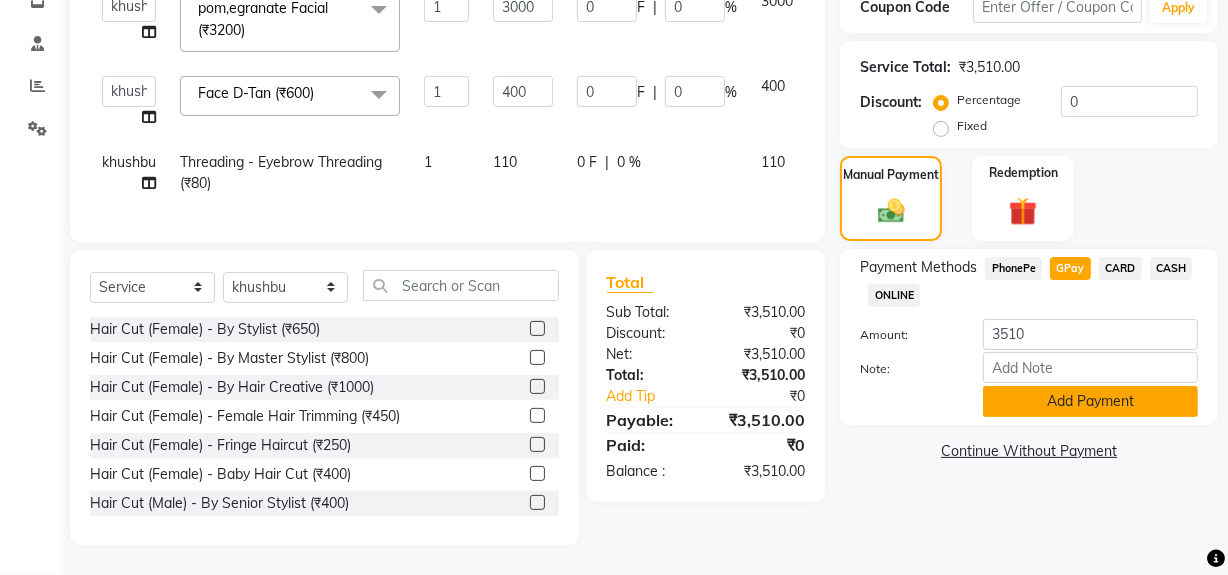 click on "Add Payment" 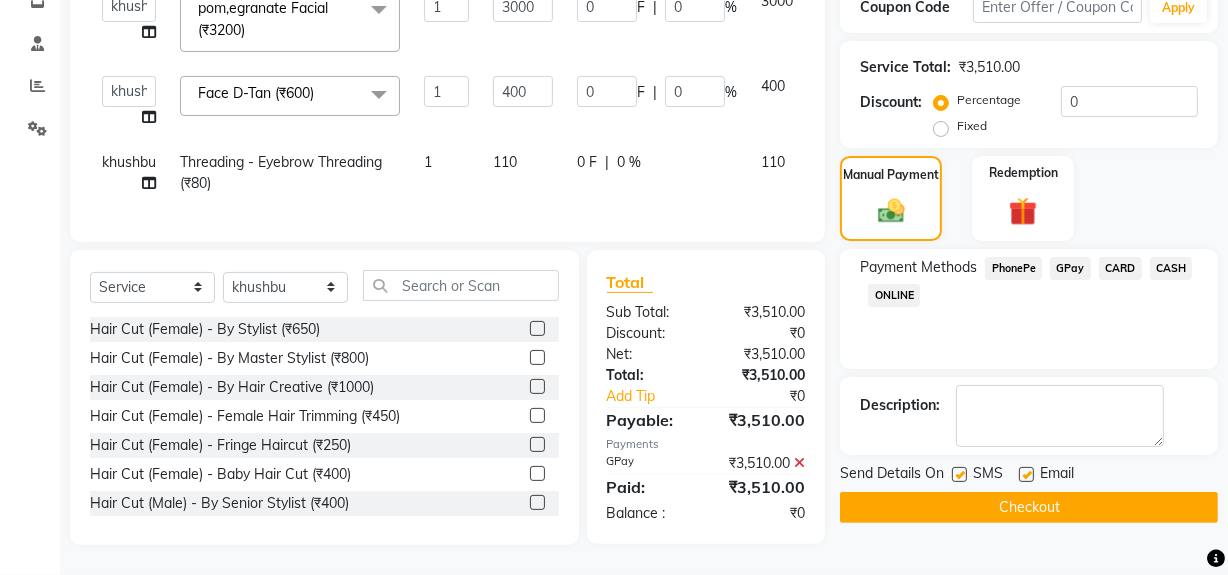 click 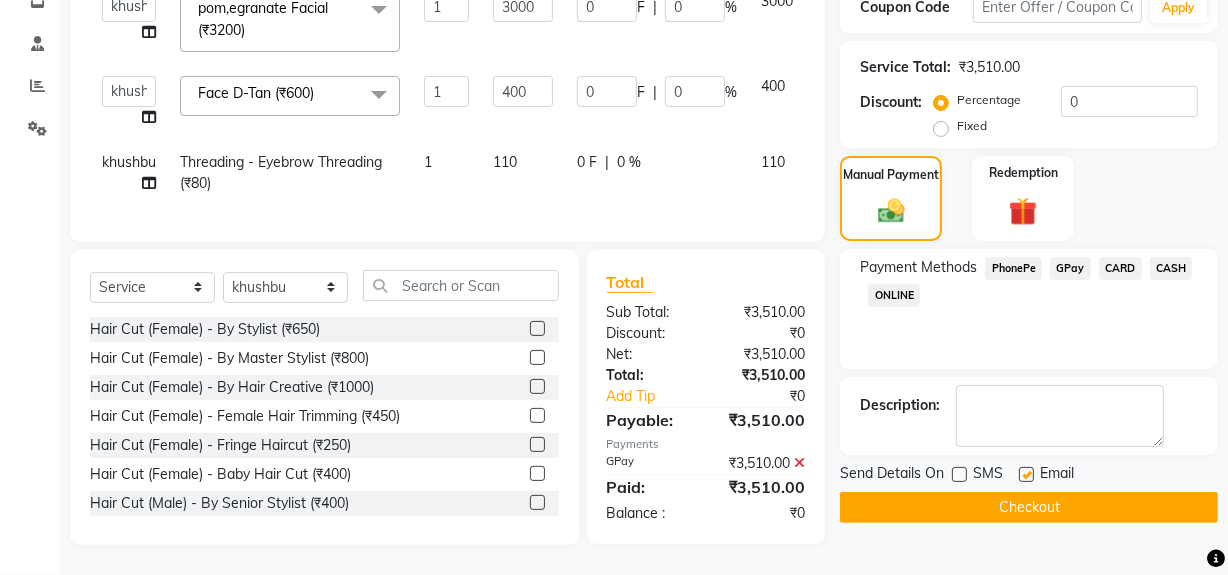 click 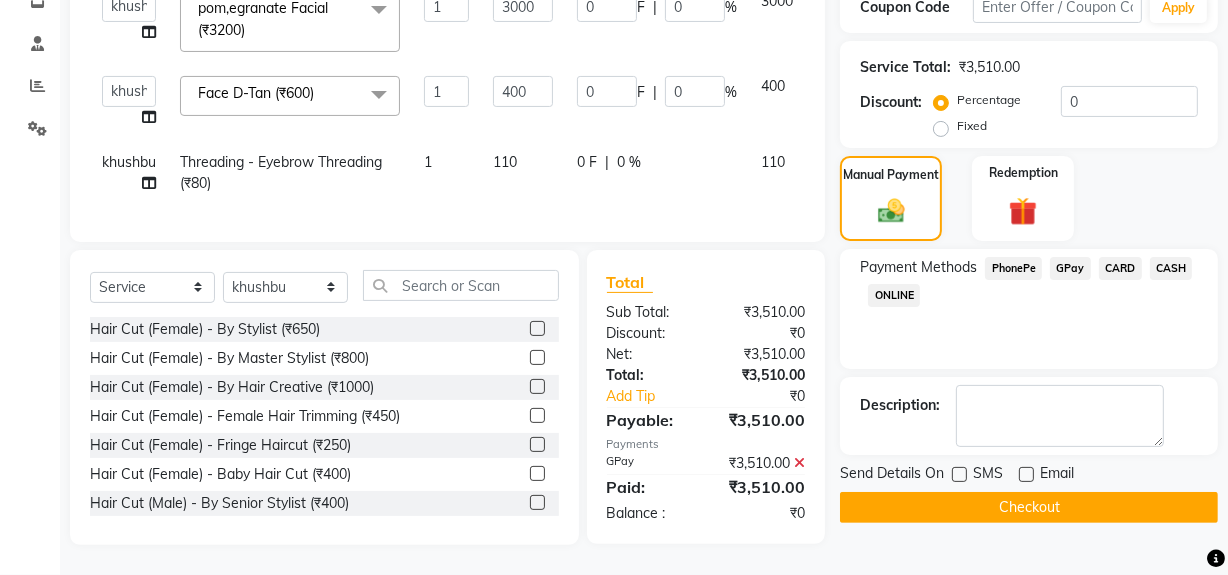 click on "Checkout" 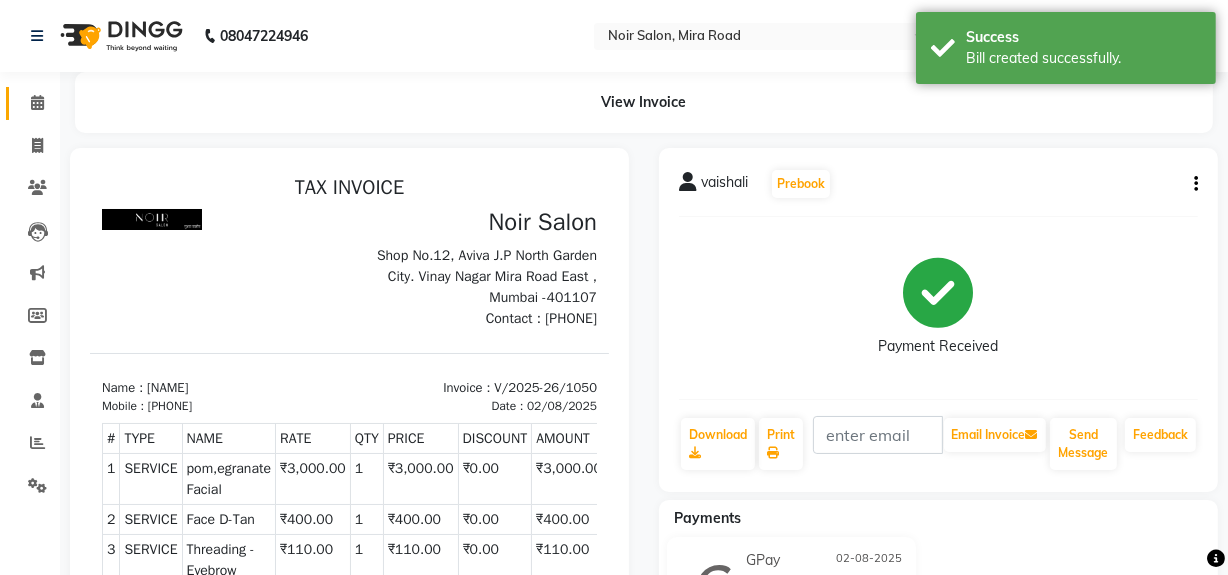 scroll, scrollTop: 0, scrollLeft: 0, axis: both 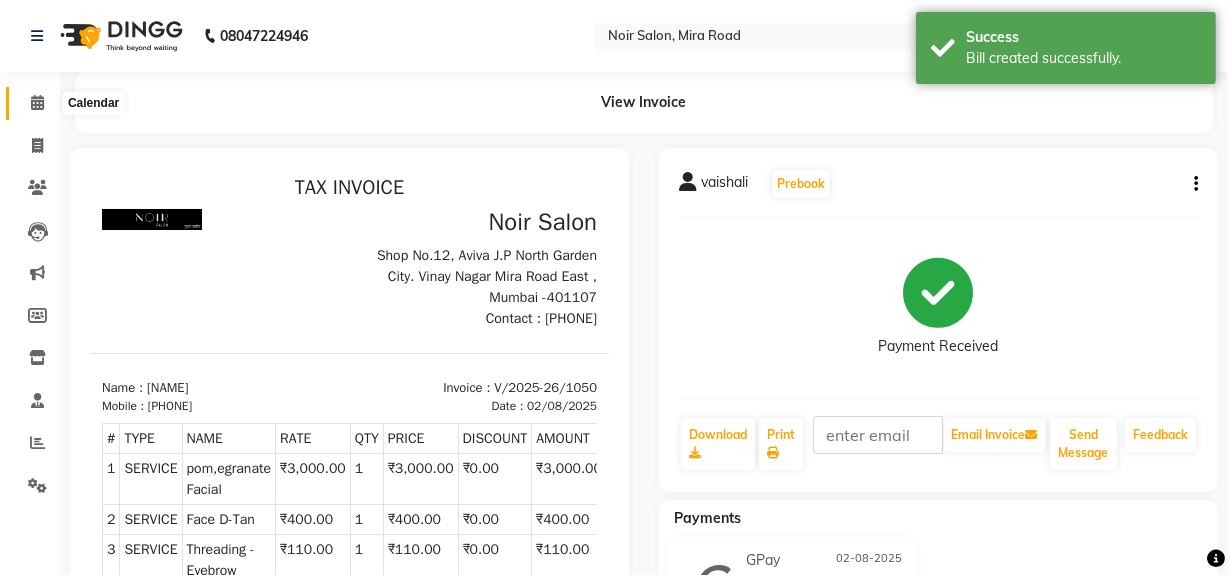 click 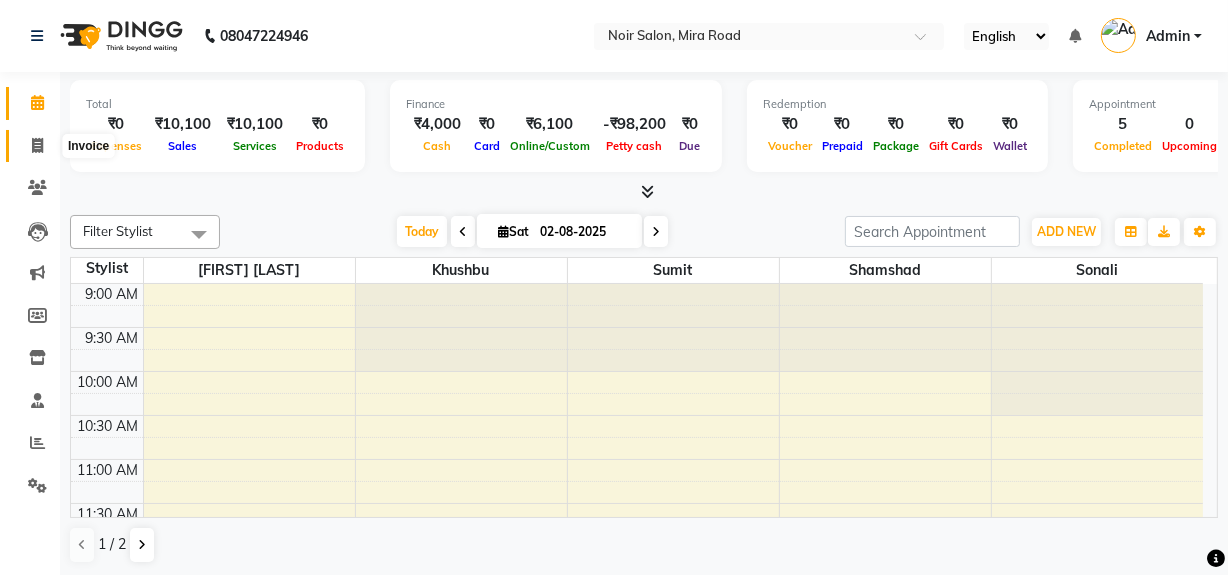click 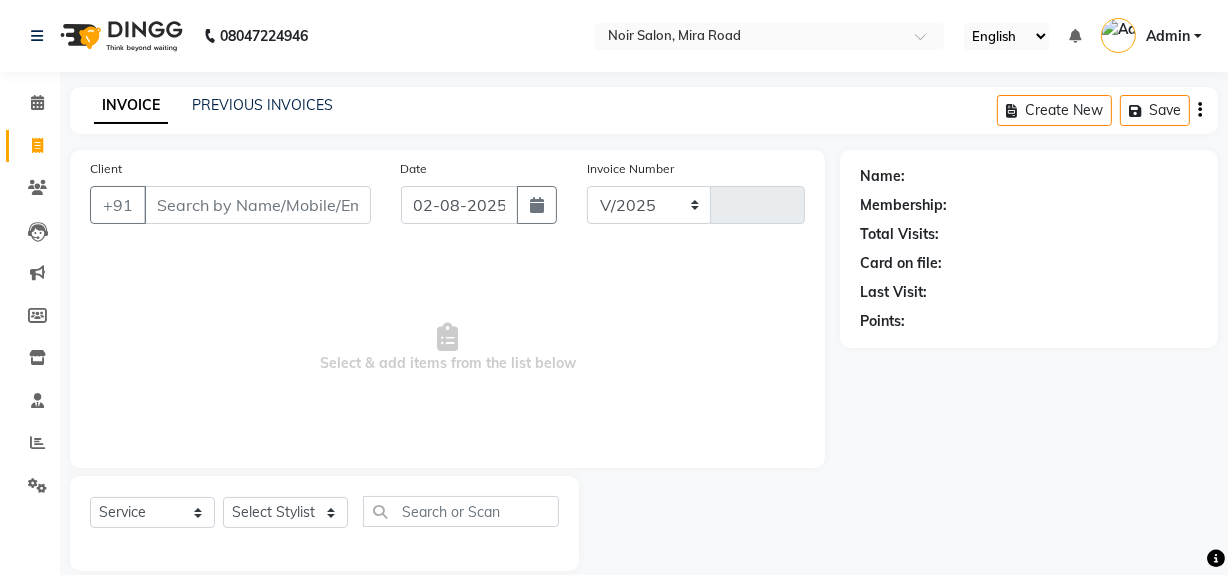 select on "5495" 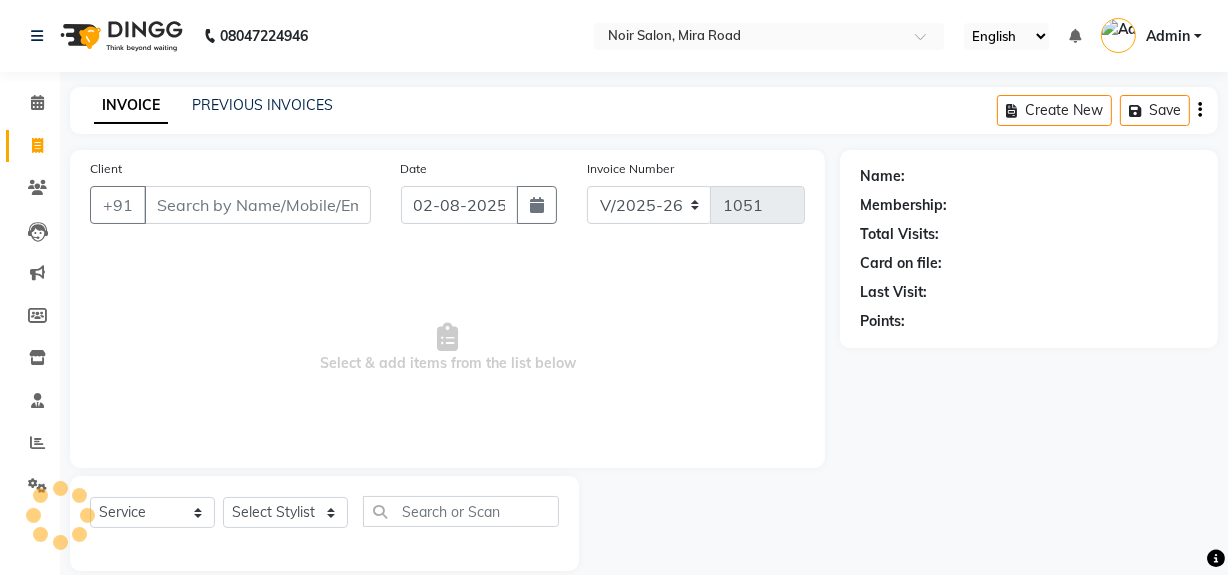 click on "Client" at bounding box center (257, 205) 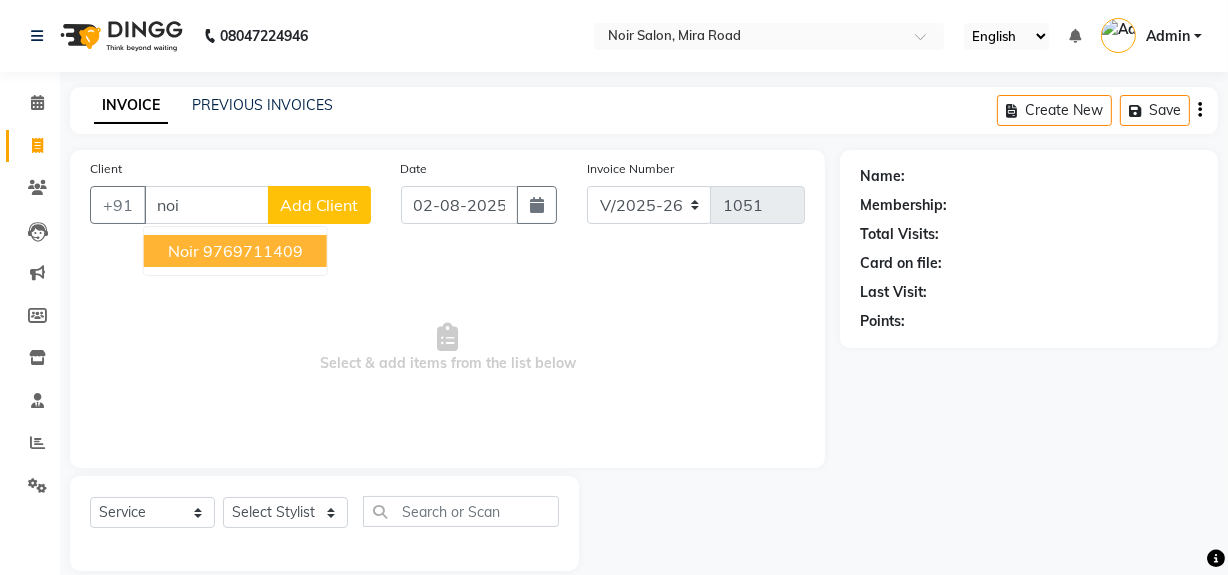 click on "Noir  9769711409" at bounding box center (235, 251) 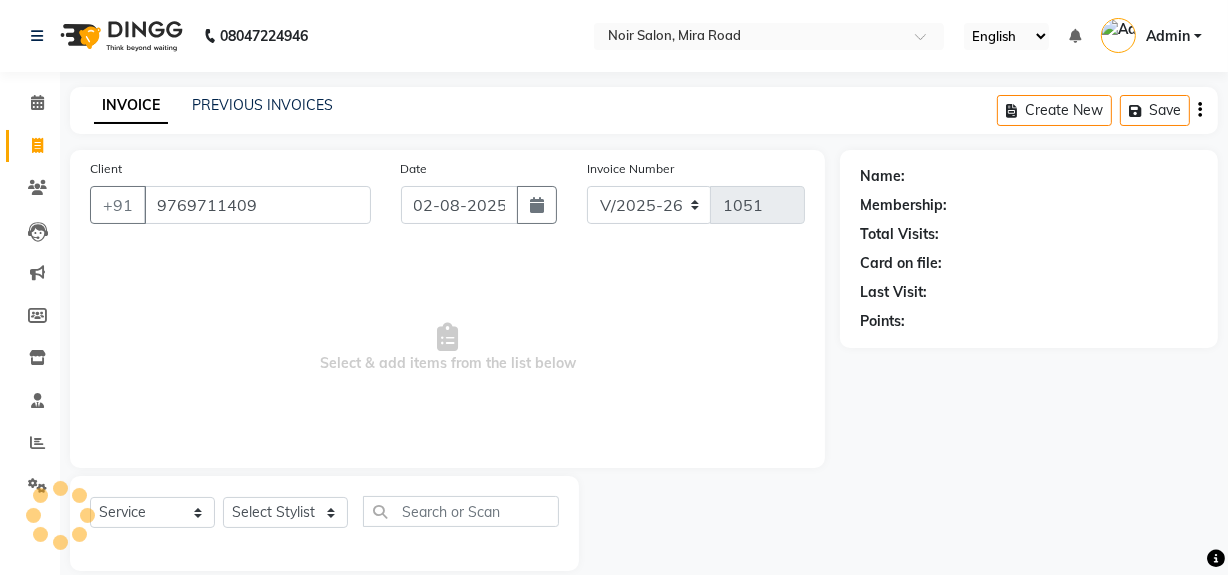 type on "9769711409" 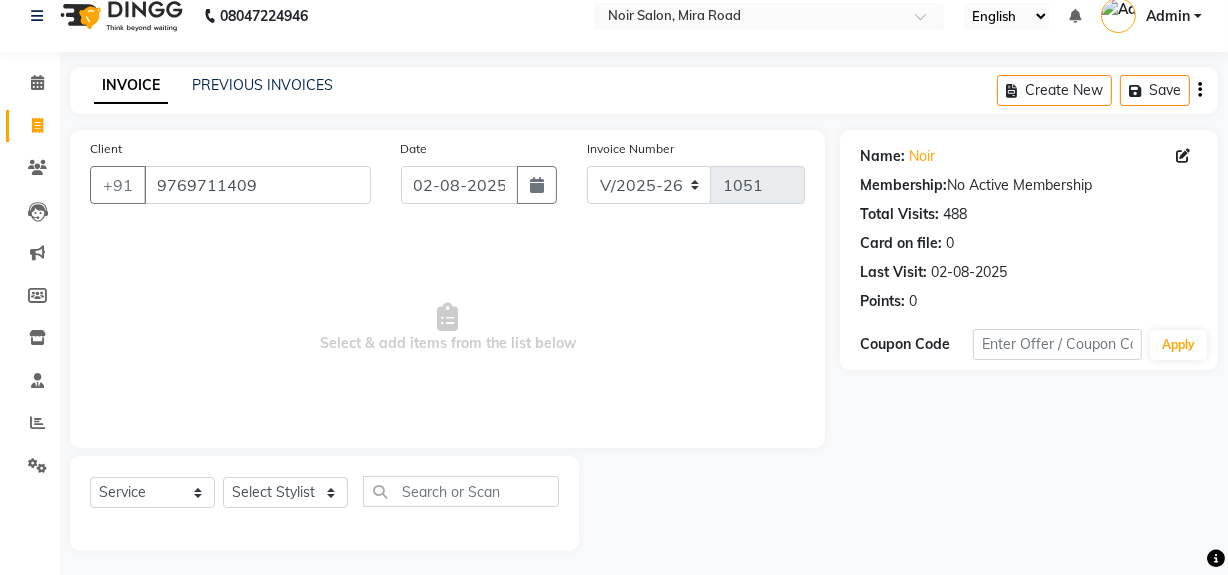 scroll, scrollTop: 26, scrollLeft: 0, axis: vertical 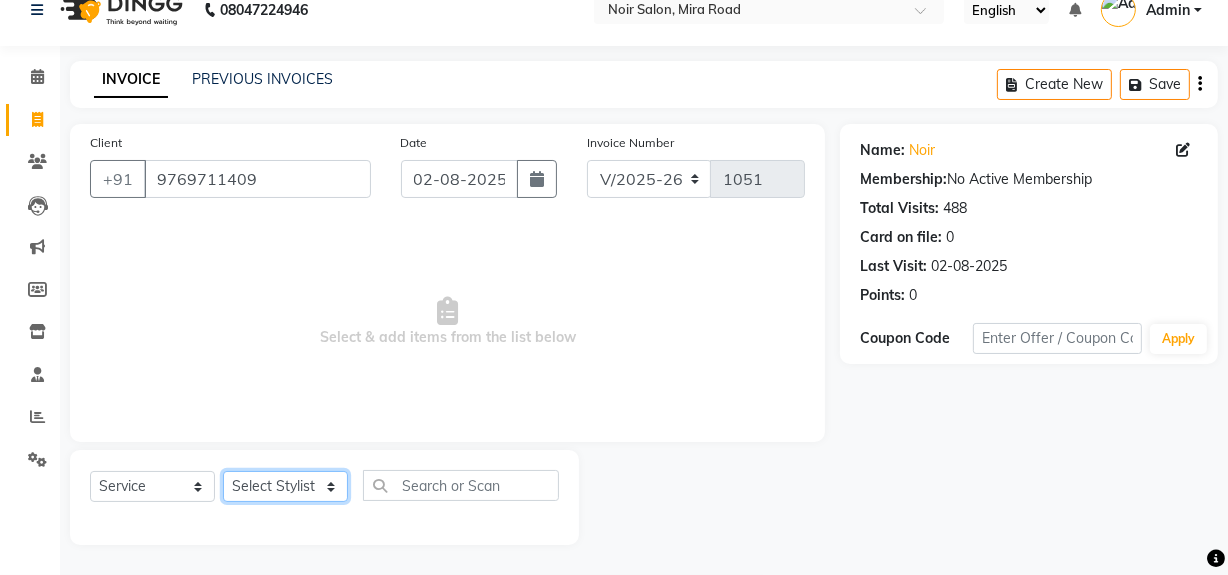 click on "Select Stylist khushbu [FIRST] [LAST] Noir (Login) Shamshad Sonali Sumit Ujwala Patil" 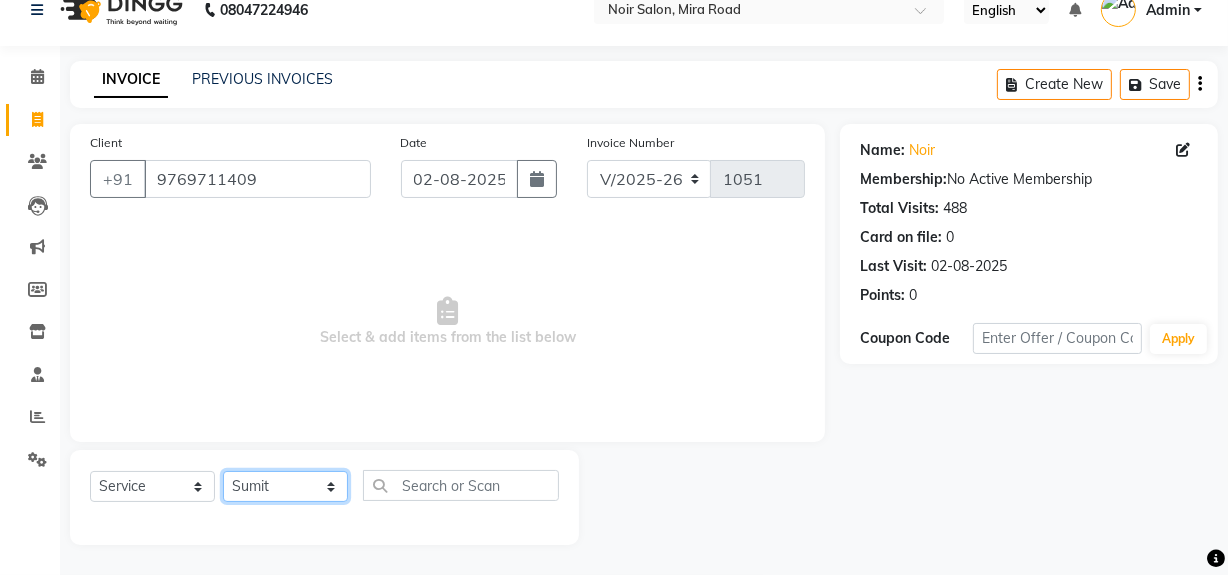 click on "Select Stylist khushbu [FIRST] [LAST] Noir (Login) Shamshad Sonali Sumit Ujwala Patil" 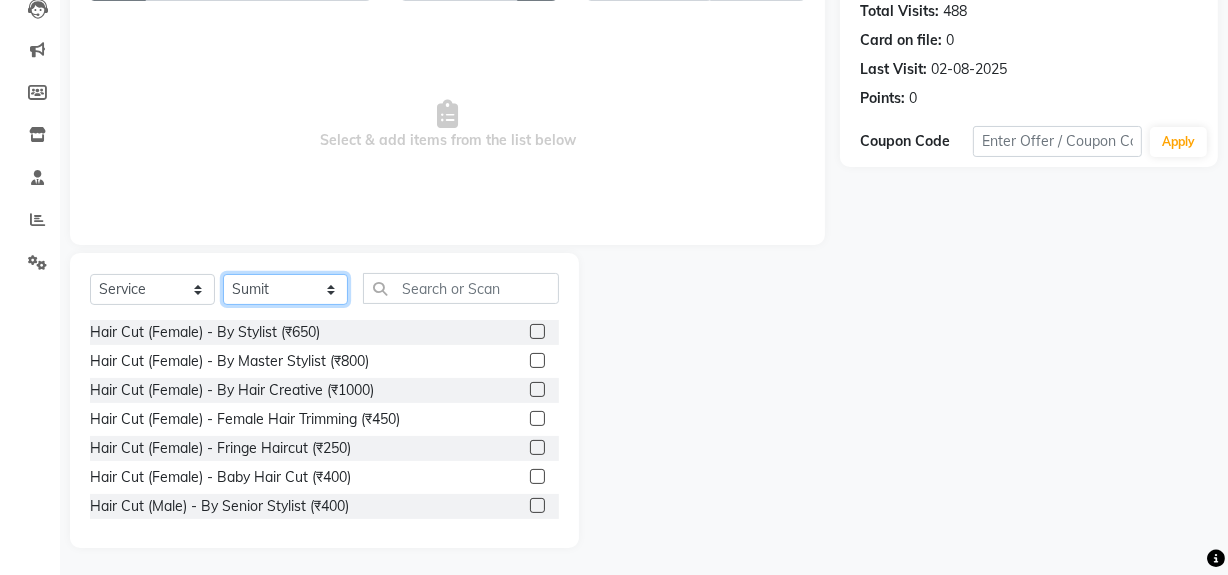 scroll, scrollTop: 226, scrollLeft: 0, axis: vertical 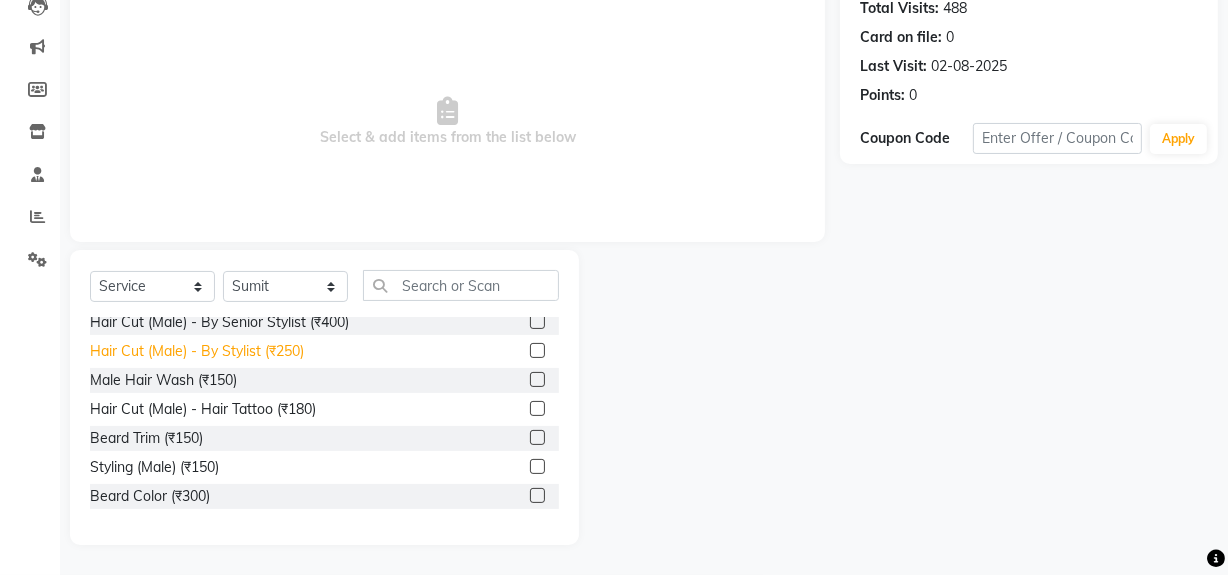 click on "Hair Cut (Male) - By Stylist (₹250)" 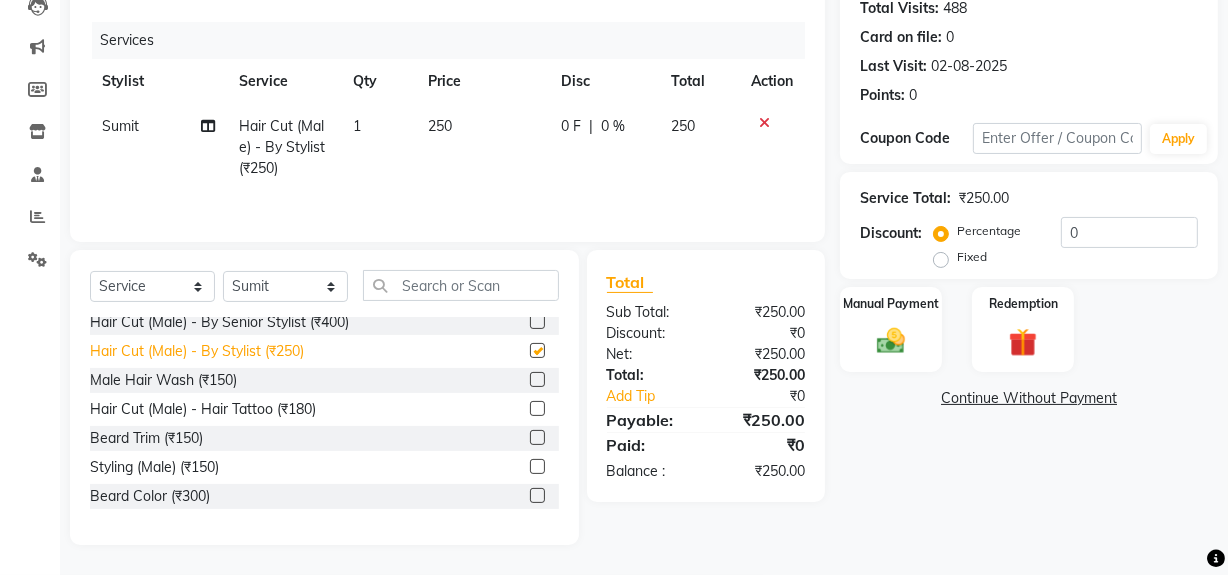 checkbox on "false" 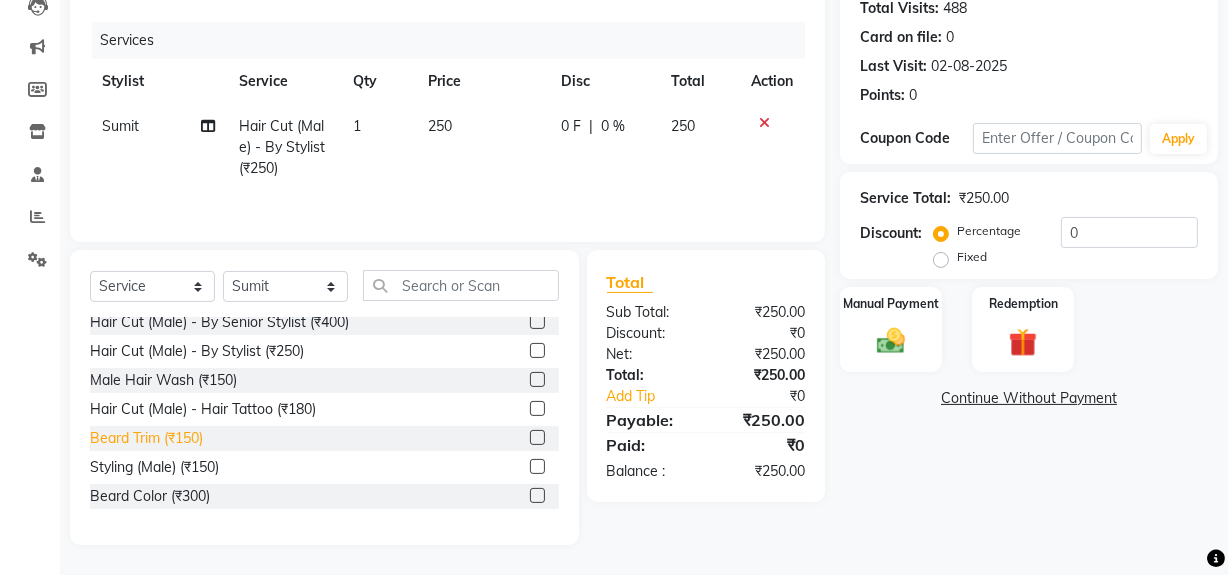 click on "Beard Trim (₹150)" 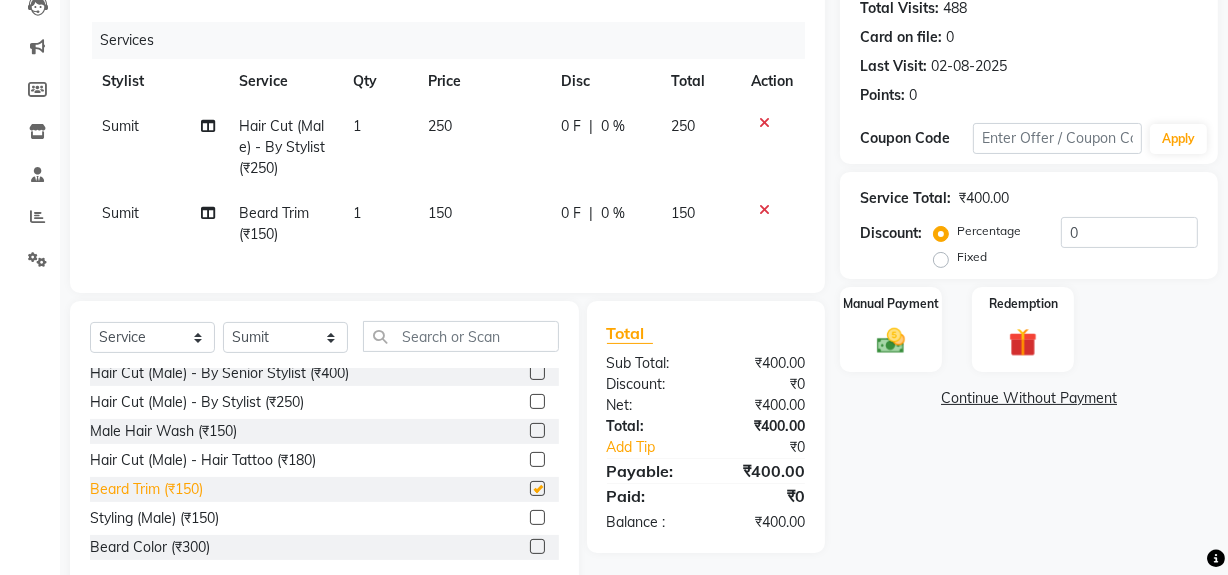 checkbox on "false" 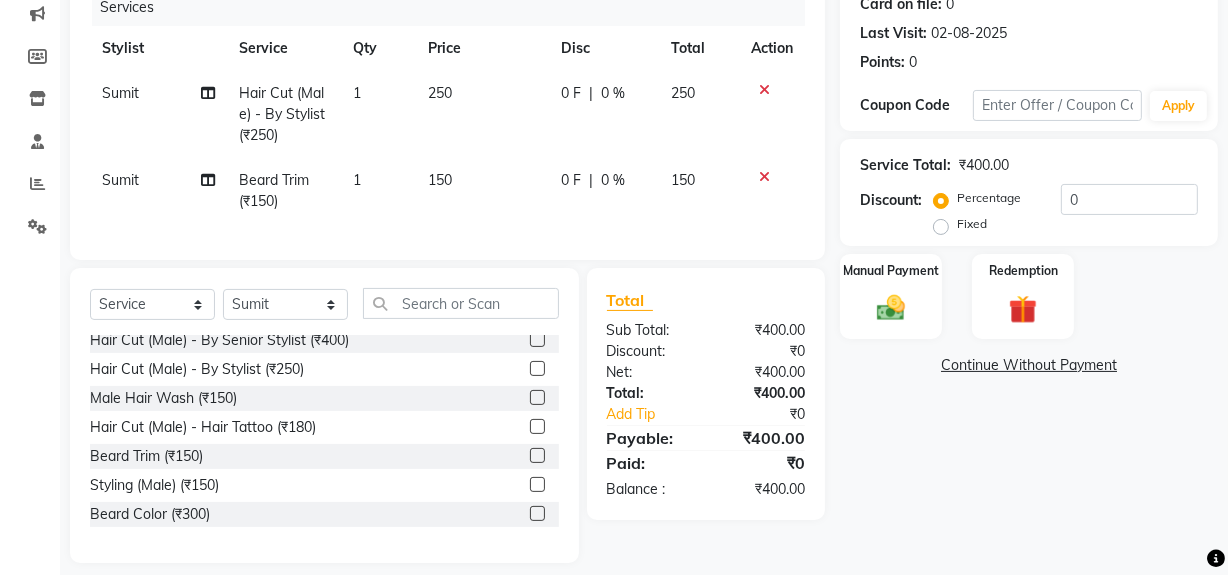 scroll, scrollTop: 290, scrollLeft: 0, axis: vertical 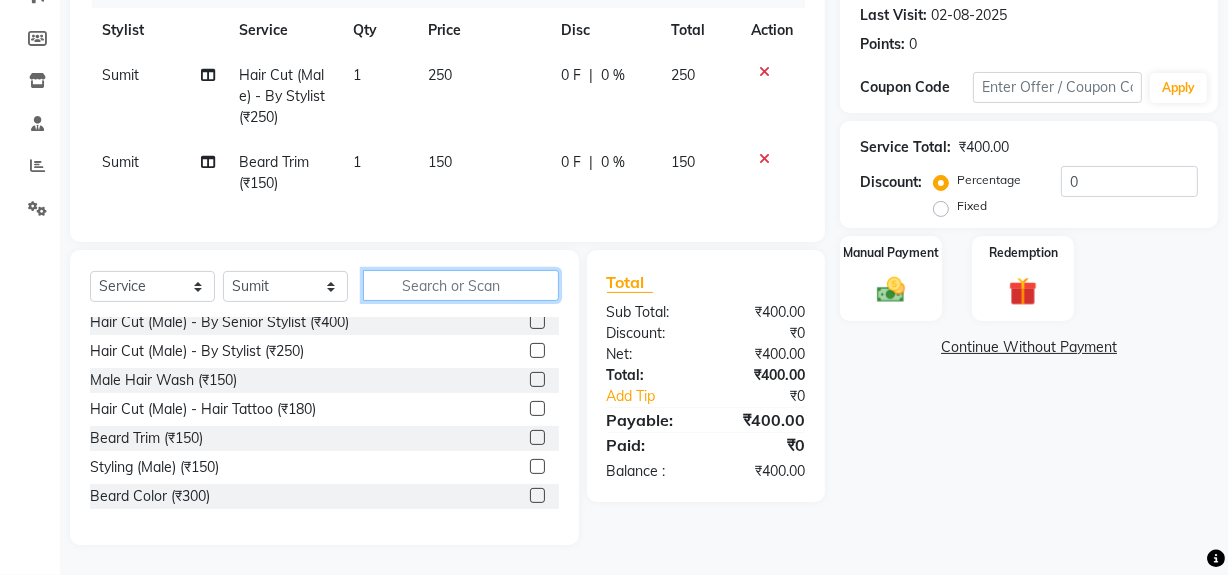click 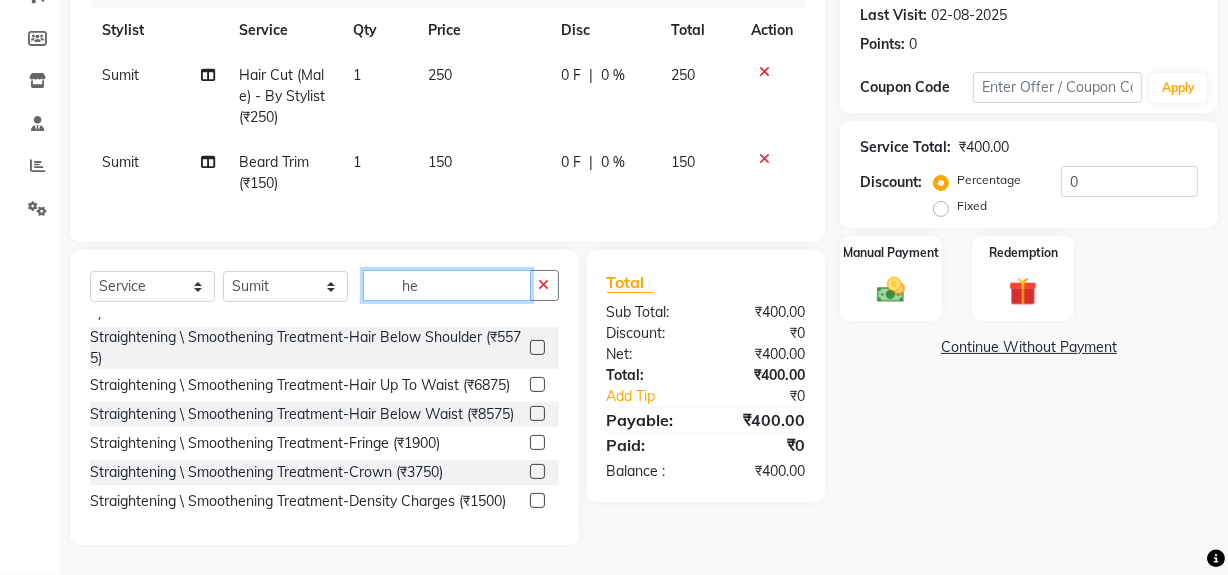 scroll, scrollTop: 0, scrollLeft: 0, axis: both 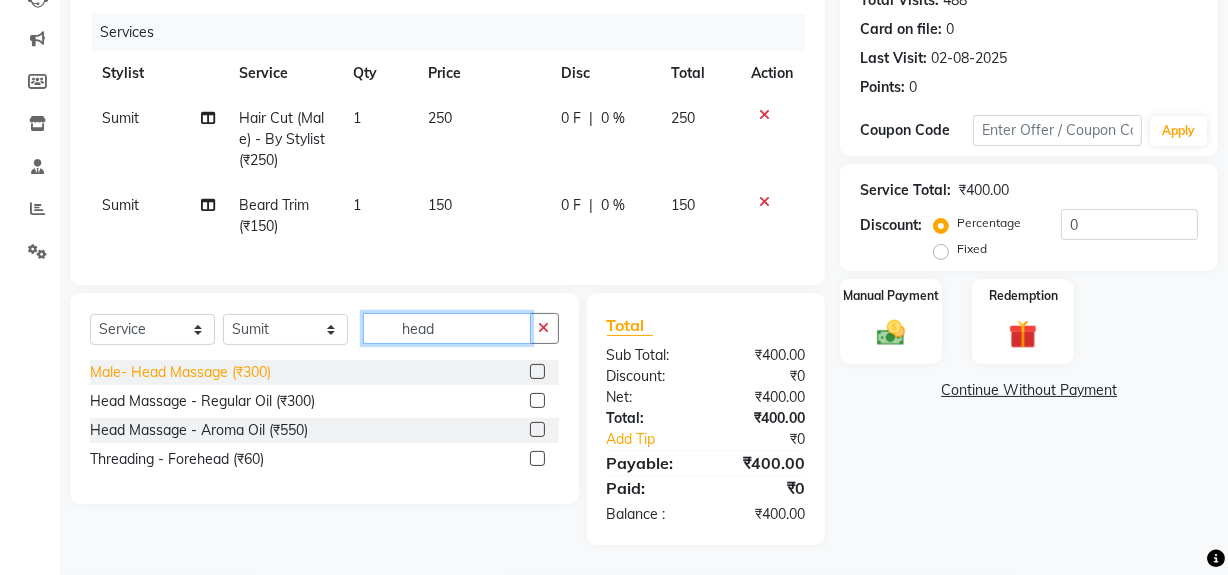 type on "head" 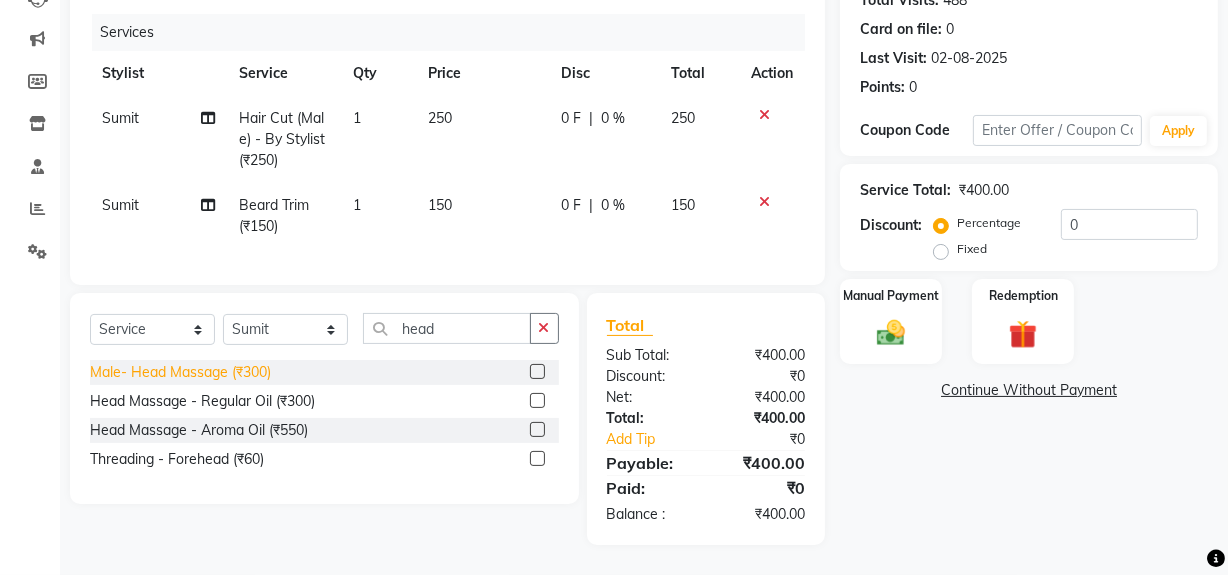 click on "Male- Head Massage (₹300)" 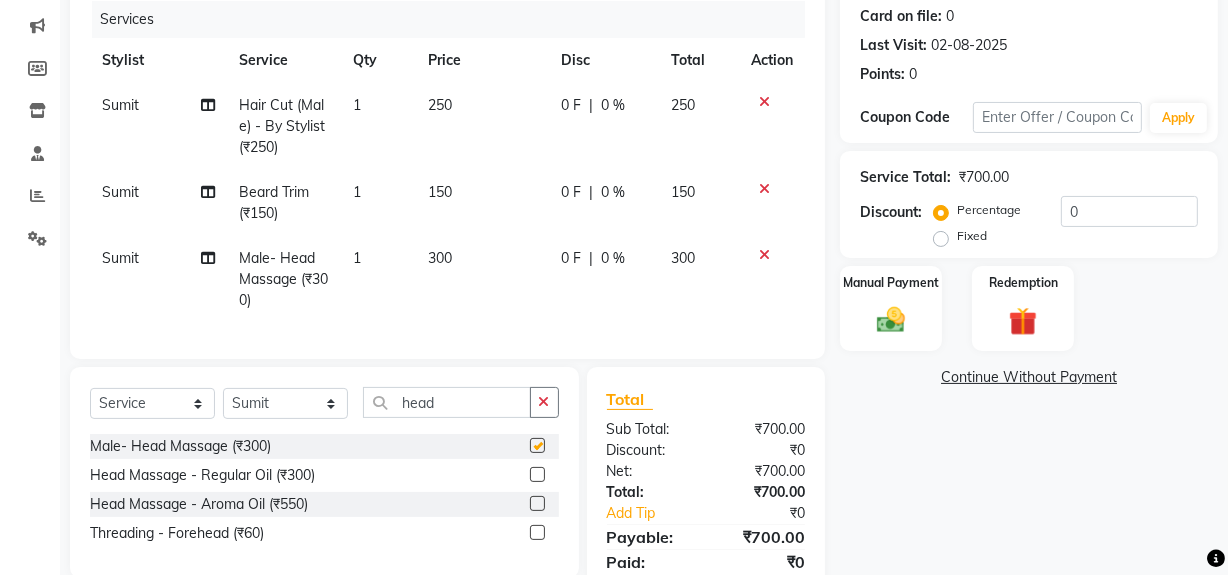 checkbox on "false" 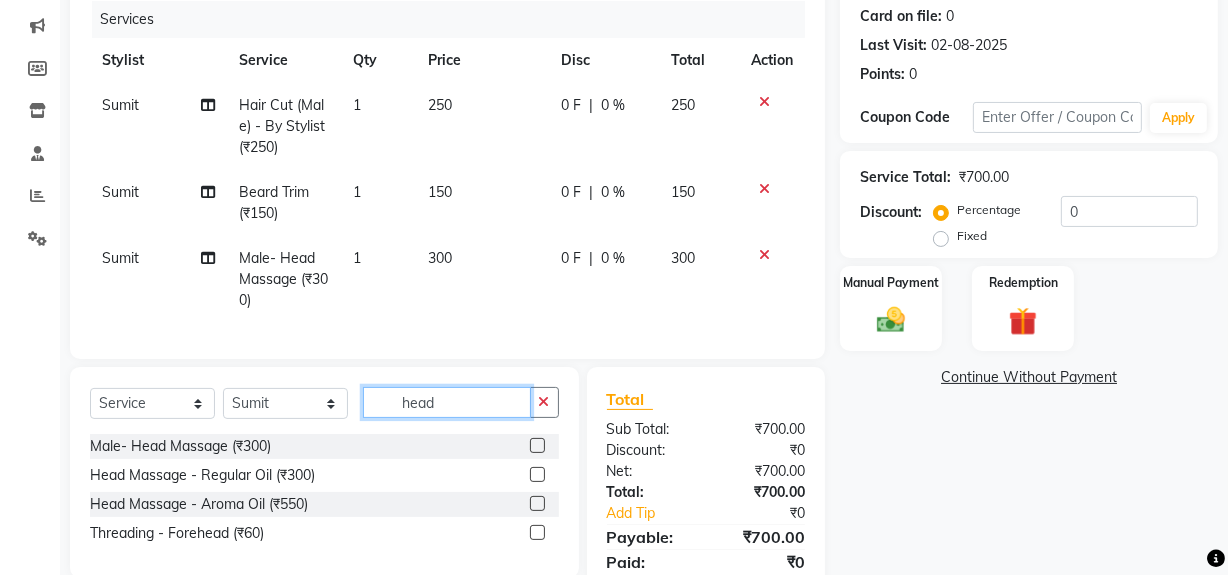 click on "head" 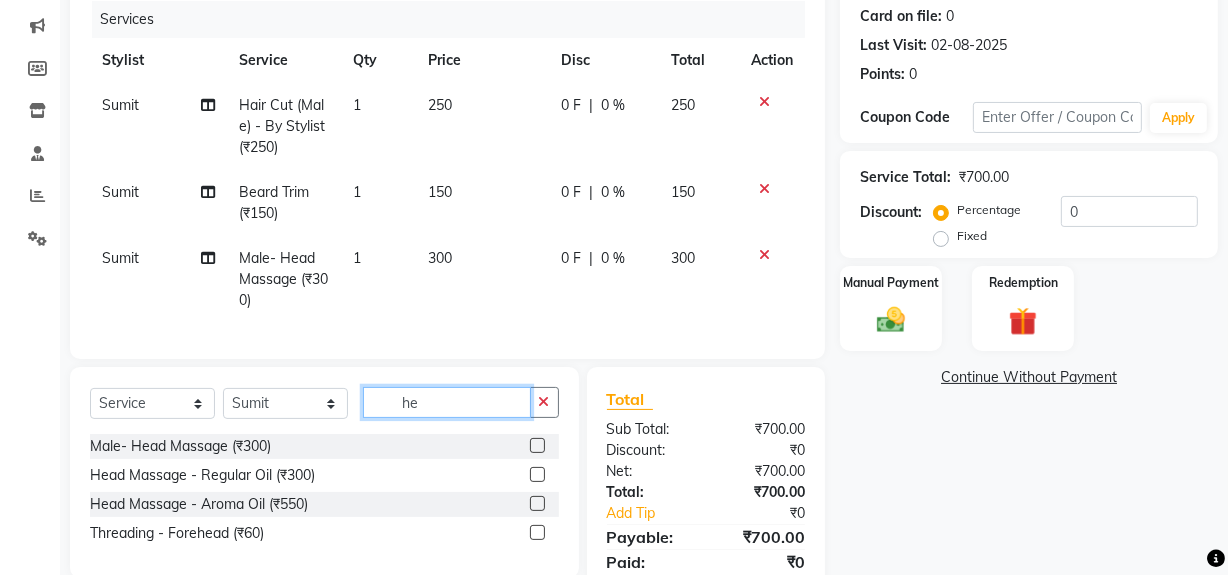 type on "h" 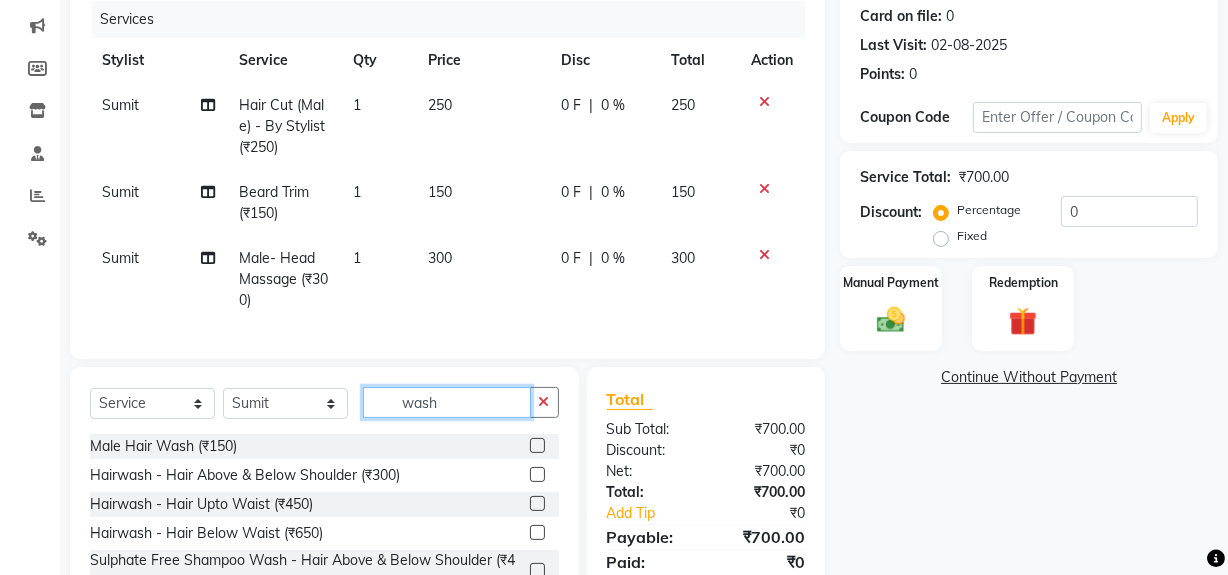 scroll, scrollTop: 20, scrollLeft: 0, axis: vertical 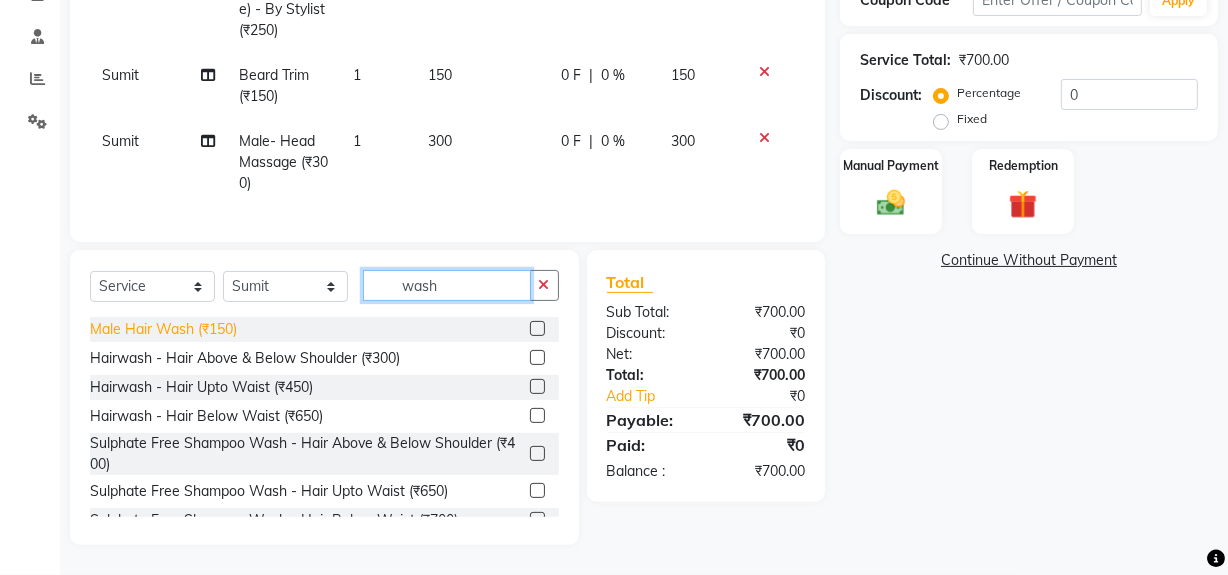 type on "wash" 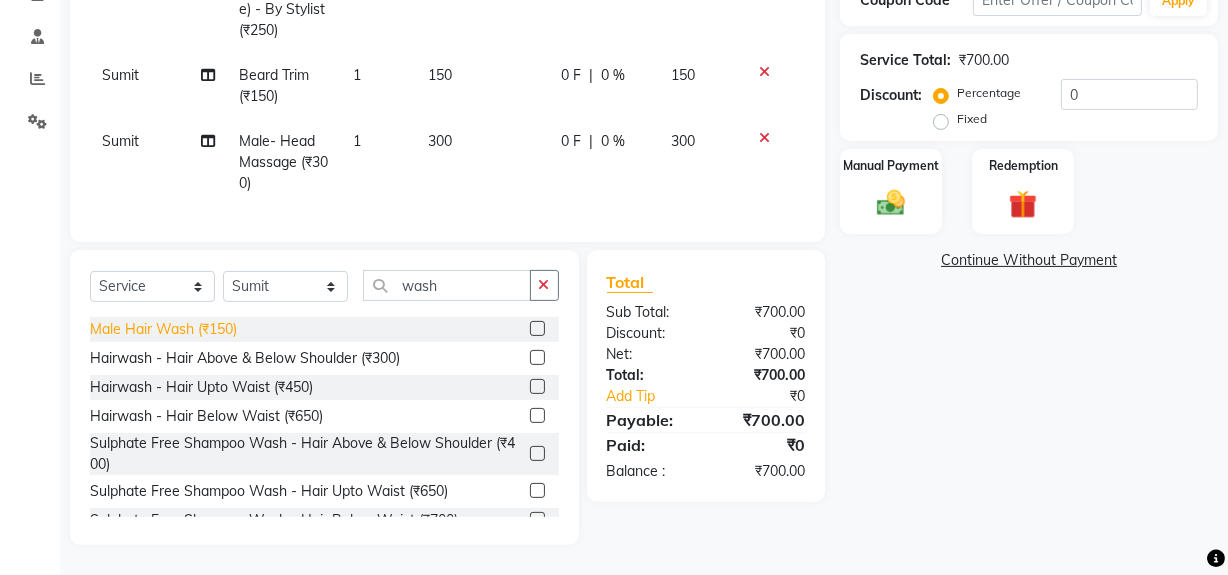 click on "Male Hair Wash  (₹150)" 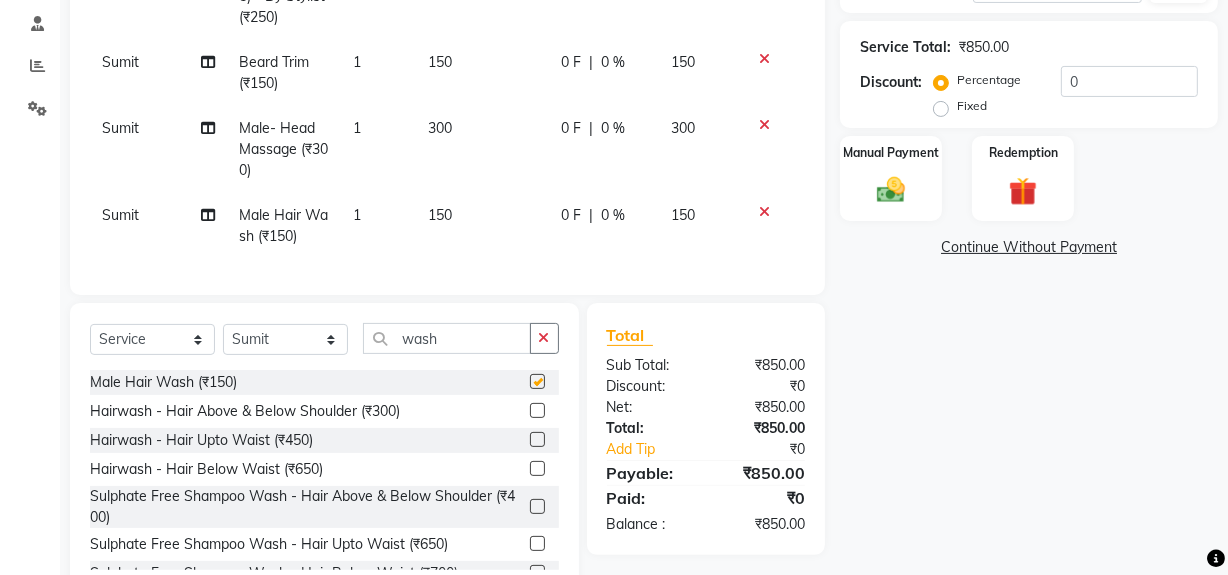 checkbox on "false" 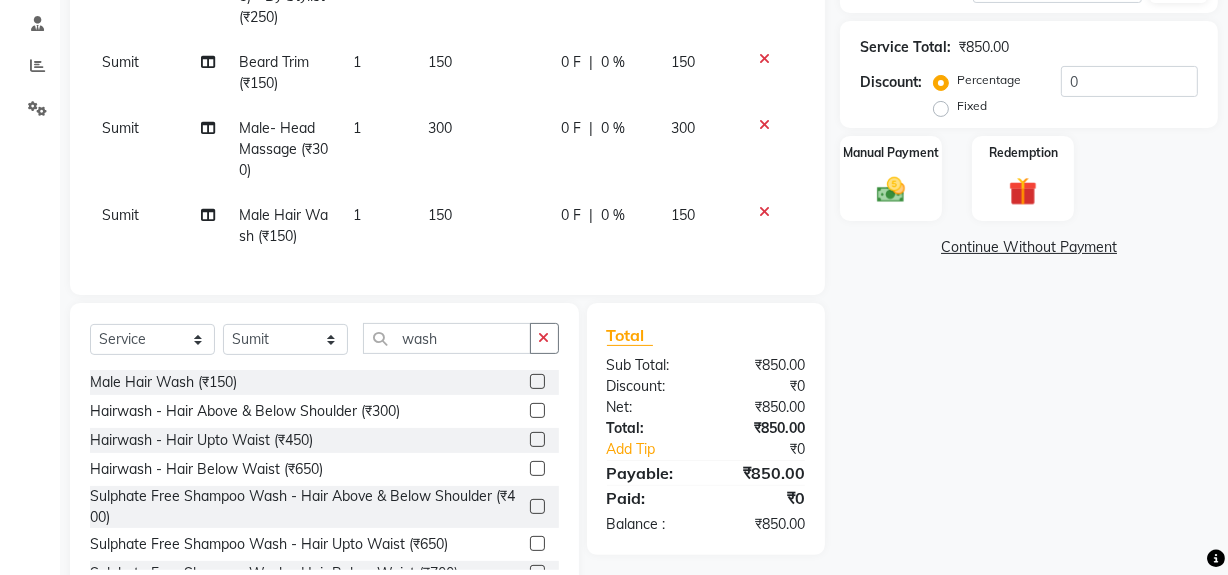 click on "150" 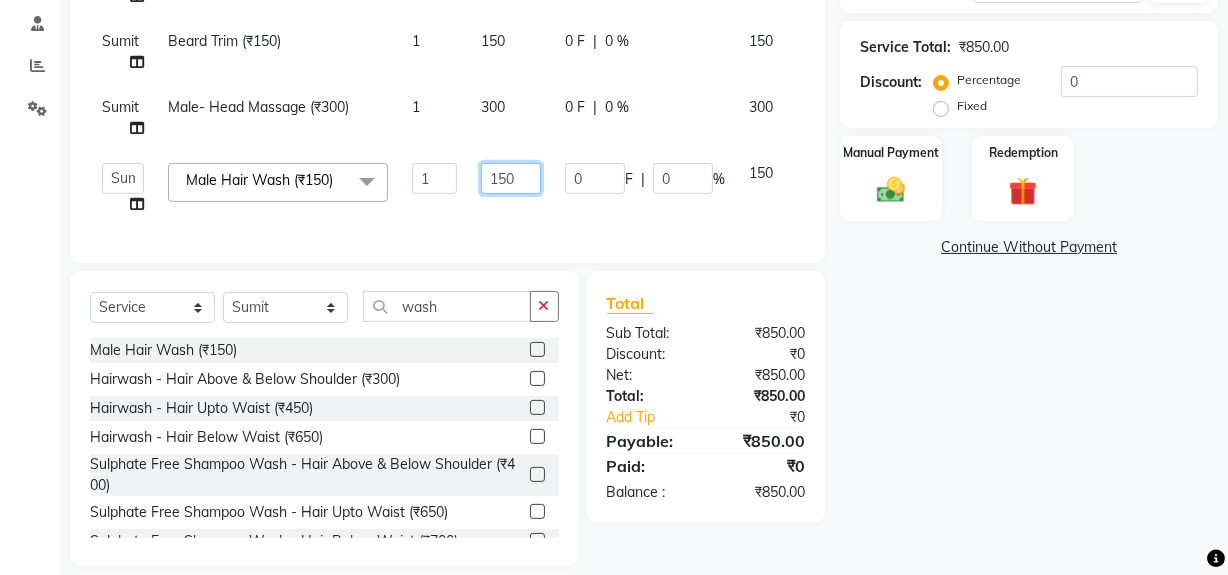 click on "150" 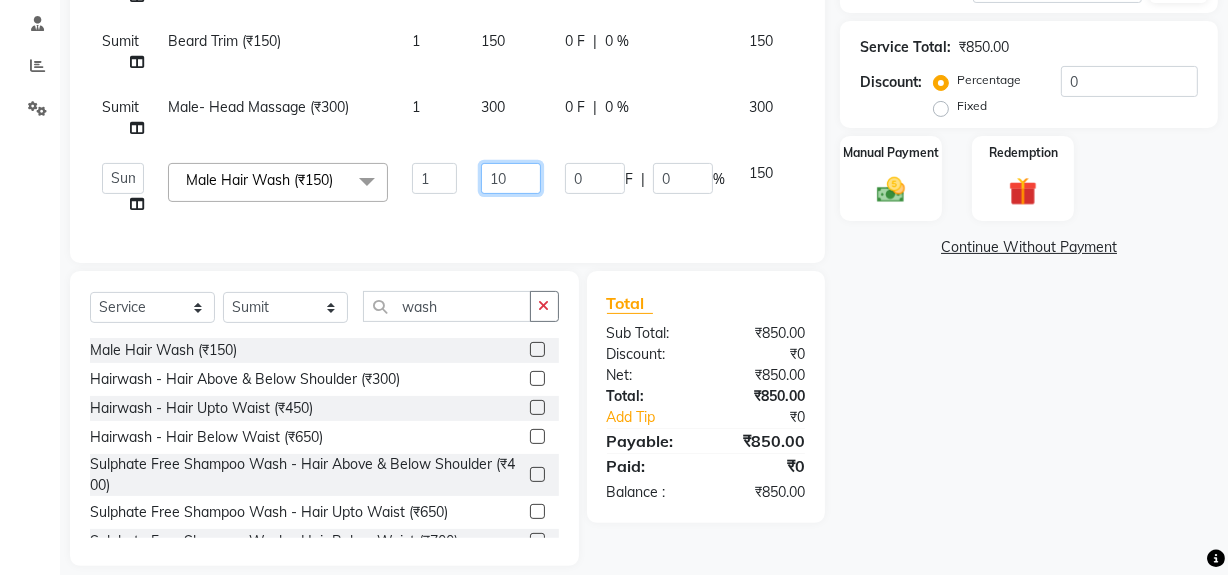 type on "100" 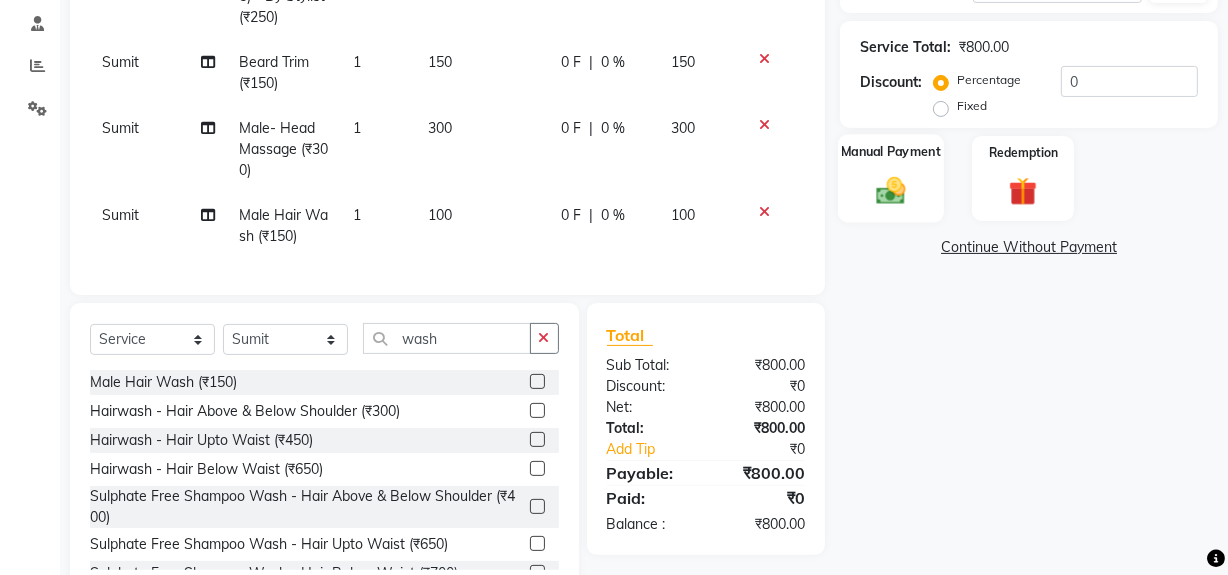 click 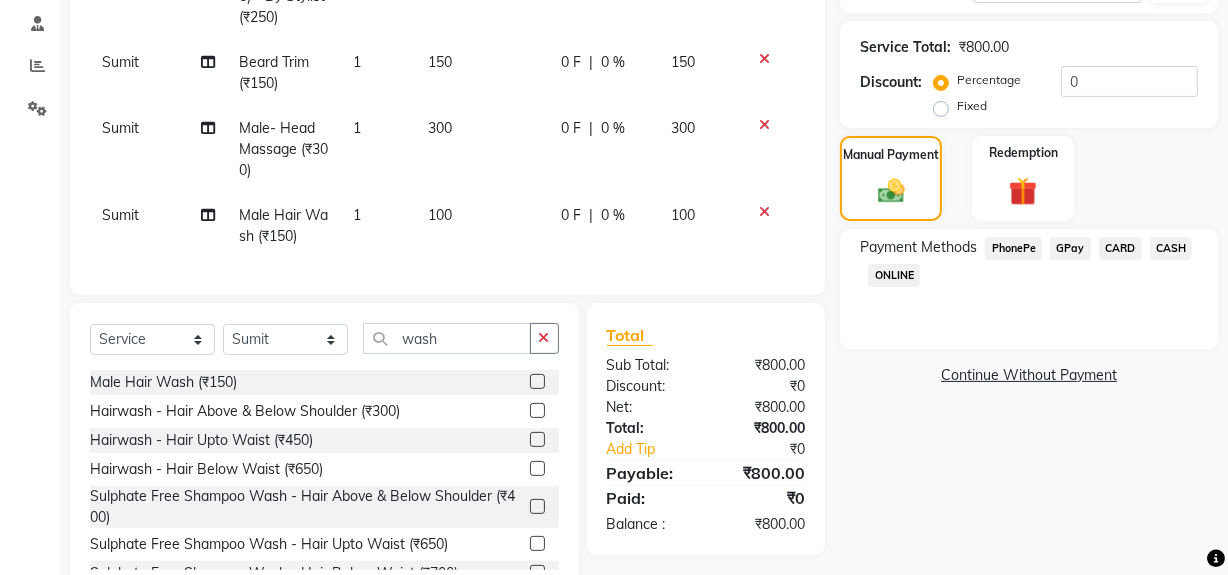 click on "GPay" 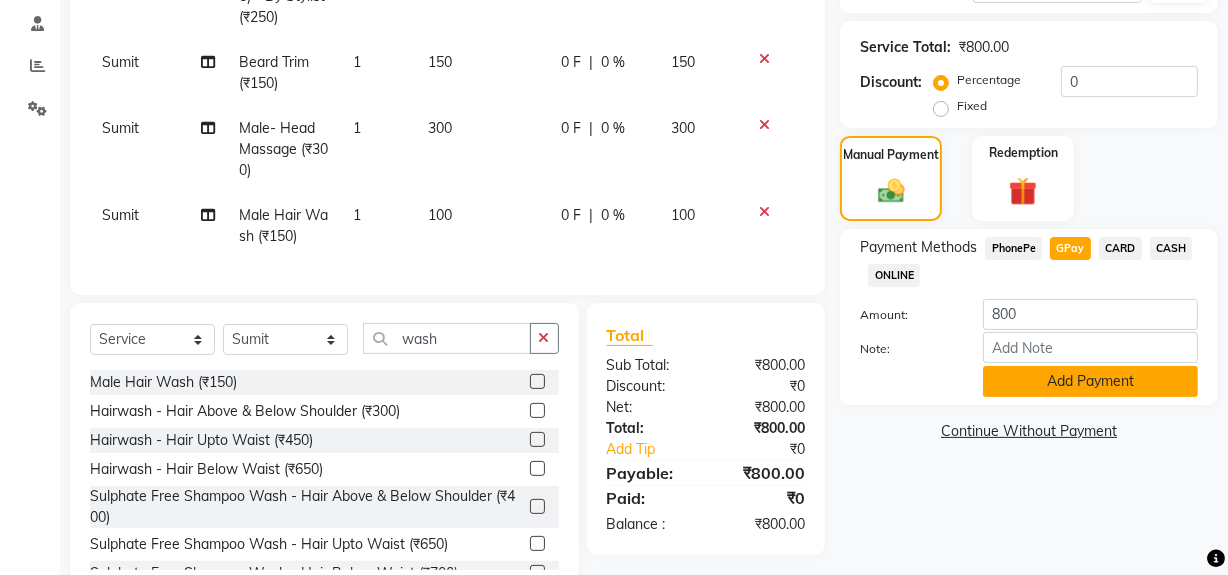 scroll, scrollTop: 443, scrollLeft: 0, axis: vertical 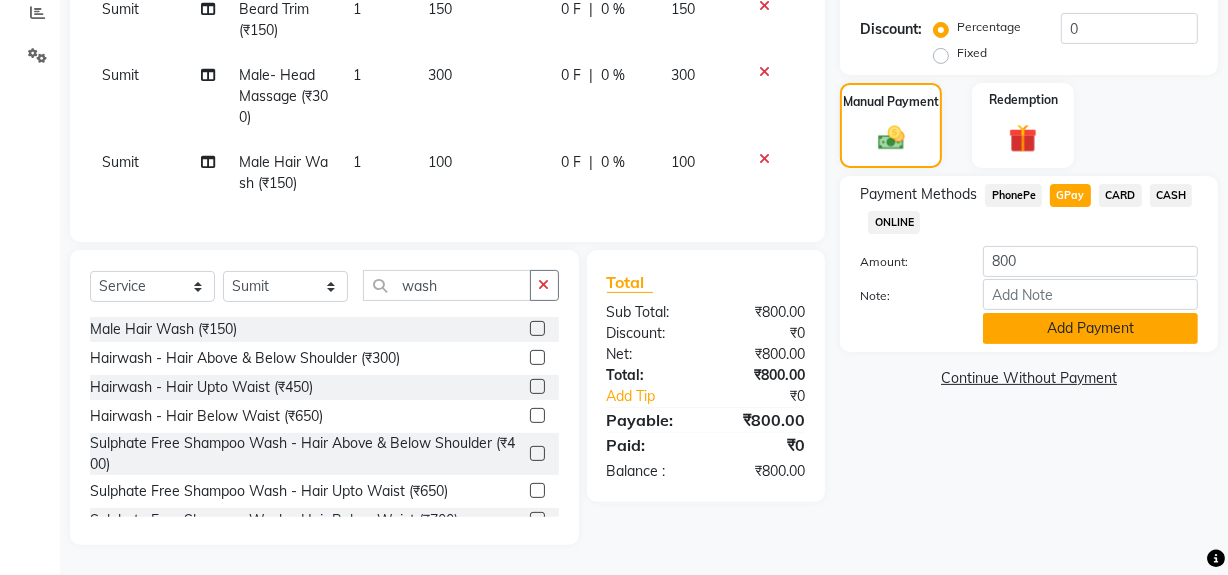 click on "Add Payment" 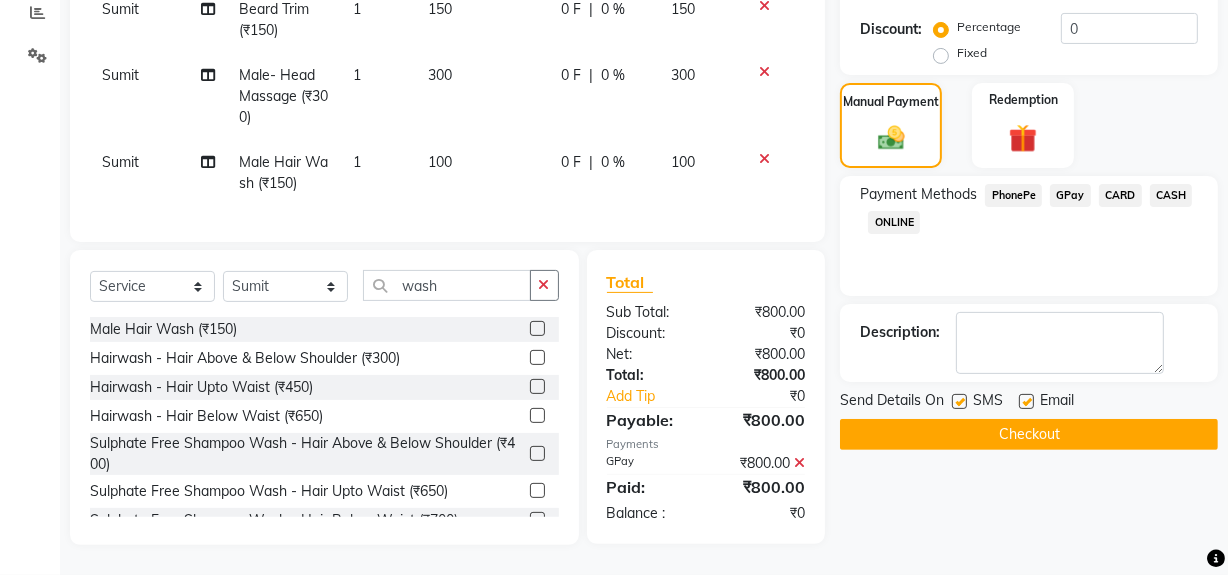 click 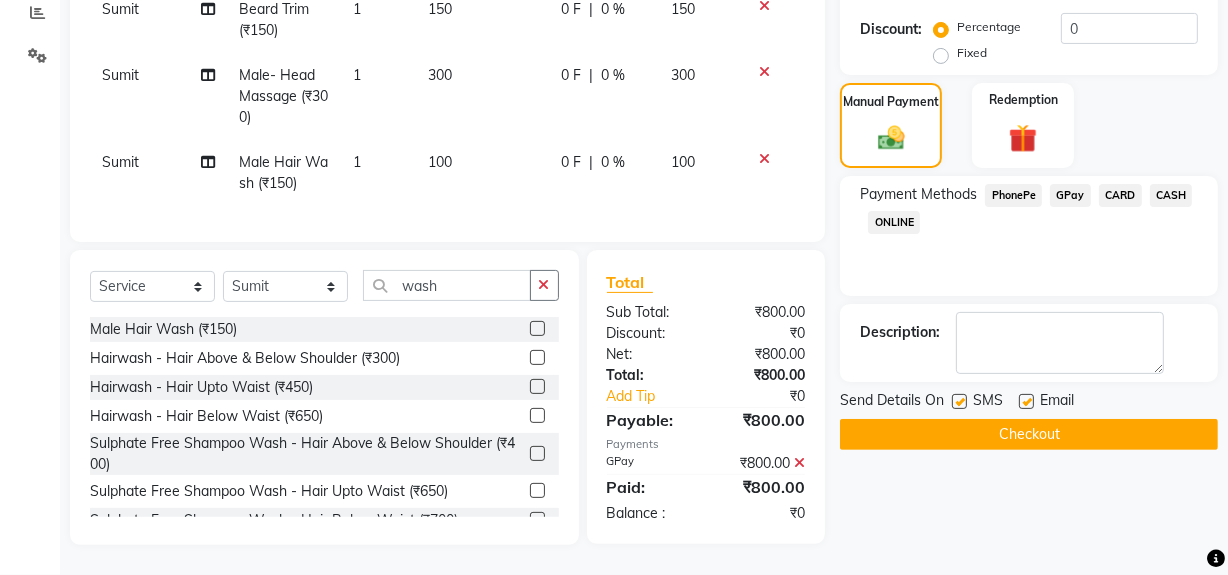 click at bounding box center (1025, 402) 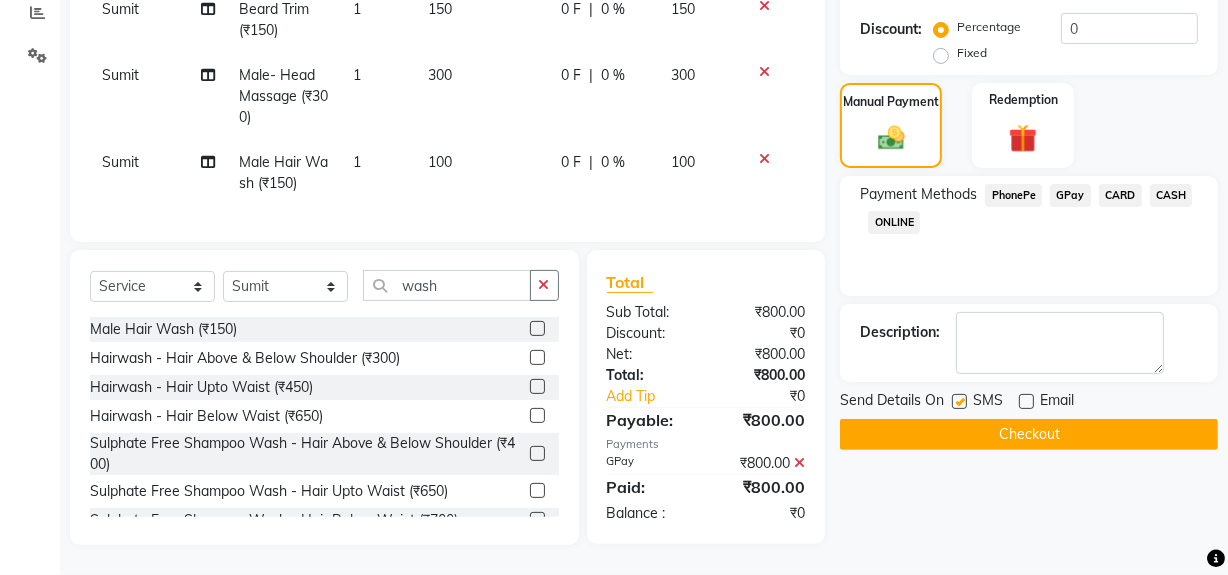 click 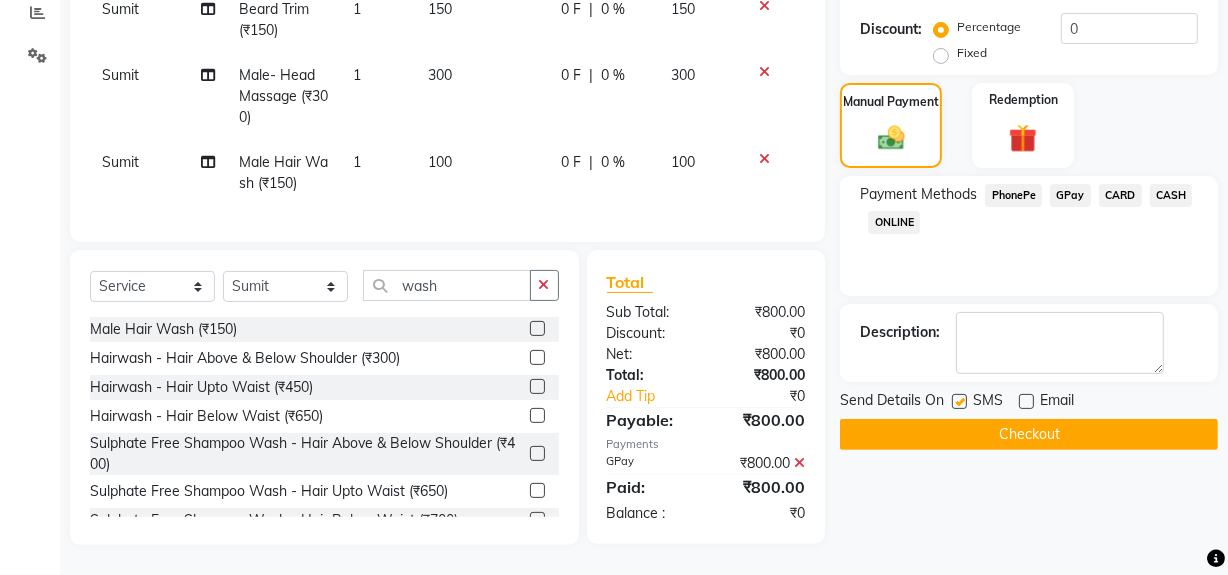 click at bounding box center (958, 402) 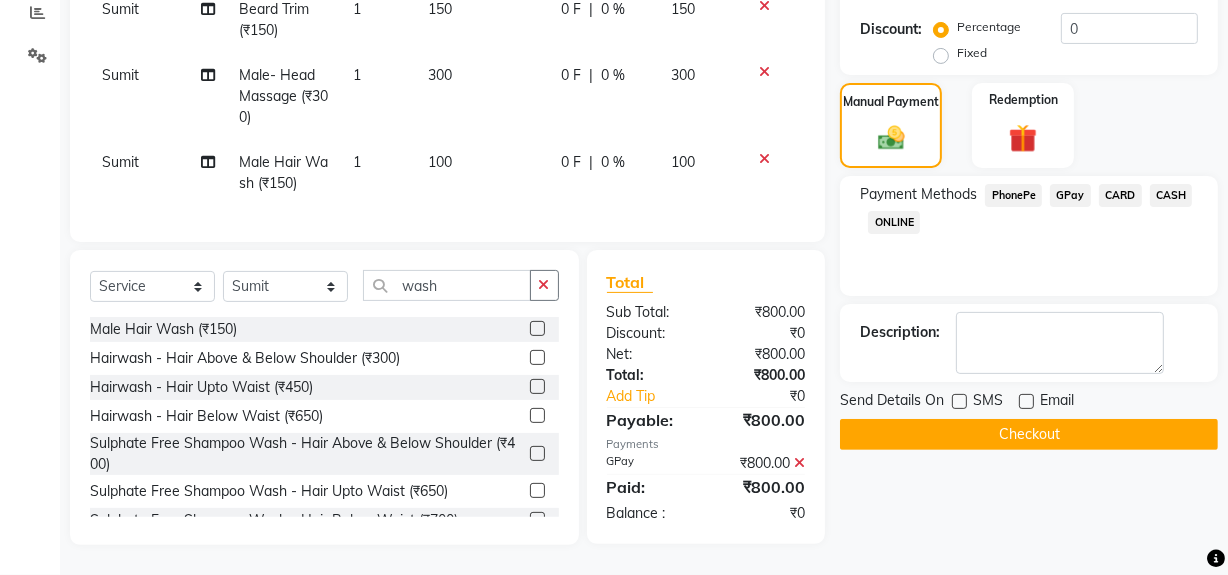click on "Send Details On SMS Email  Checkout" 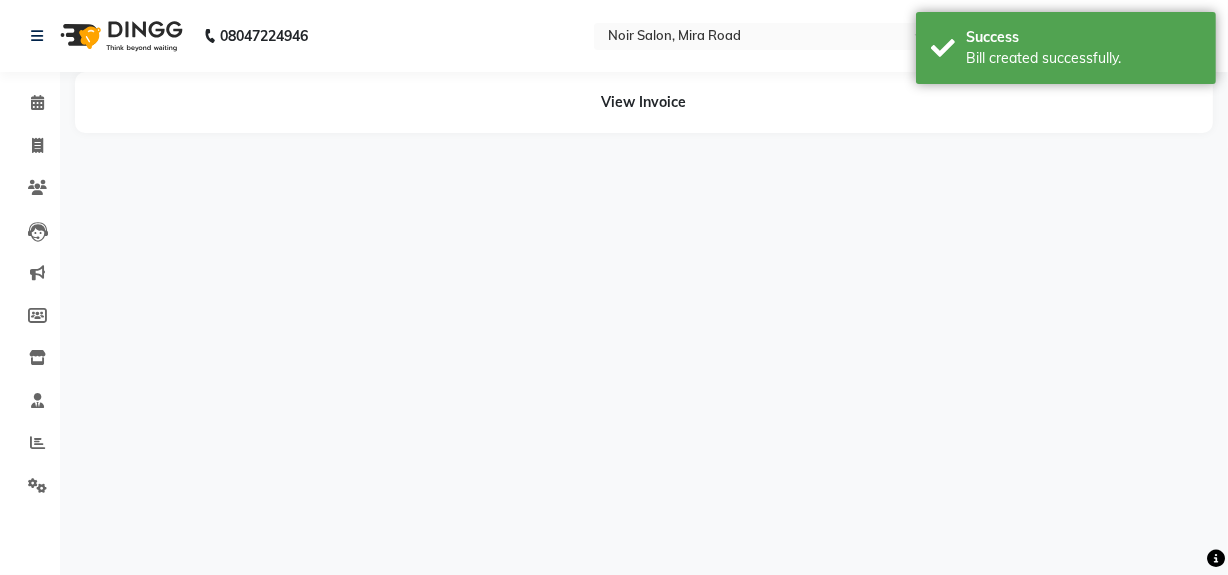 scroll, scrollTop: 0, scrollLeft: 0, axis: both 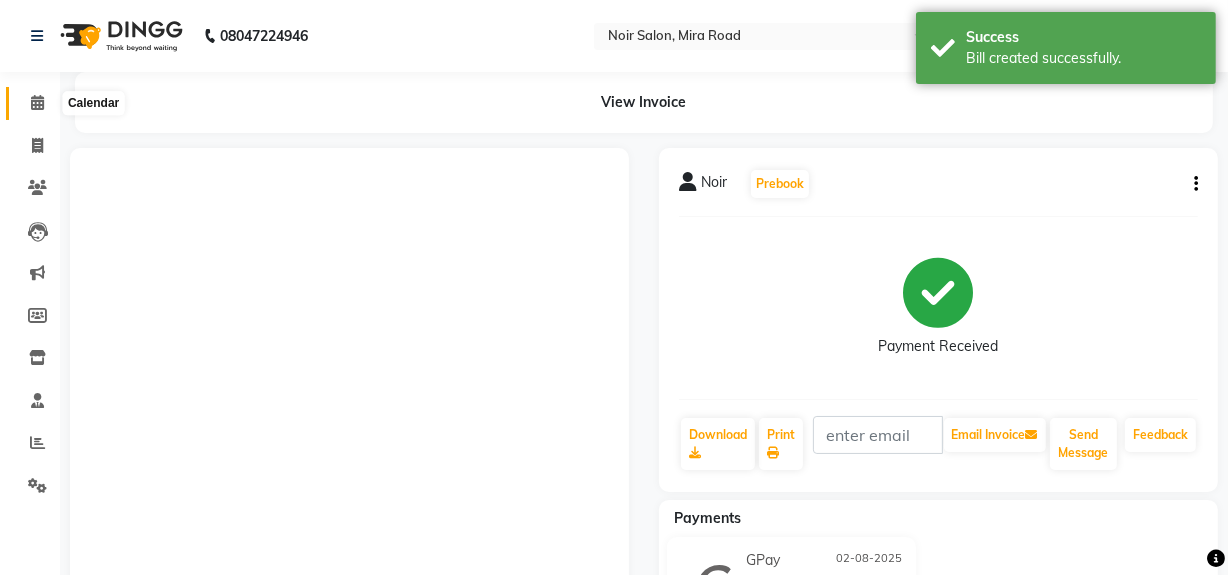 click 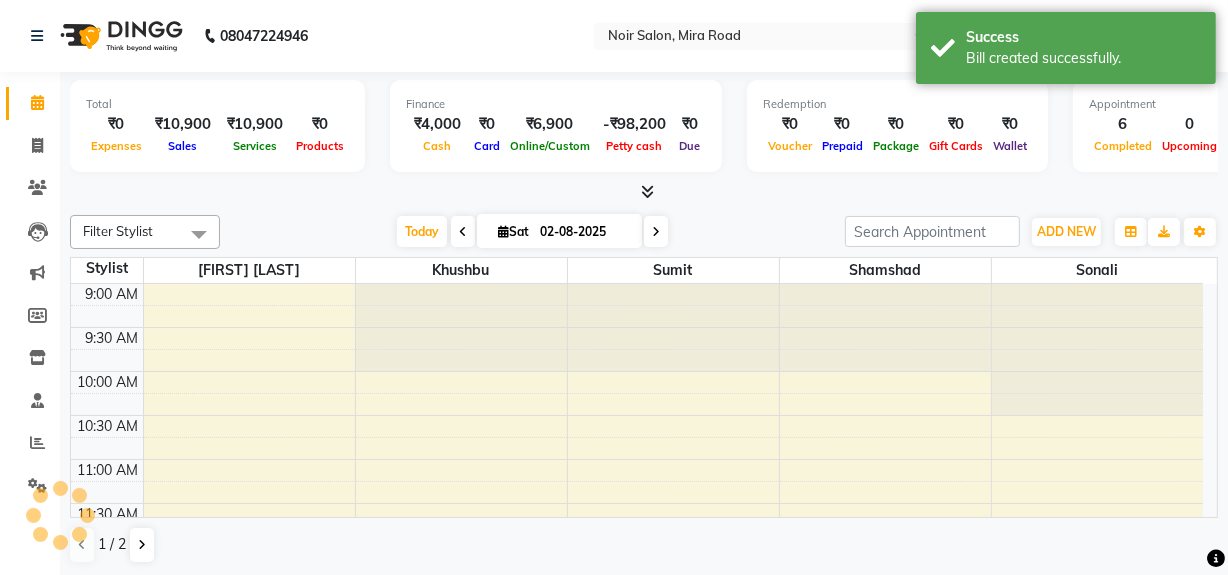 scroll, scrollTop: 0, scrollLeft: 0, axis: both 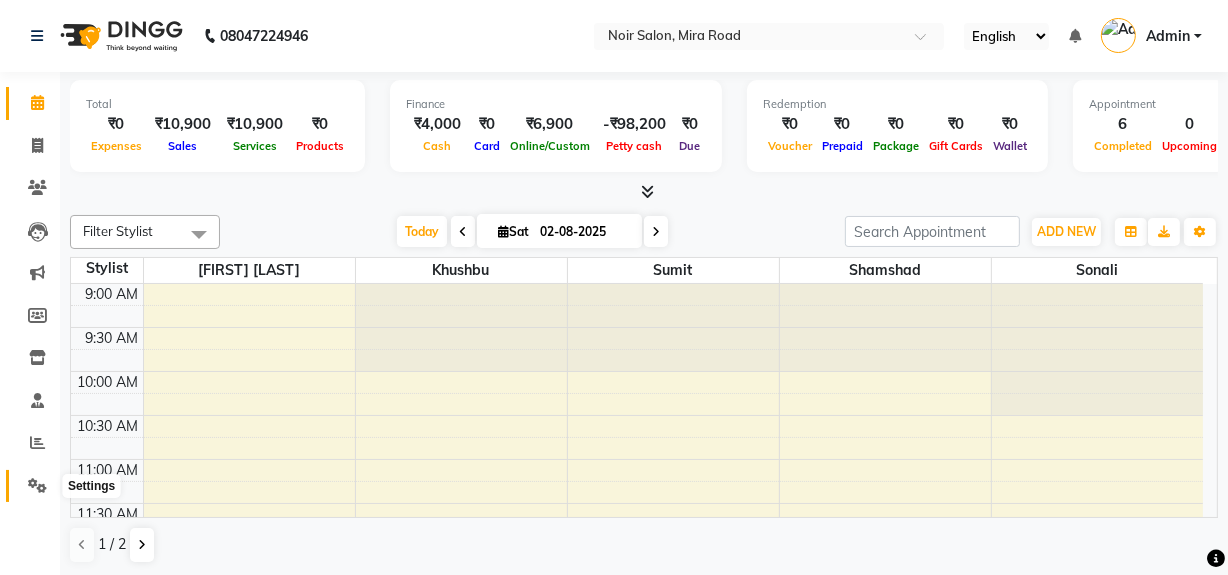 click 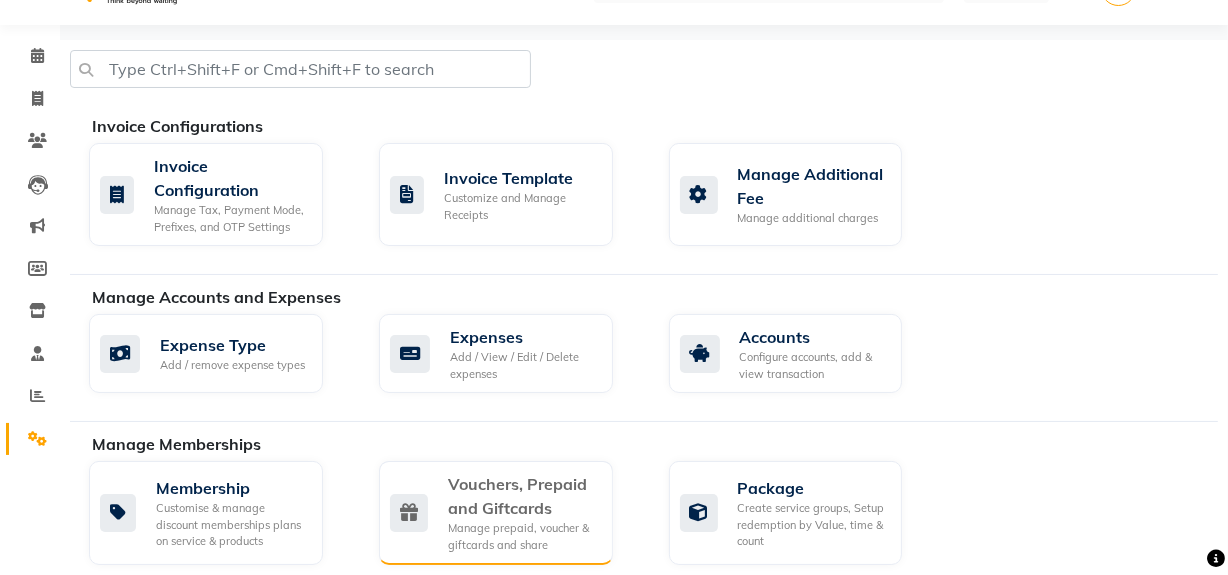scroll, scrollTop: 91, scrollLeft: 0, axis: vertical 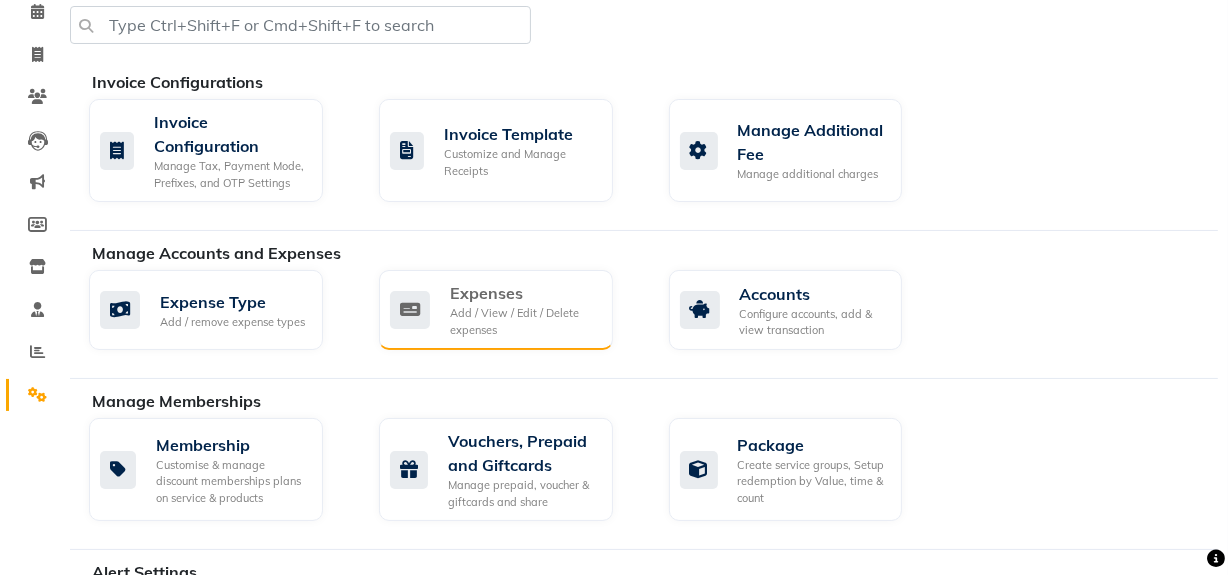 click on "Add / View / Edit / Delete expenses" 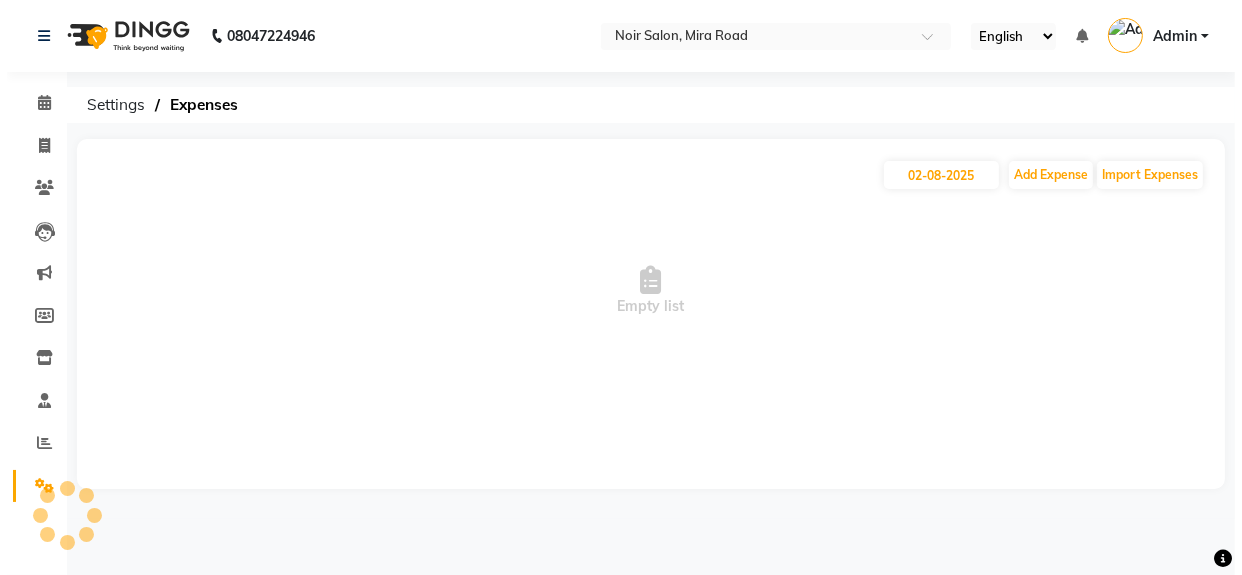 scroll, scrollTop: 0, scrollLeft: 0, axis: both 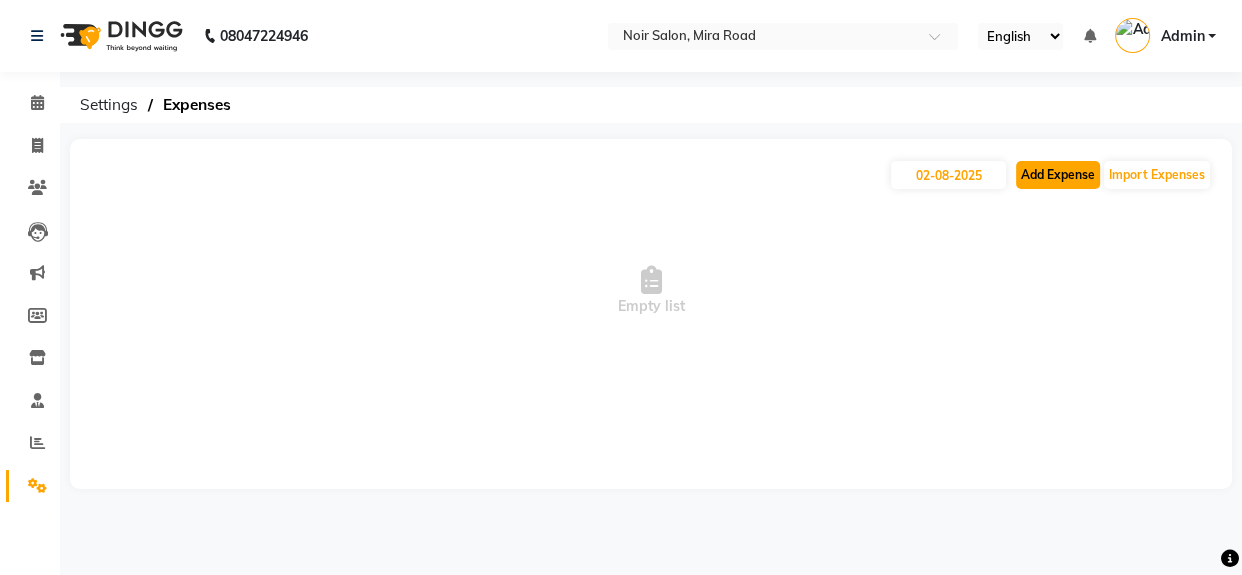 click on "Add Expense" 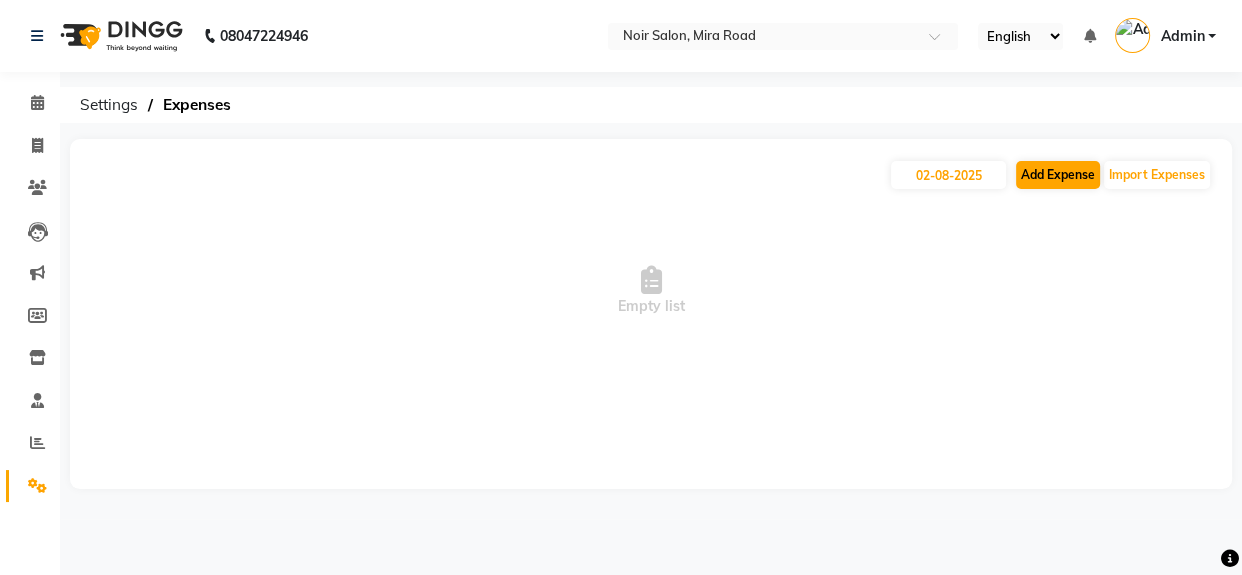 select on "1" 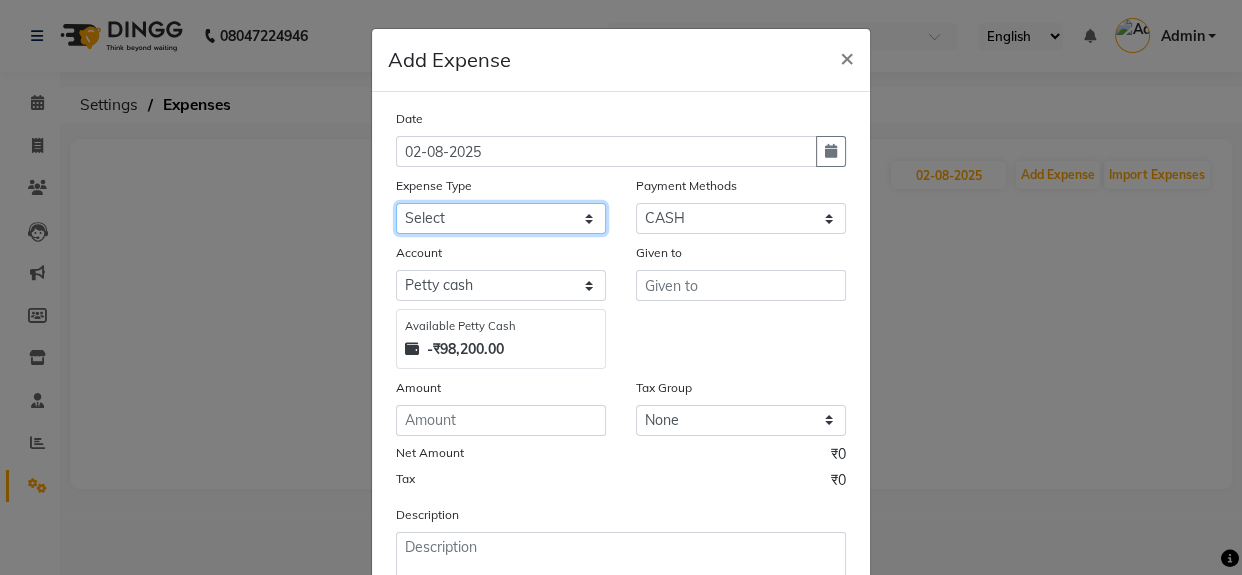 click on "Select Advance Advance Salary Bank charges Cash transfer to bank Cash transfer to hub charity Check Client Snacks Disposabal Electricity bill Equipment Incentive Lundry Maintenance Marketing milk OT Owner Snacks Pantry Product Rent Salary saloon electricity staff advance Staff Snacks Tea Tip Water" 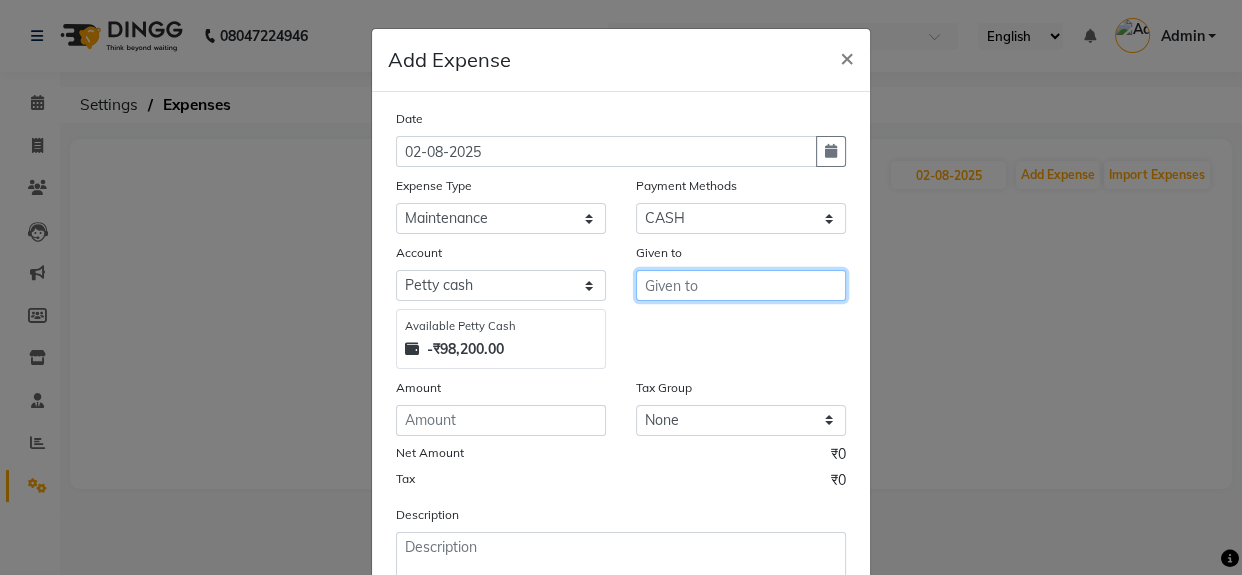 click at bounding box center (741, 285) 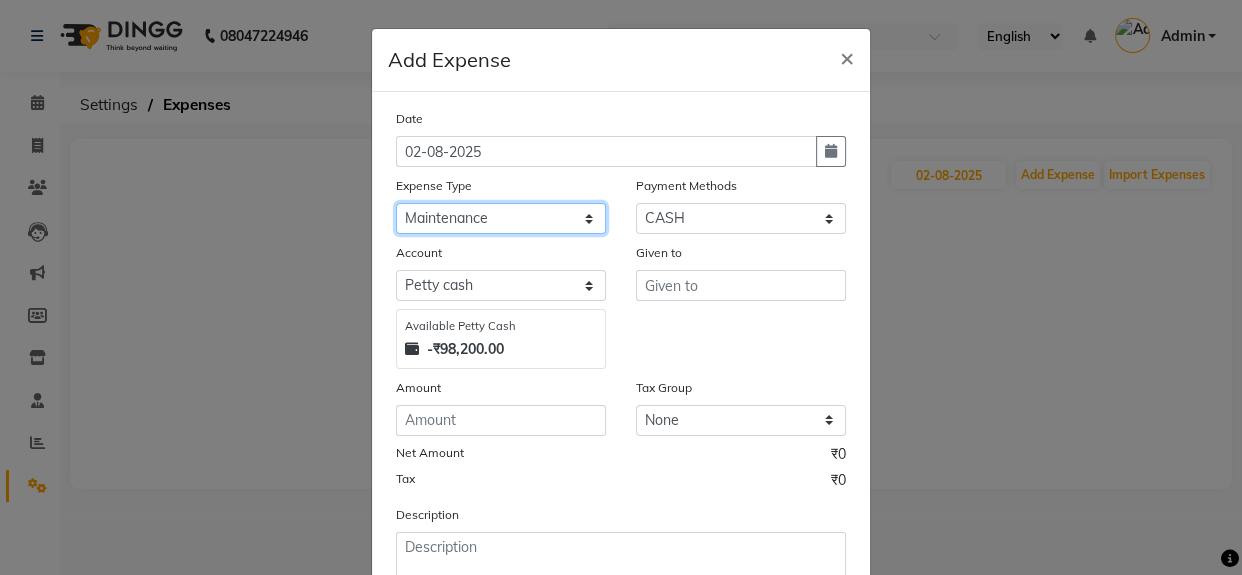 click on "Select Advance Advance Salary Bank charges Cash transfer to bank Cash transfer to hub charity Check Client Snacks Disposabal Electricity bill Equipment Incentive Lundry Maintenance Marketing milk OT Owner Snacks Pantry Product Rent Salary saloon electricity staff advance Staff Snacks Tea Tip Water" 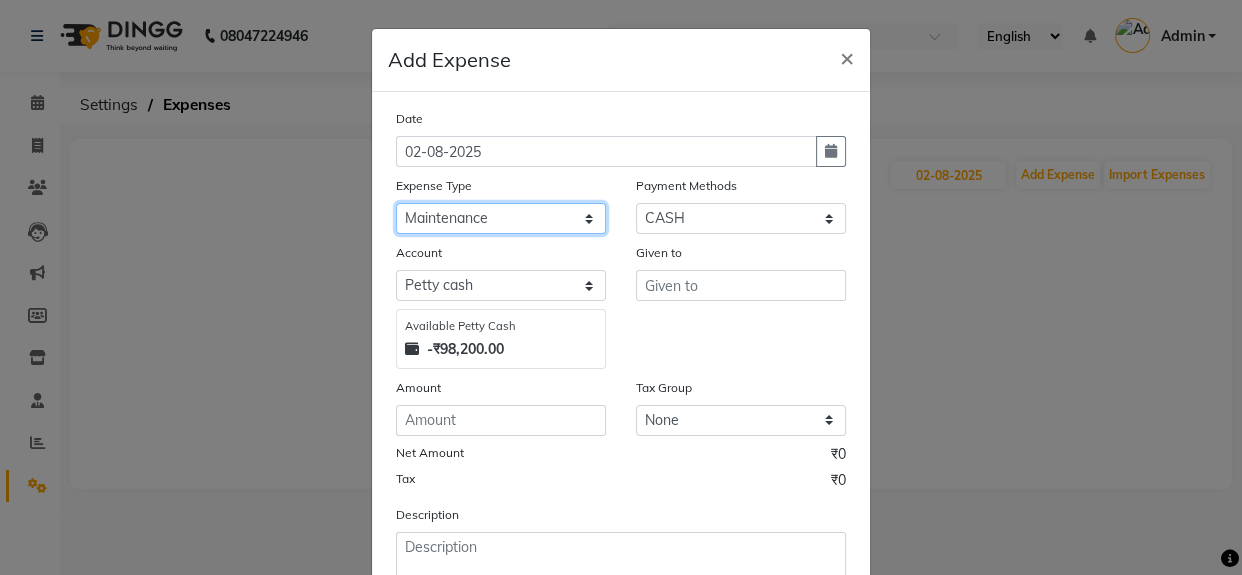 select on "10993" 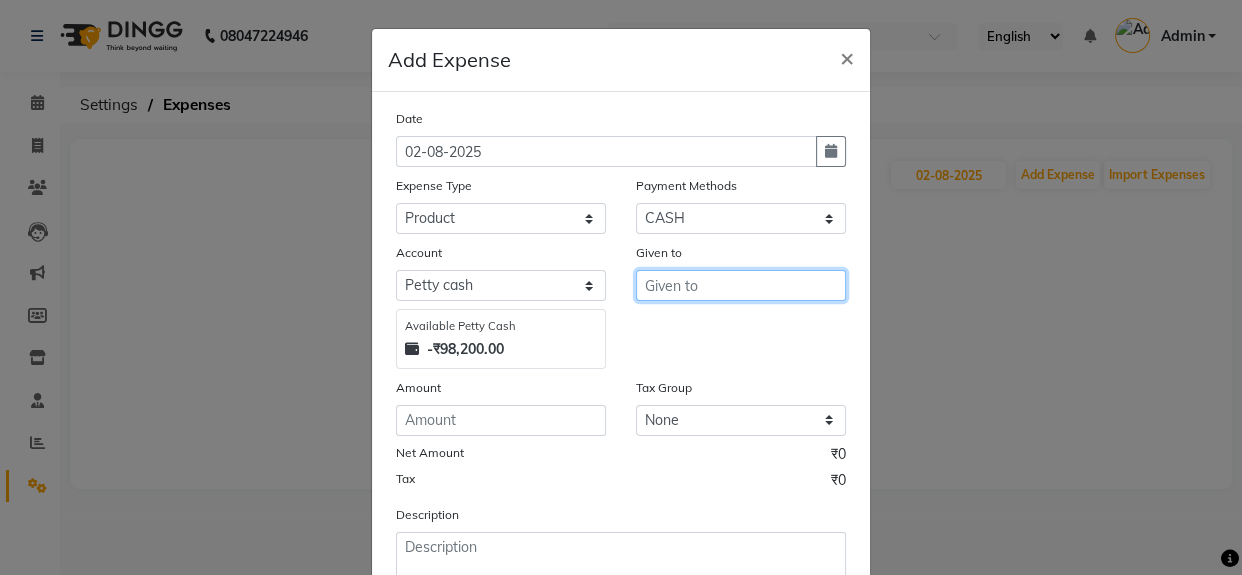 click at bounding box center [741, 285] 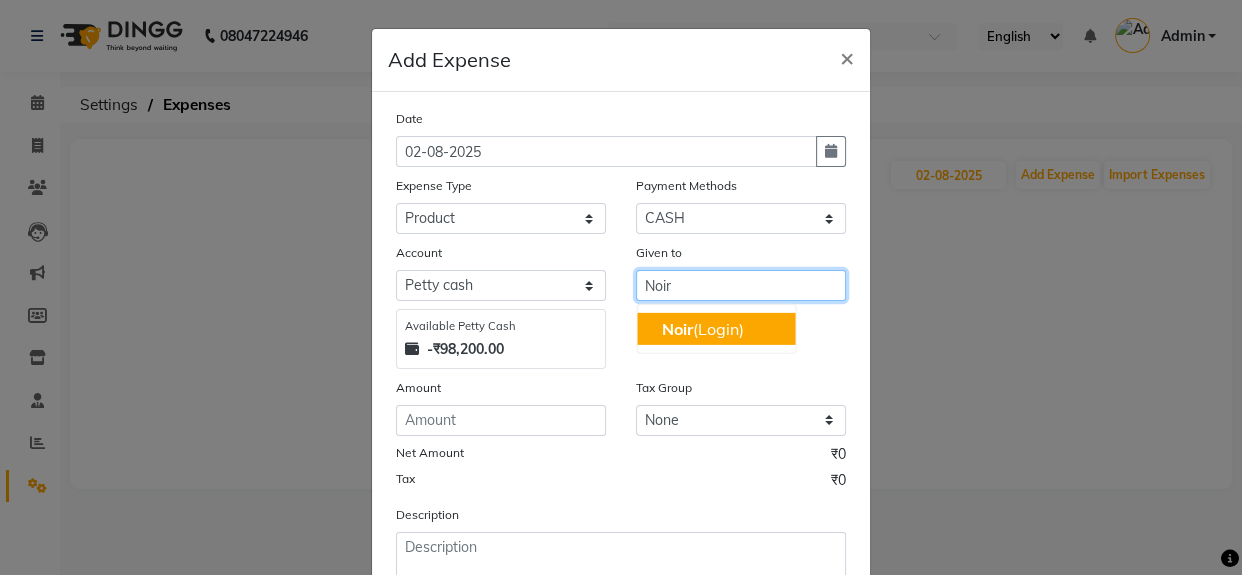type on "Noir" 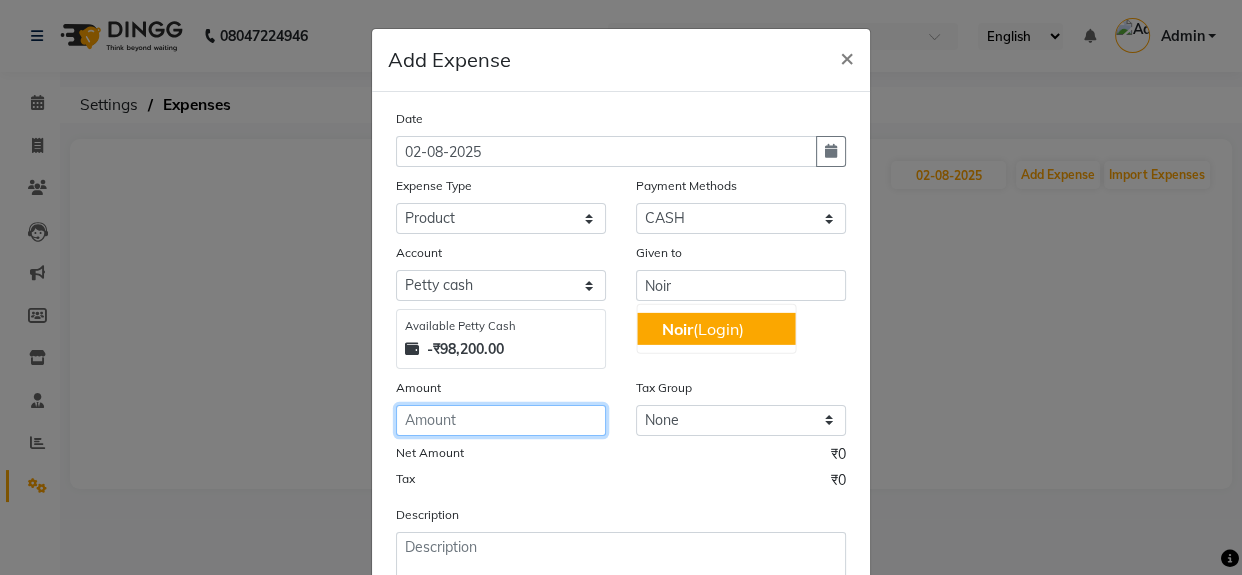 click 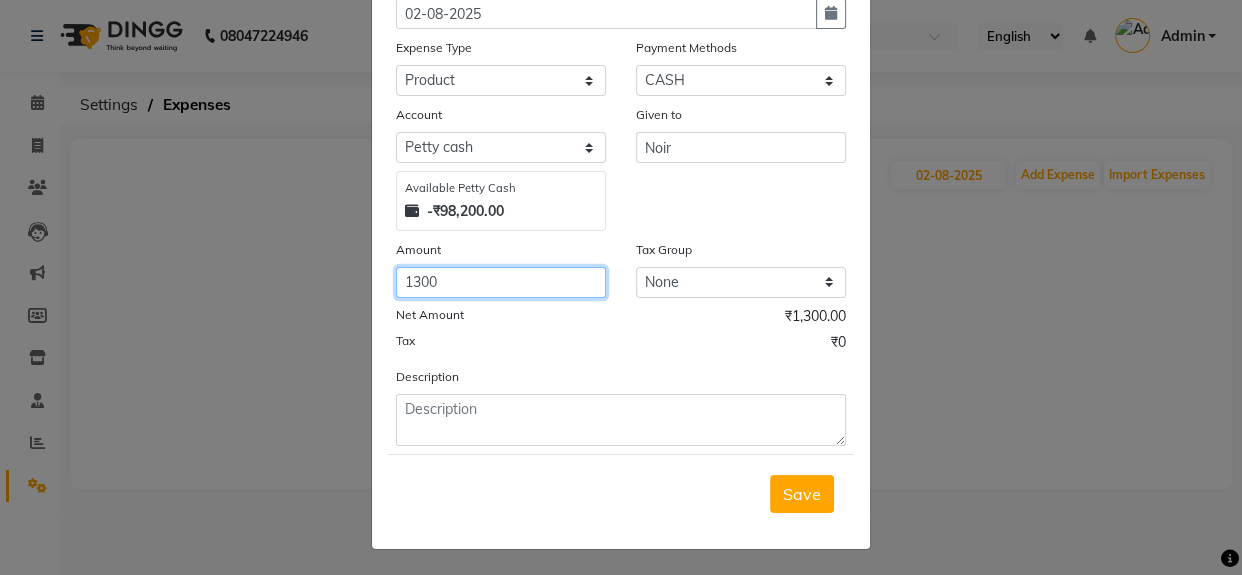 scroll, scrollTop: 142, scrollLeft: 0, axis: vertical 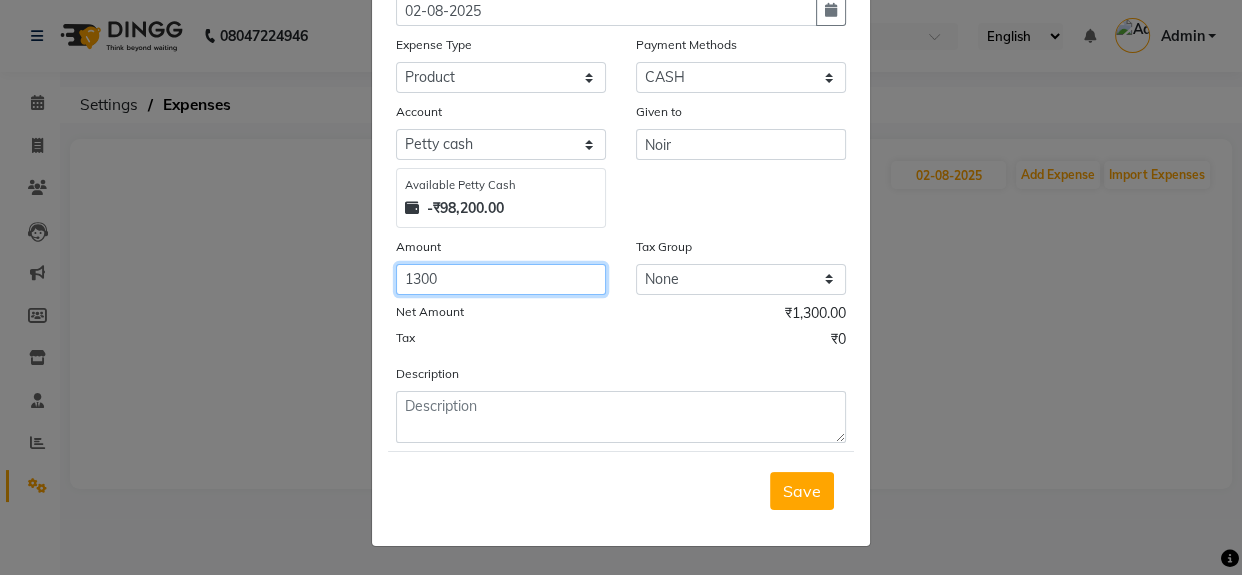 type on "1300" 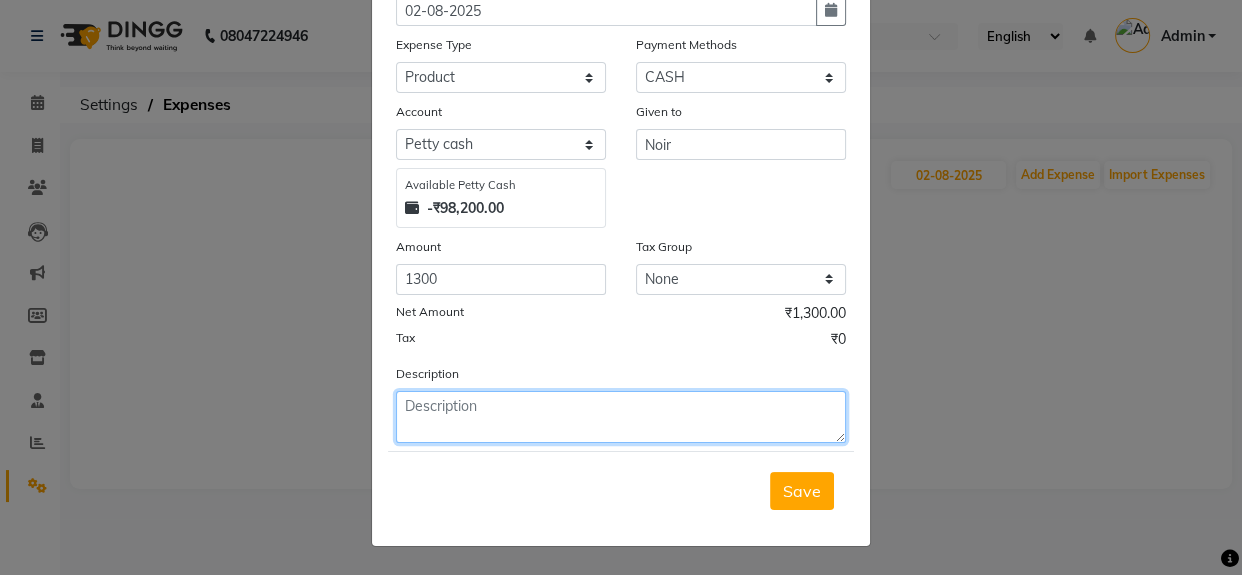 click 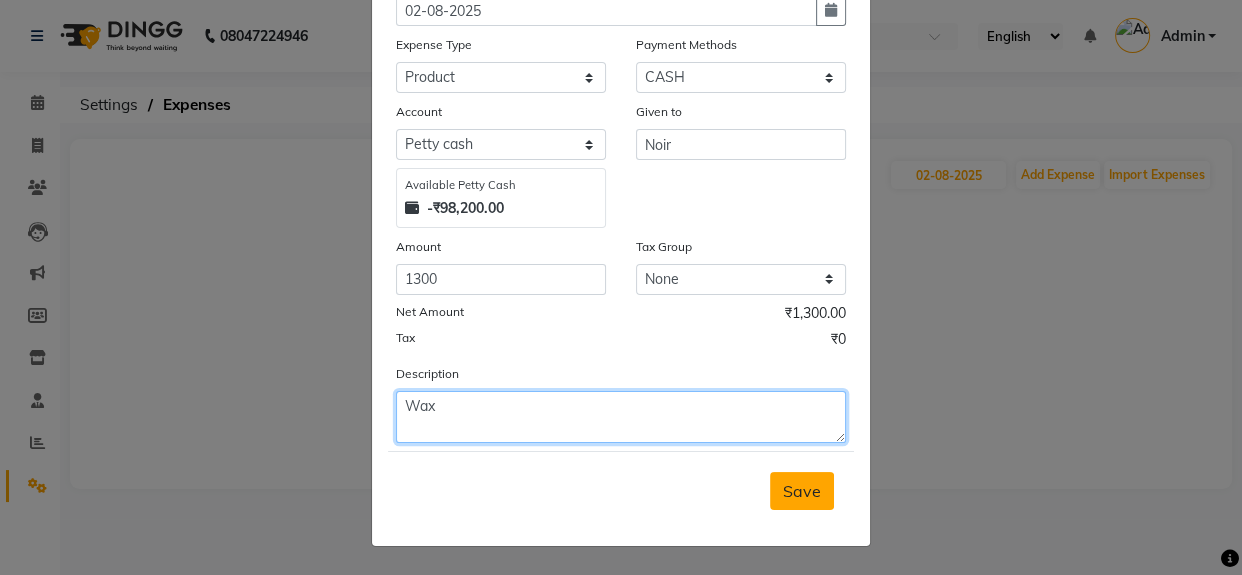 type on "Wax" 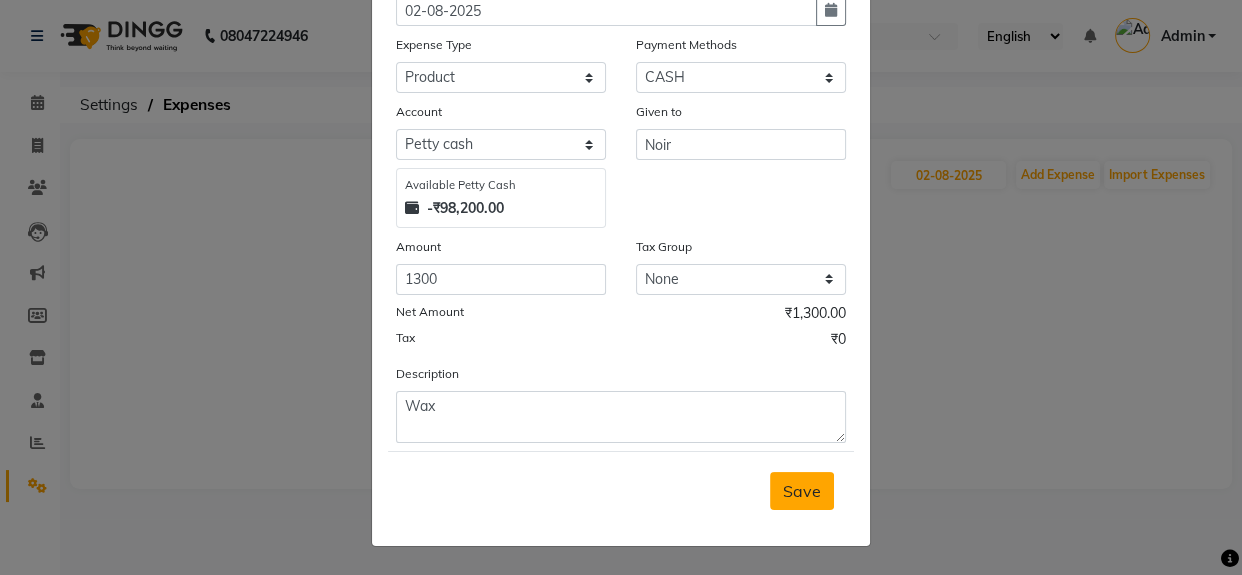 click on "Save" at bounding box center [802, 491] 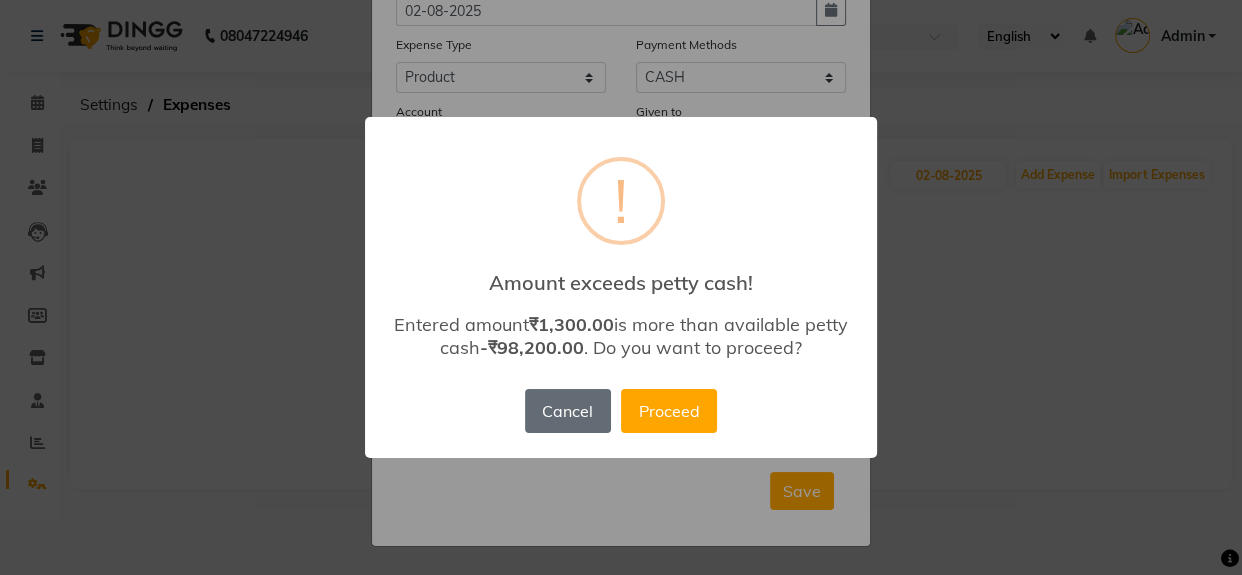 click on "Cancel" at bounding box center (568, 411) 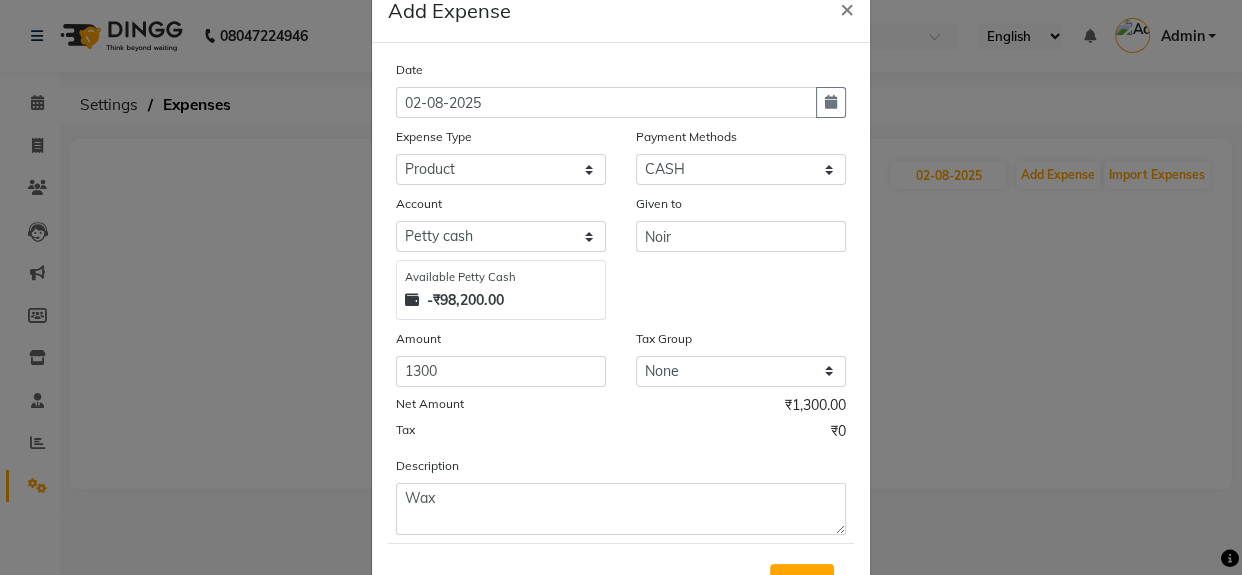 scroll, scrollTop: 142, scrollLeft: 0, axis: vertical 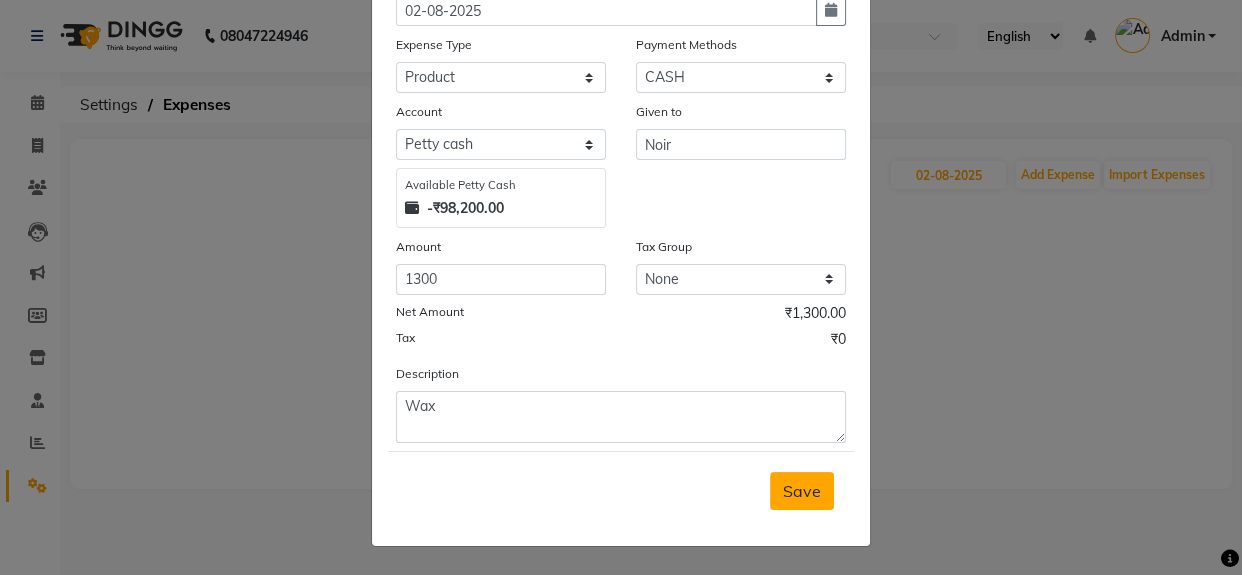 click on "Save" at bounding box center (802, 491) 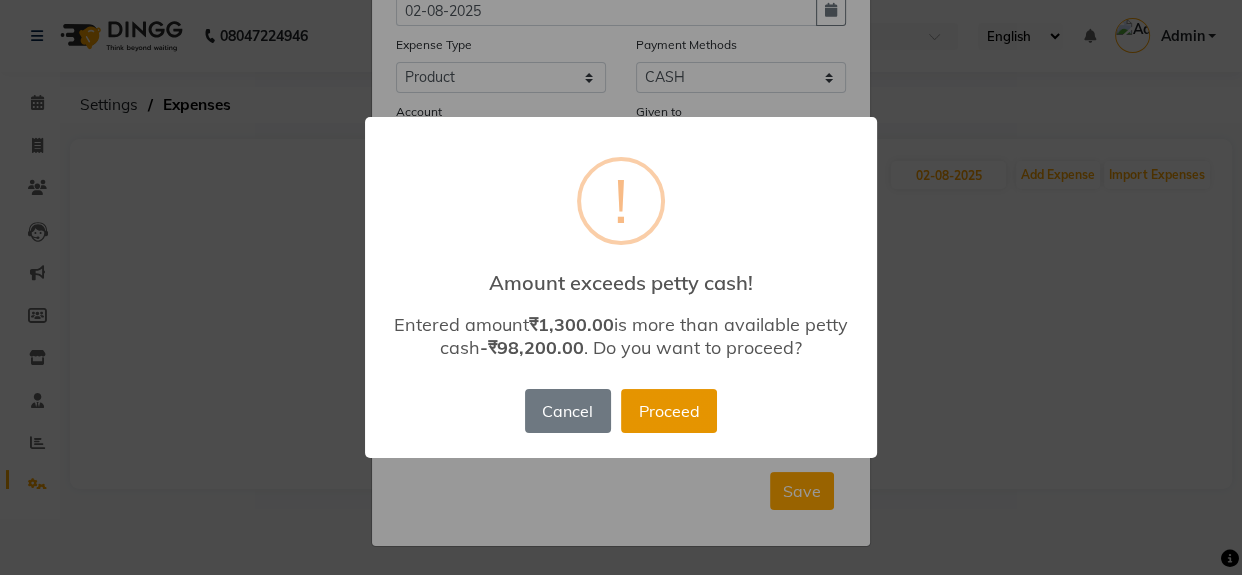 click on "Proceed" at bounding box center [669, 411] 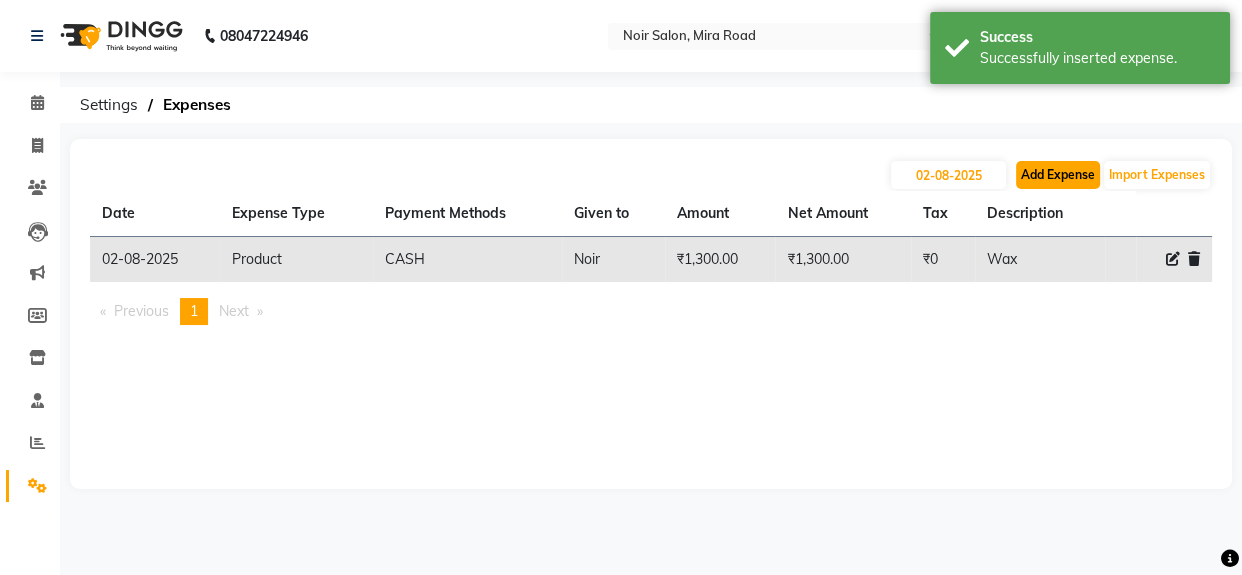 click on "Add Expense" 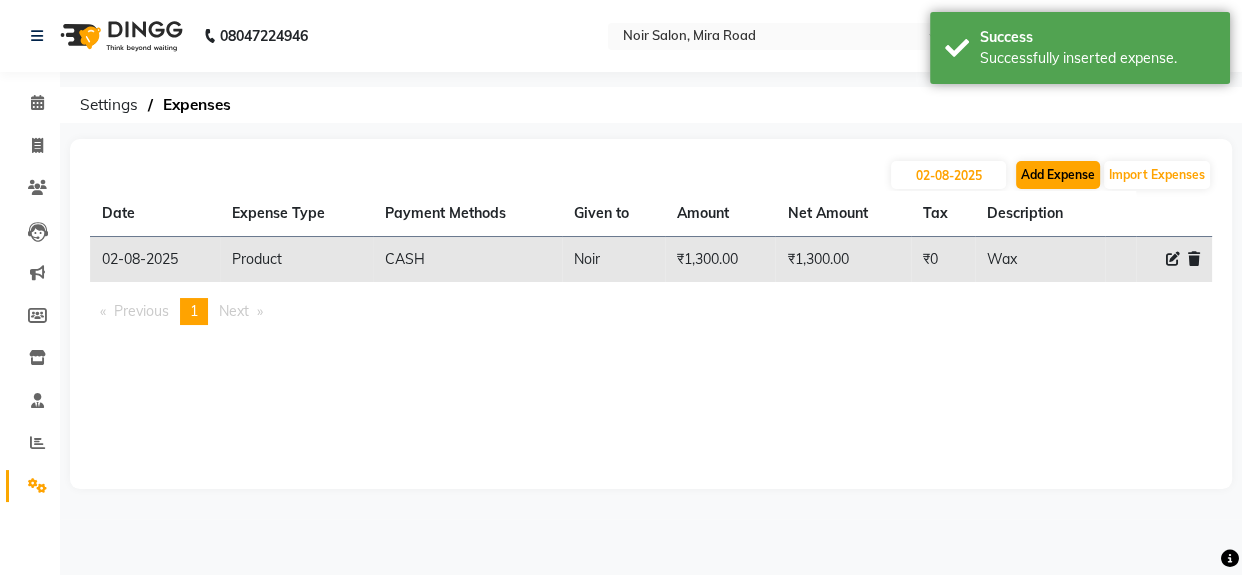 select on "1" 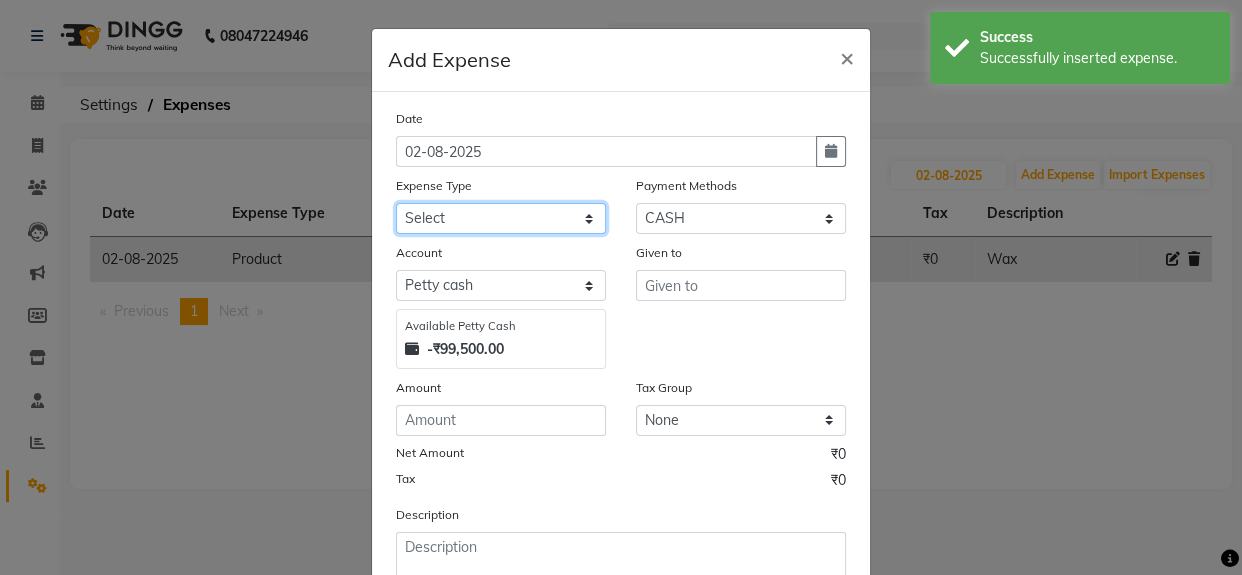 click on "Select Advance Advance Salary Bank charges Cash transfer to bank Cash transfer to hub charity Check Client Snacks Disposabal Electricity bill Equipment Incentive Lundry Maintenance Marketing milk OT Owner Snacks Pantry Product Rent Salary saloon electricity staff advance Staff Snacks Tea Tip Water" 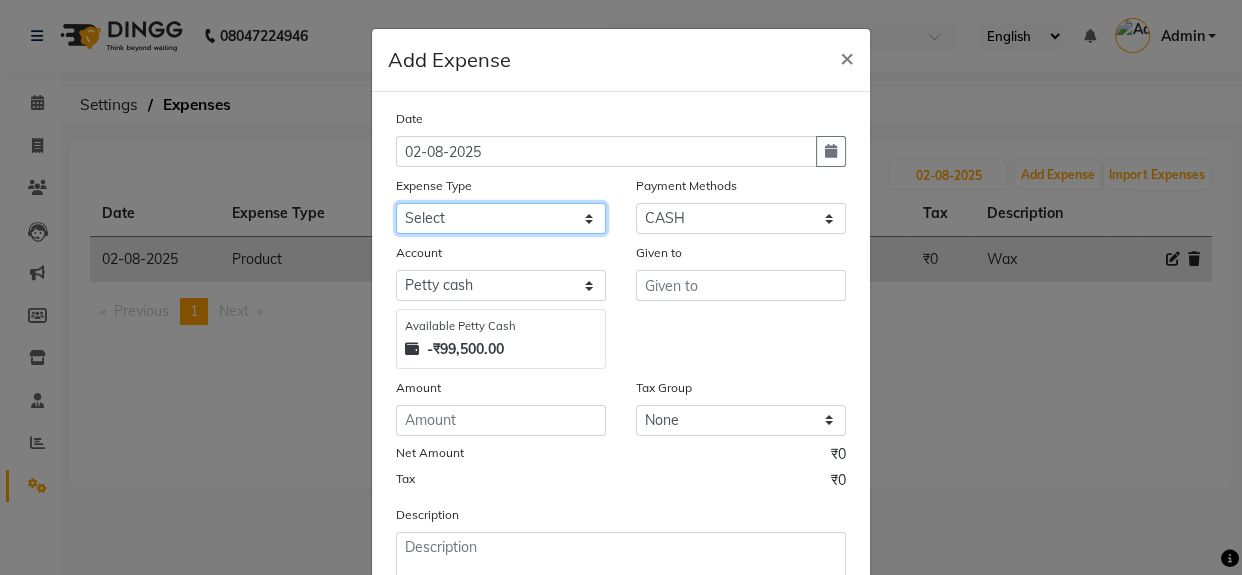 select on "11081" 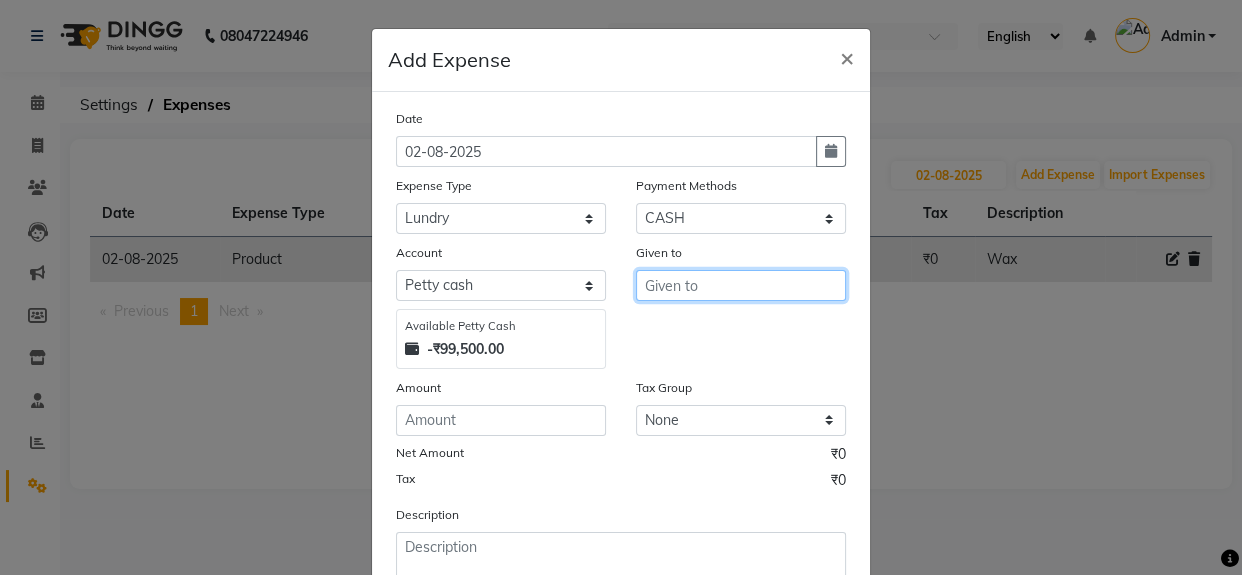 click at bounding box center (741, 285) 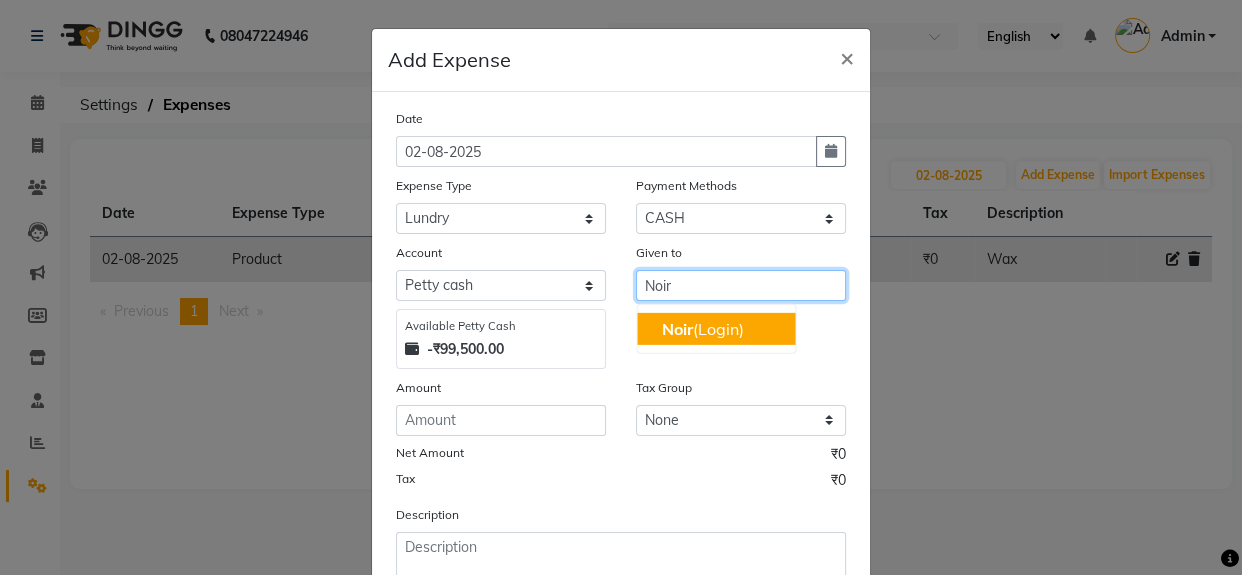 type on "Noir" 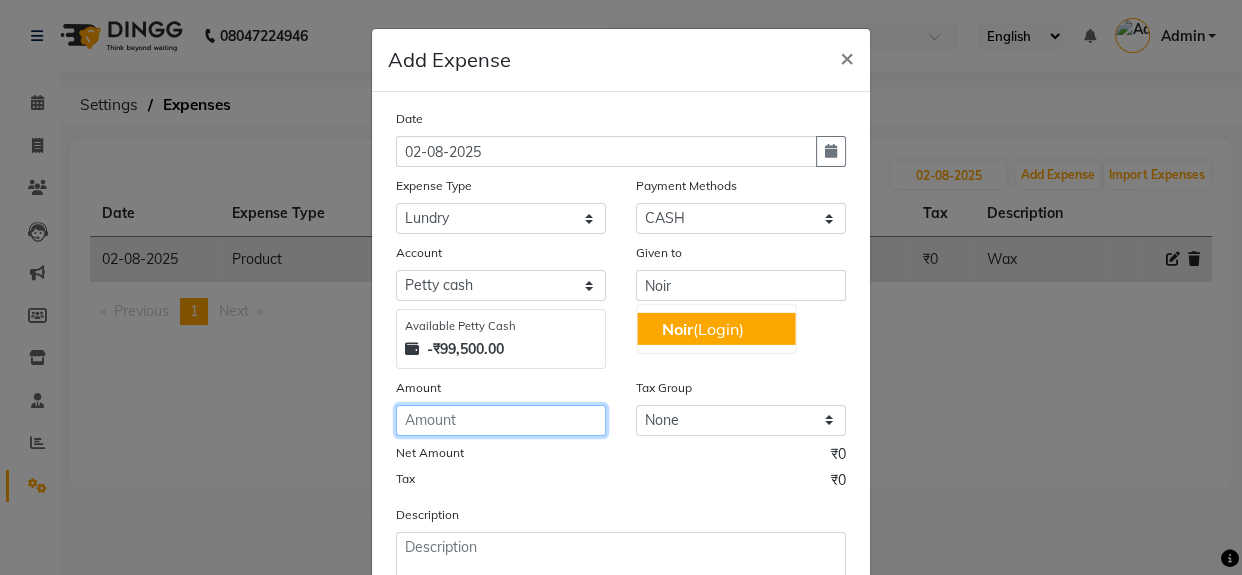 click 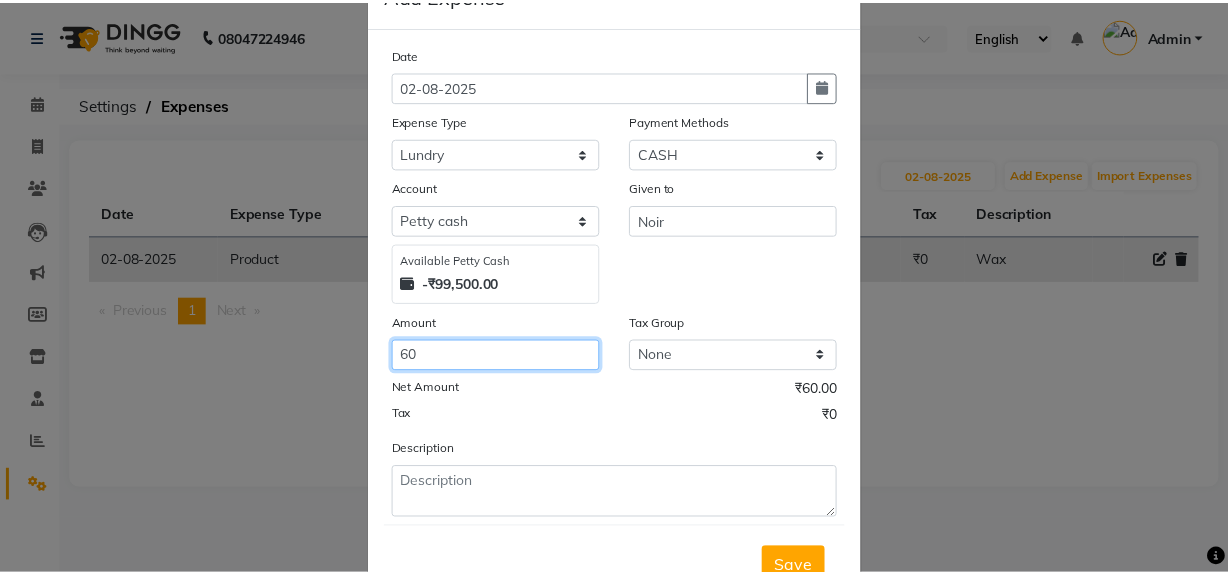 scroll, scrollTop: 142, scrollLeft: 0, axis: vertical 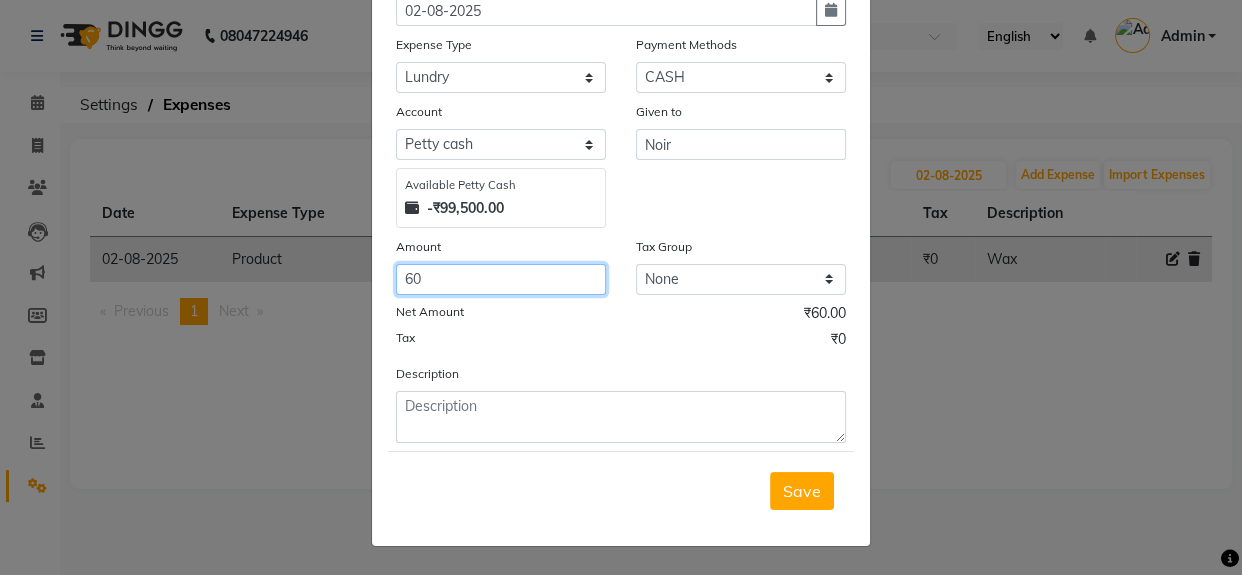 type on "60" 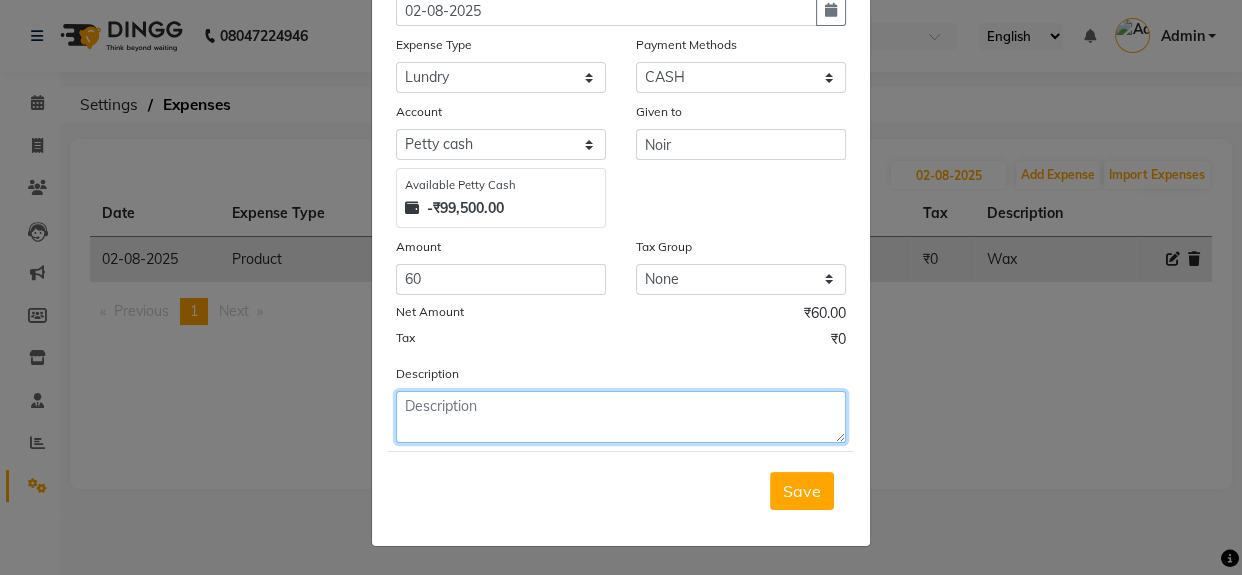 click 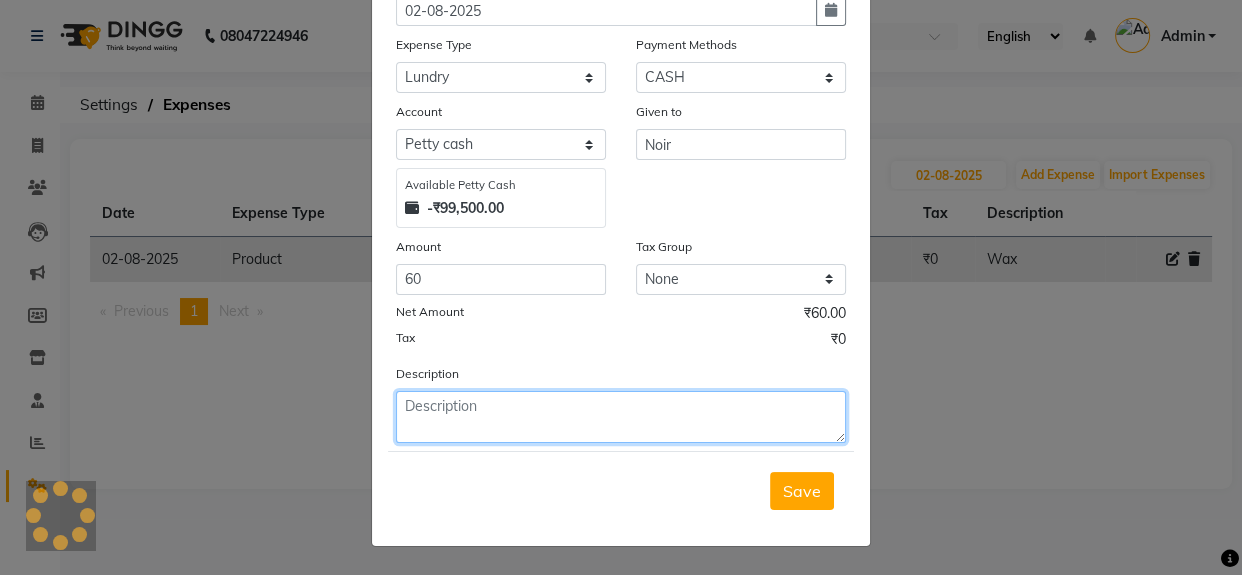 type on "L" 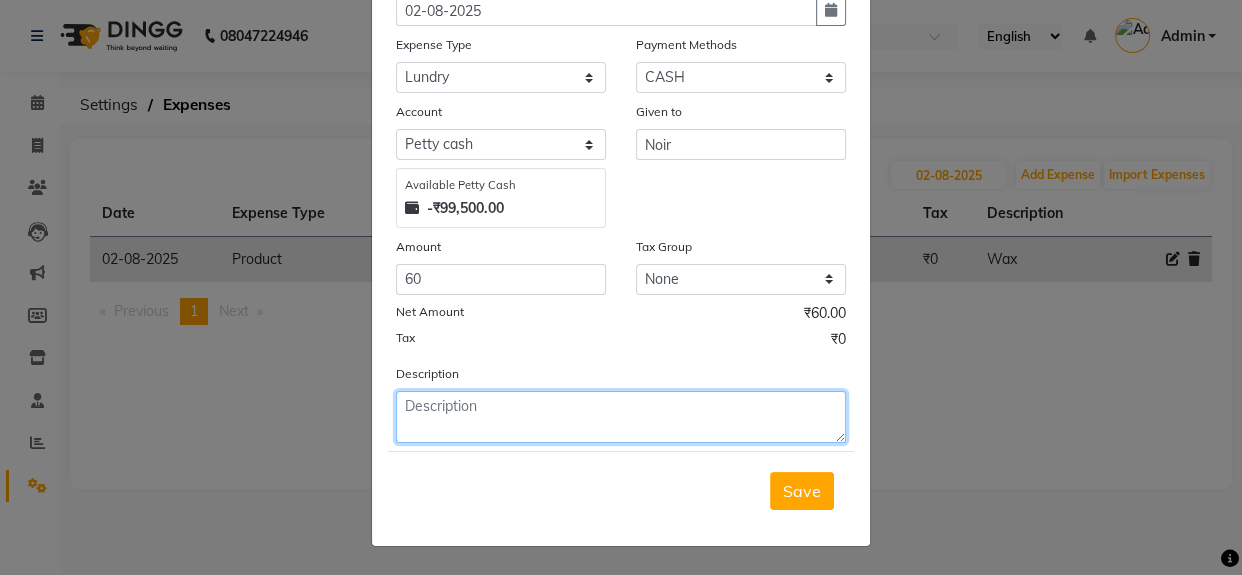type on "t" 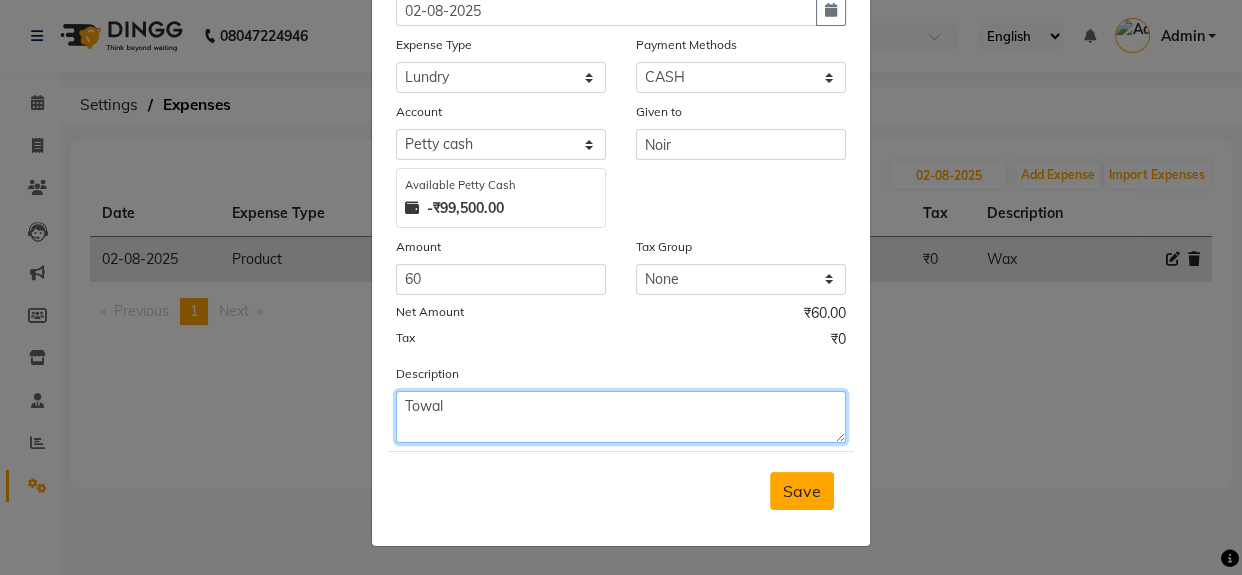type on "Towal" 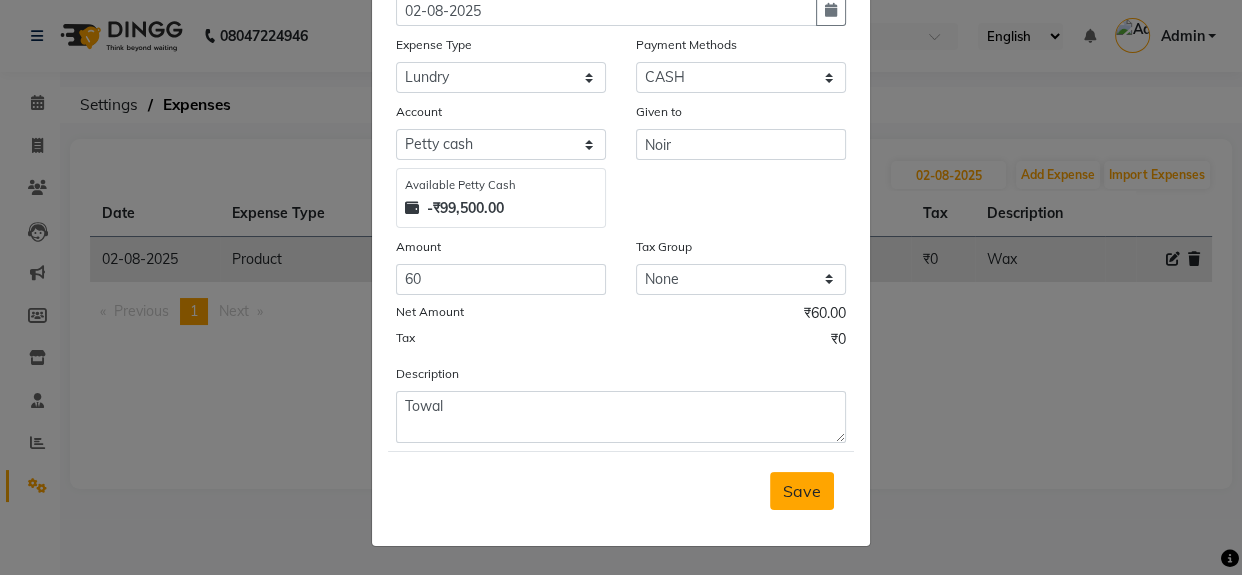 click on "Save" at bounding box center [802, 491] 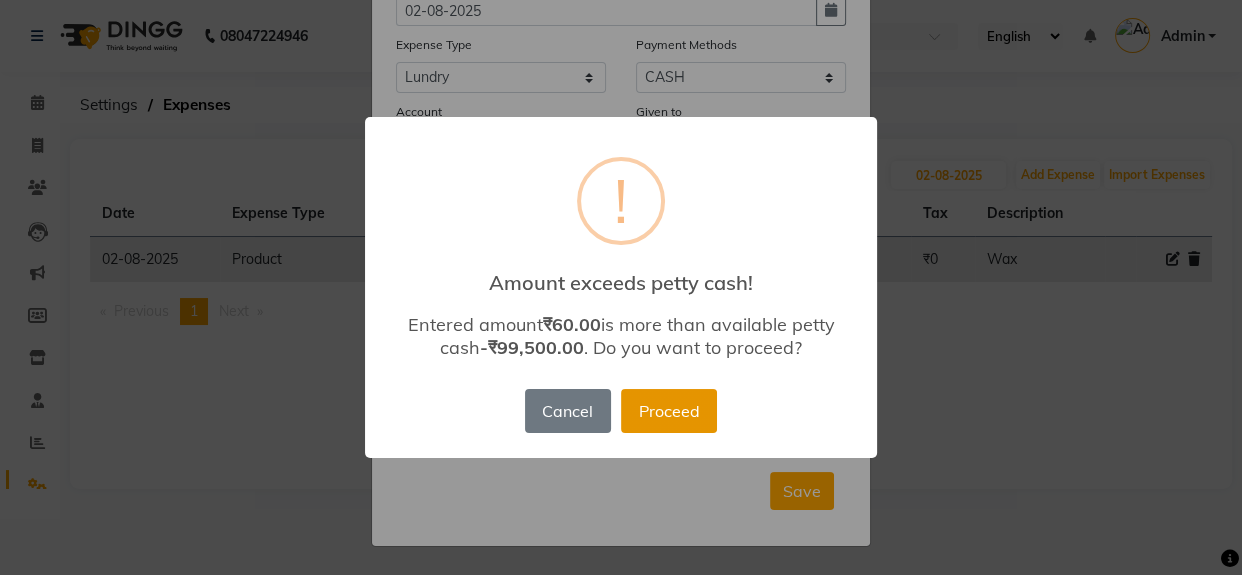 click on "Proceed" at bounding box center (669, 411) 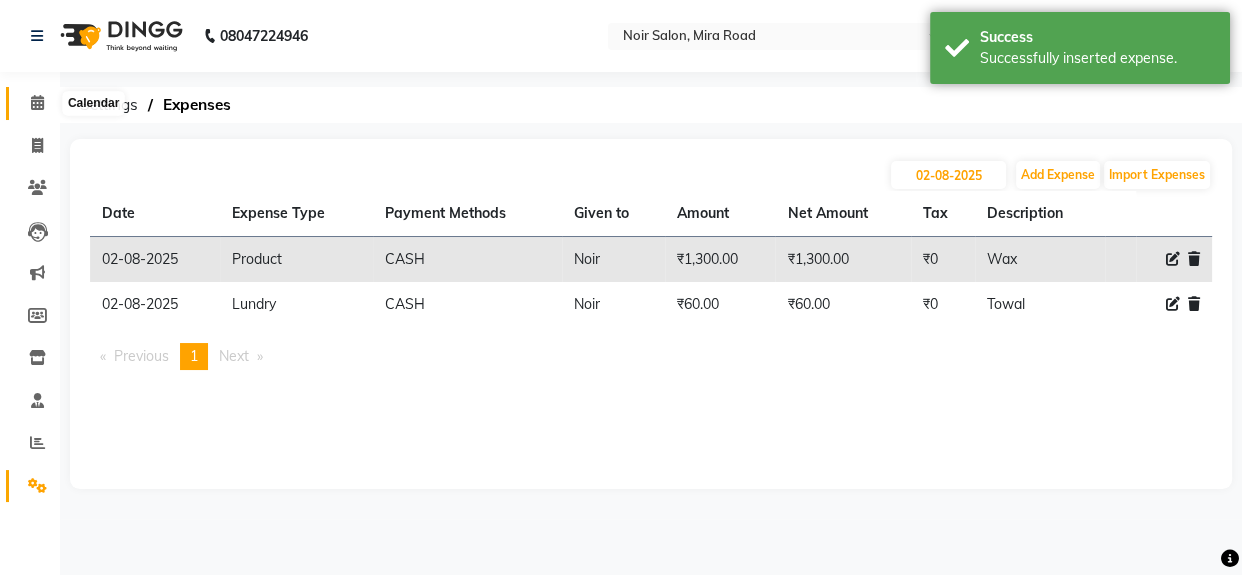 click 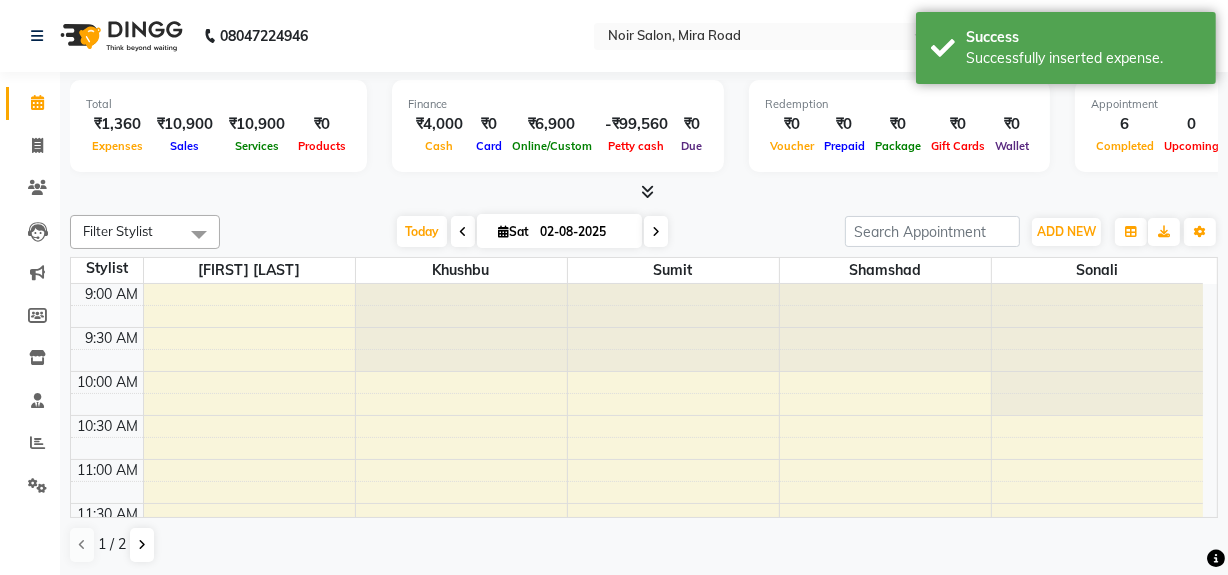 click at bounding box center (648, 191) 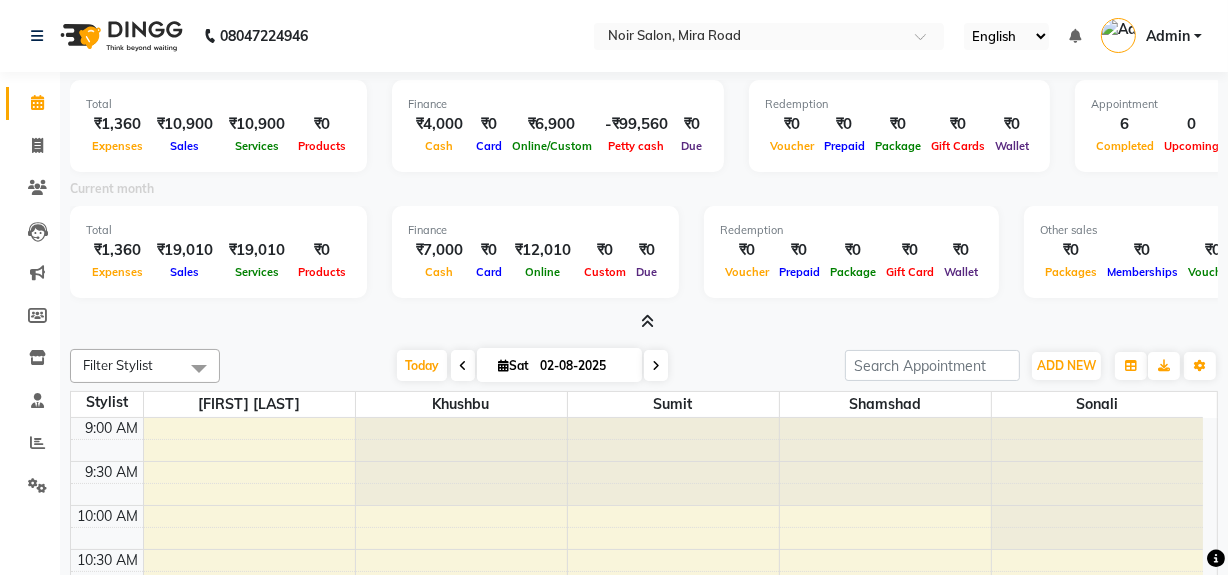 click at bounding box center [648, 321] 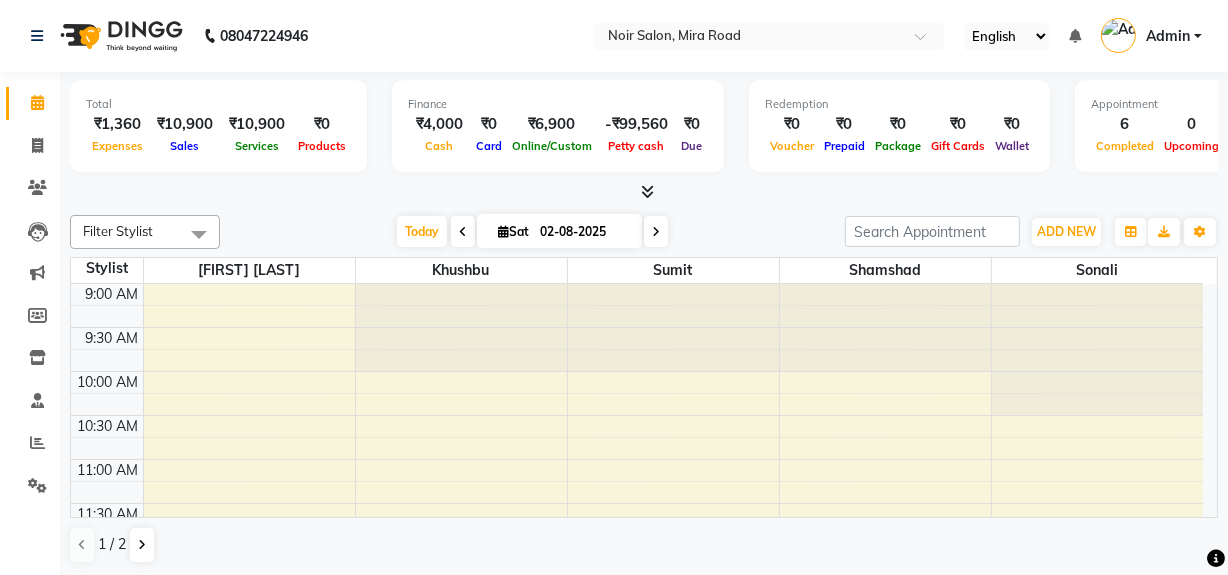 click at bounding box center (648, 191) 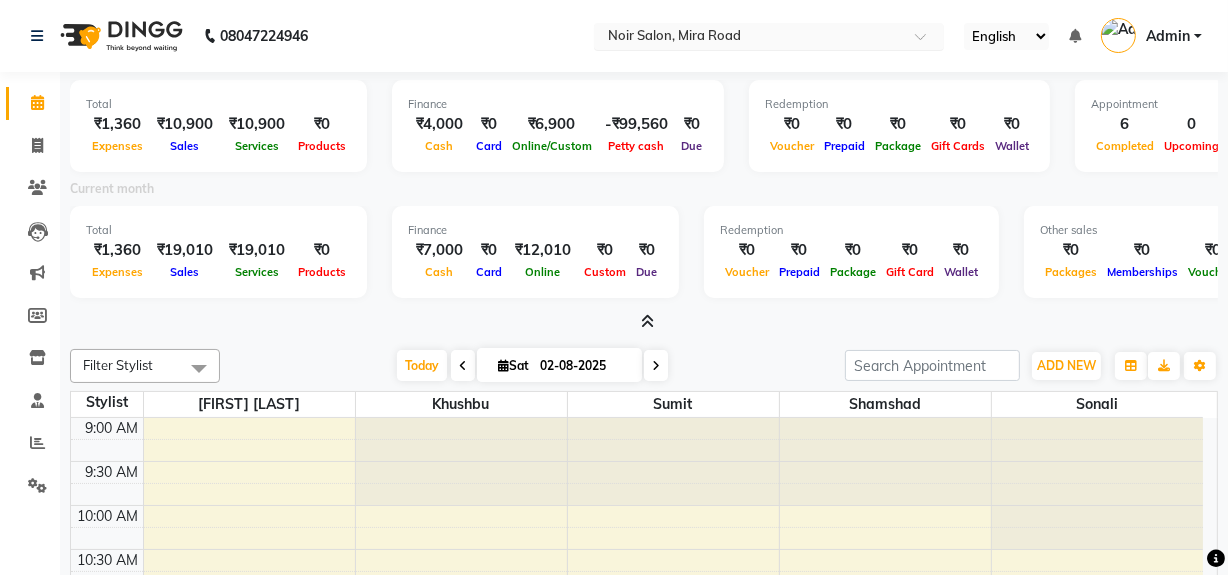click at bounding box center (749, 38) 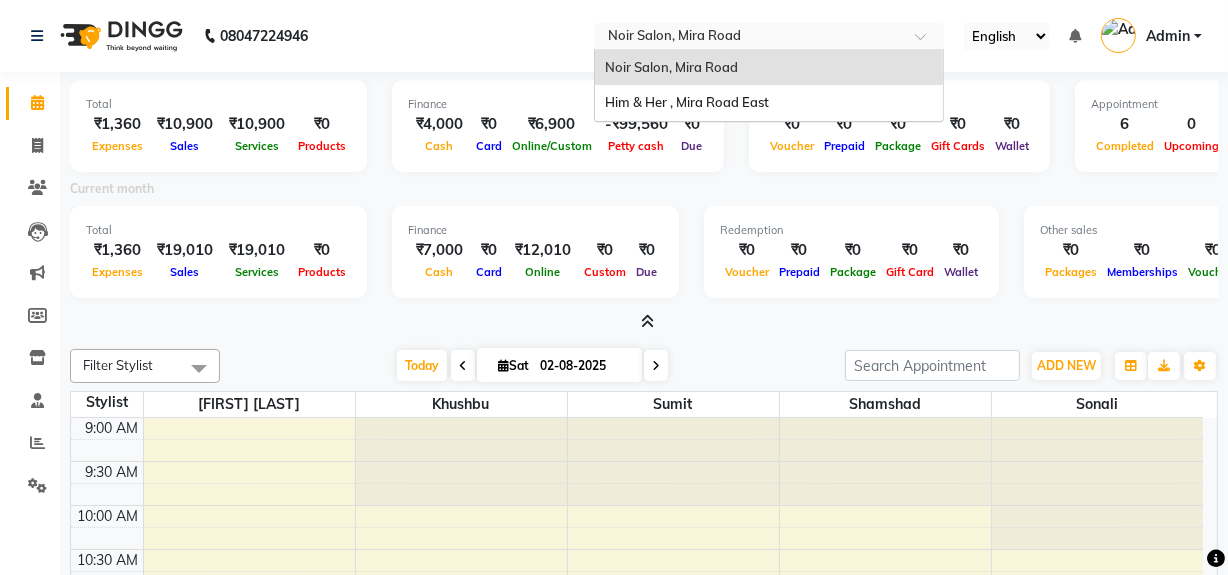 click at bounding box center (749, 38) 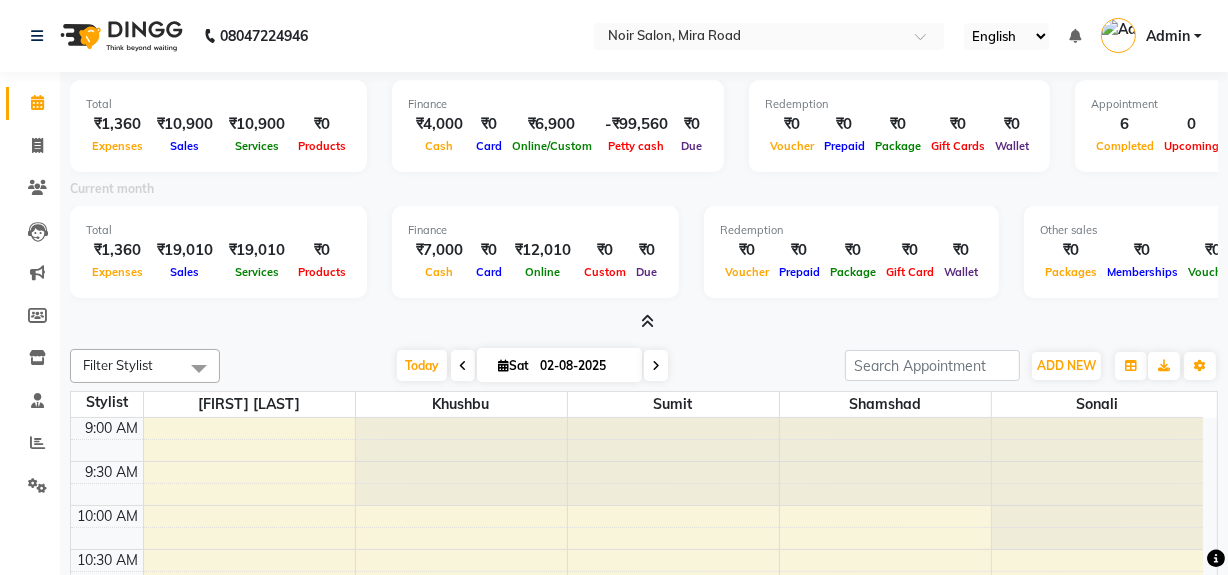 click at bounding box center [463, 365] 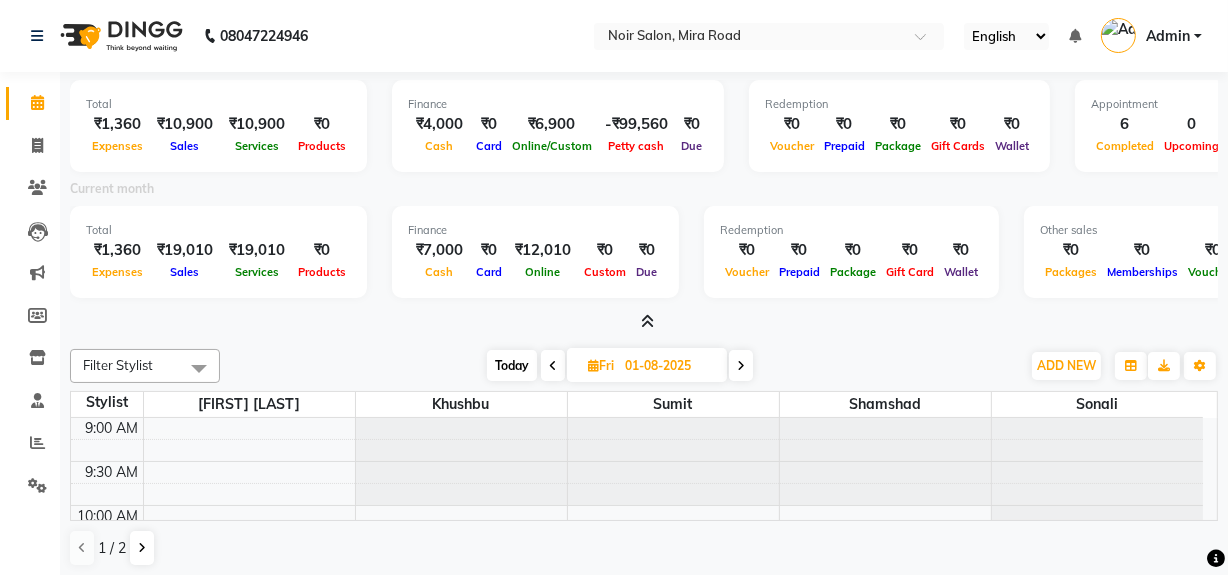 scroll, scrollTop: 1052, scrollLeft: 0, axis: vertical 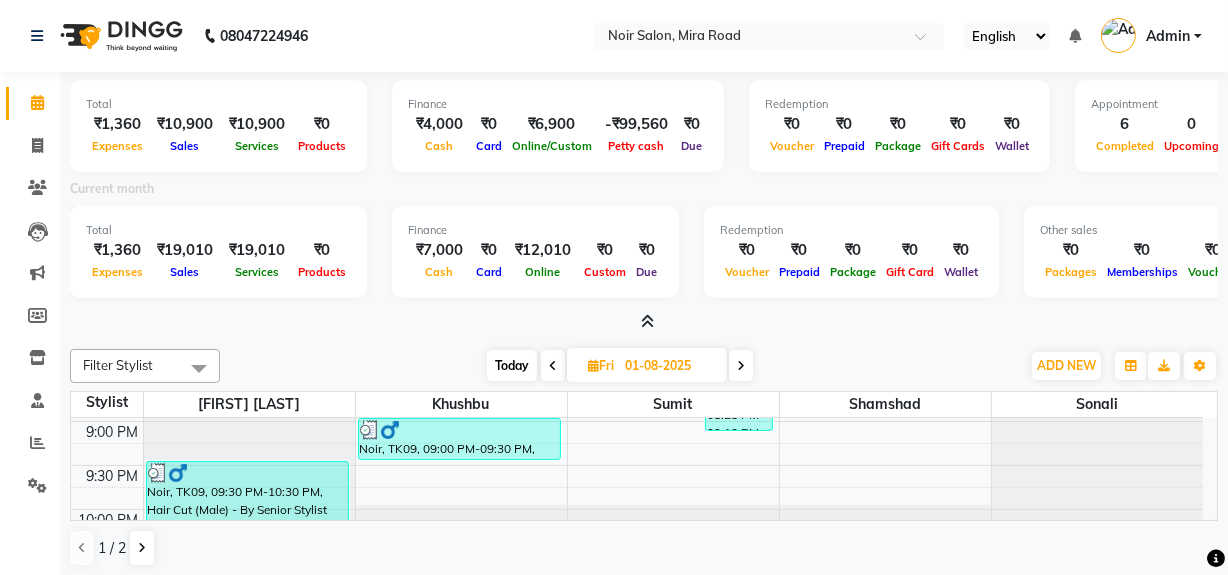 click on "Today  Fri 01-08-2025" at bounding box center [620, 366] 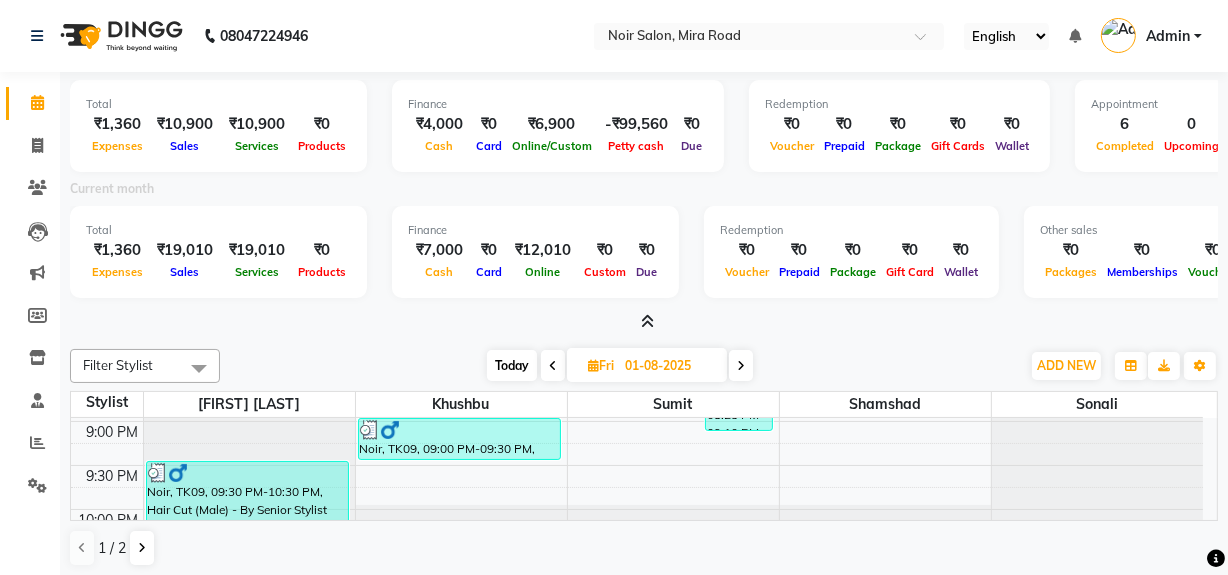 click at bounding box center [741, 366] 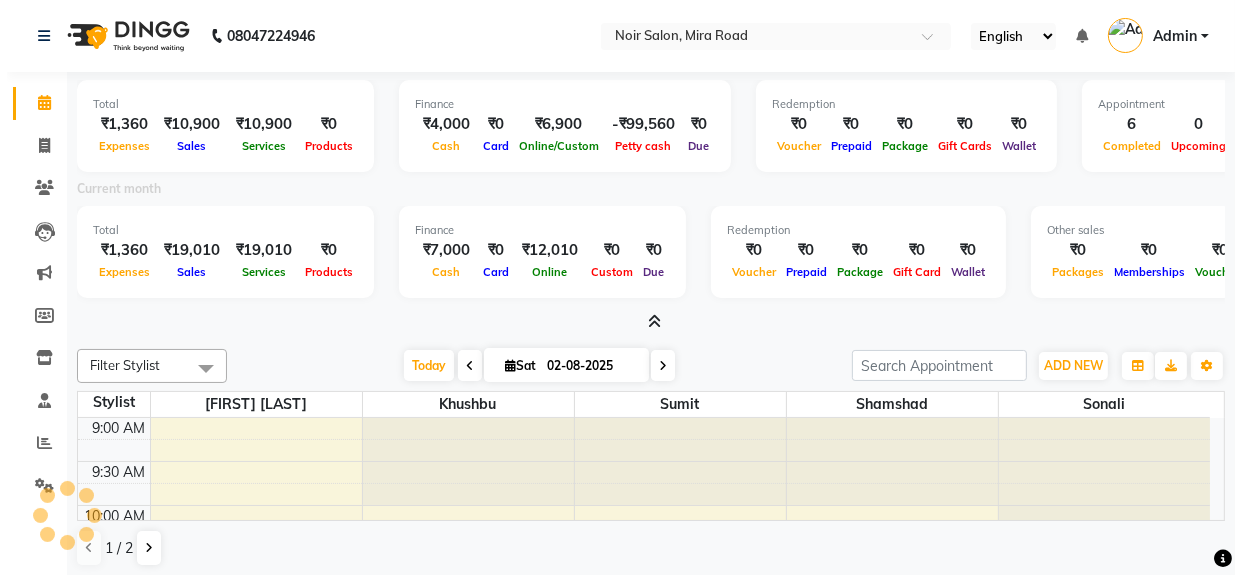 scroll, scrollTop: 1052, scrollLeft: 0, axis: vertical 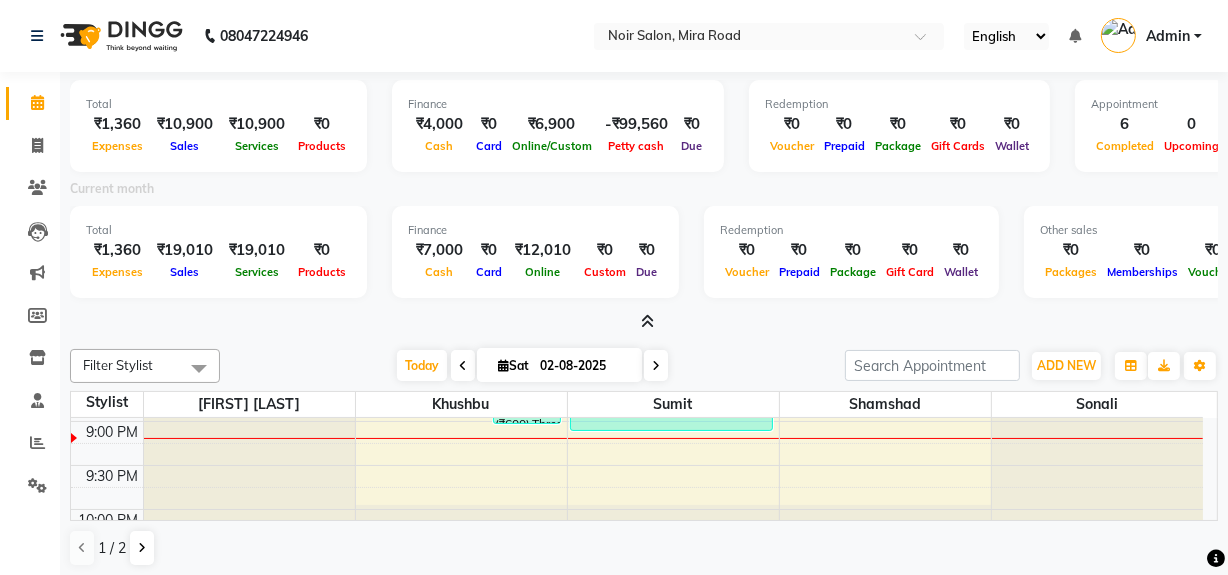 click at bounding box center (648, 321) 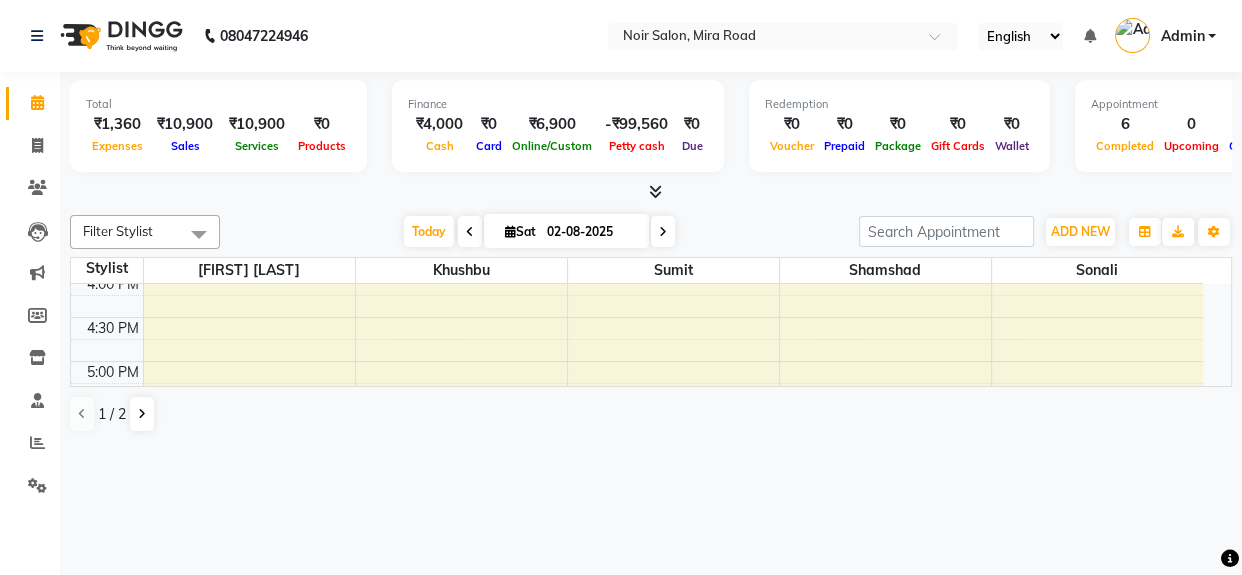 scroll, scrollTop: 760, scrollLeft: 0, axis: vertical 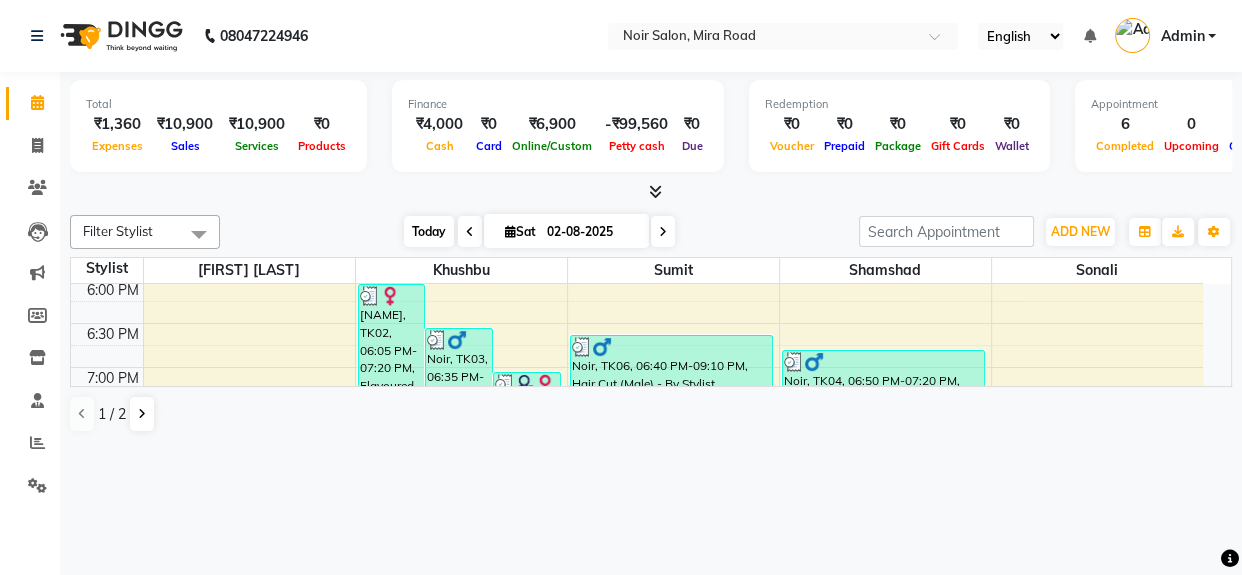 click on "Today" at bounding box center [429, 231] 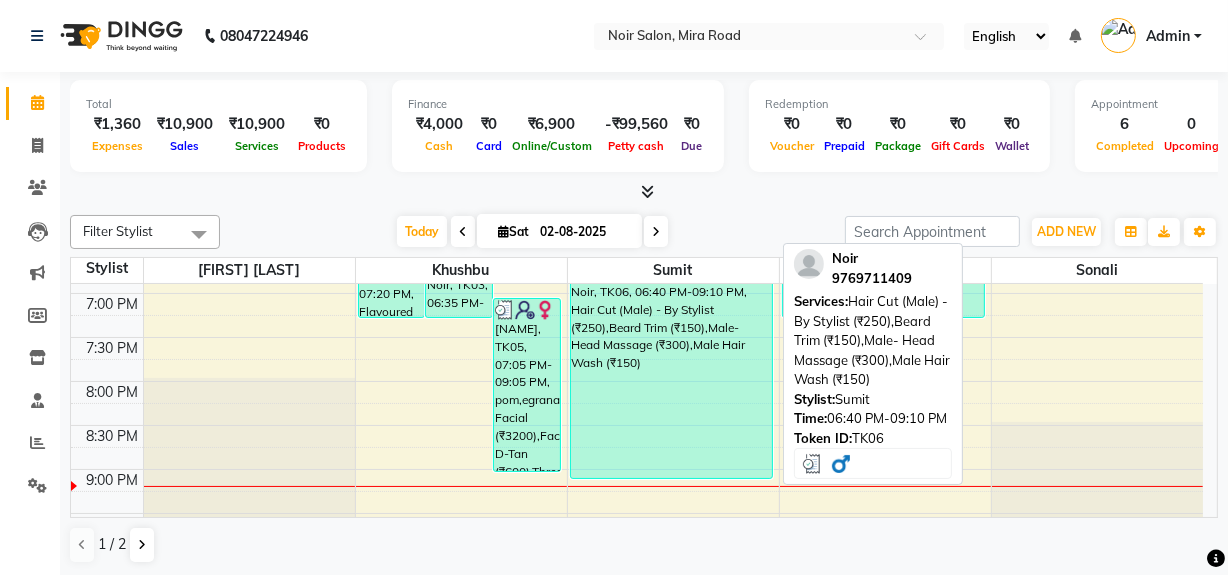 scroll, scrollTop: 901, scrollLeft: 0, axis: vertical 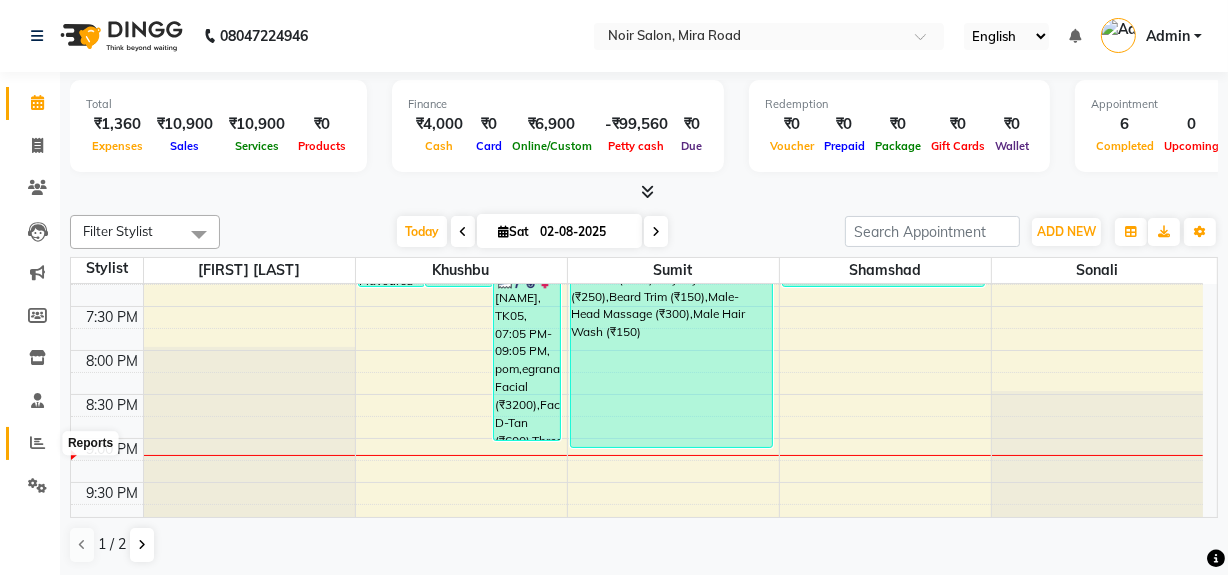 click 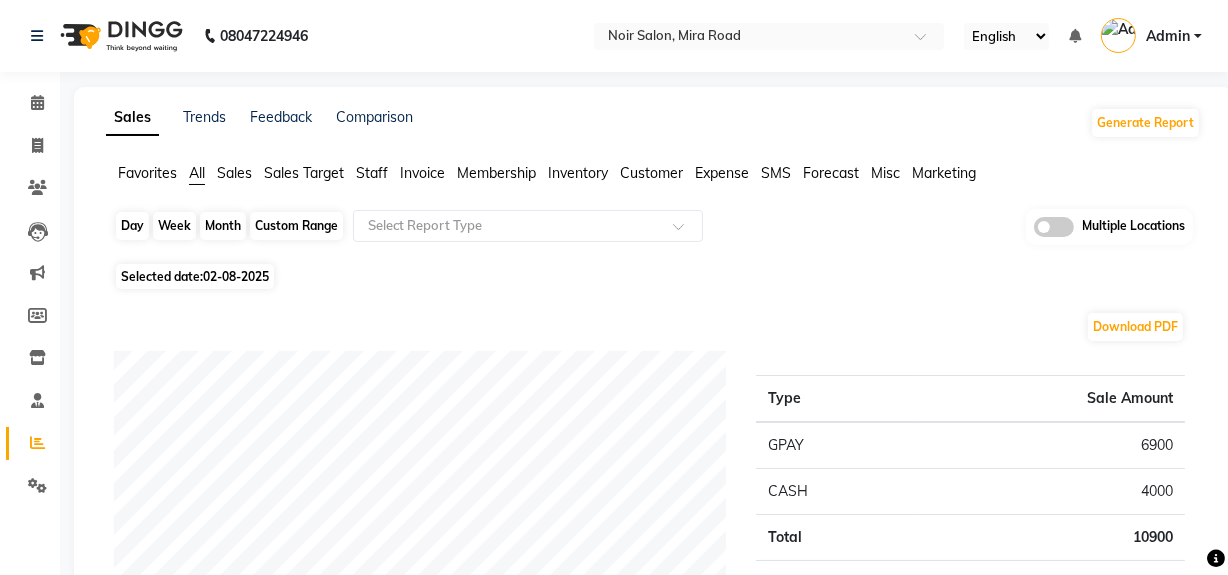 click on "Day" 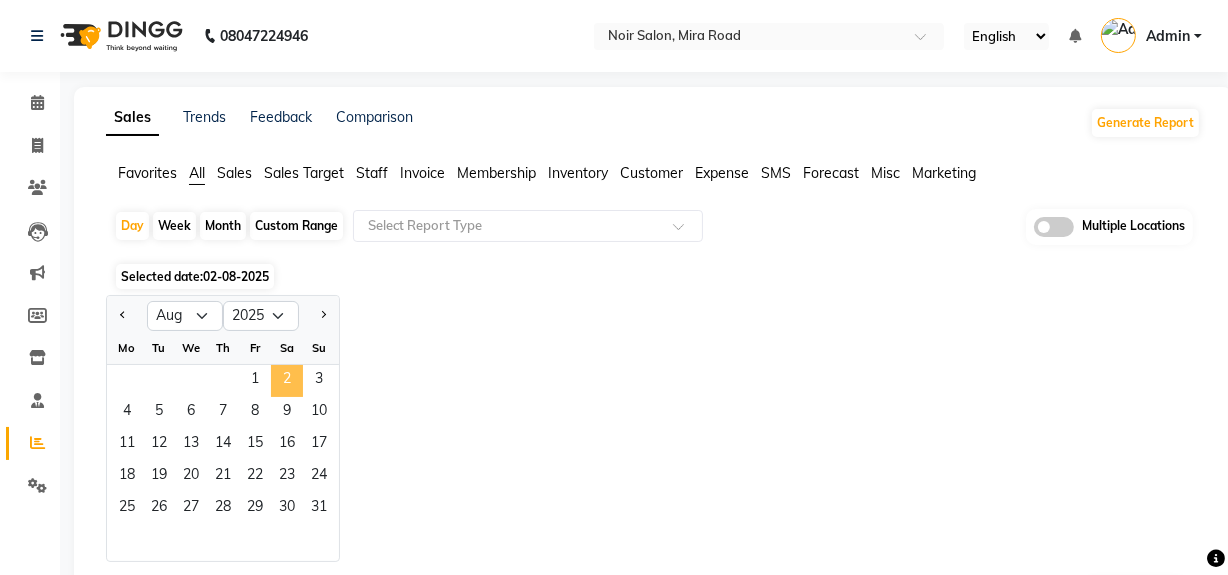 click on "2" 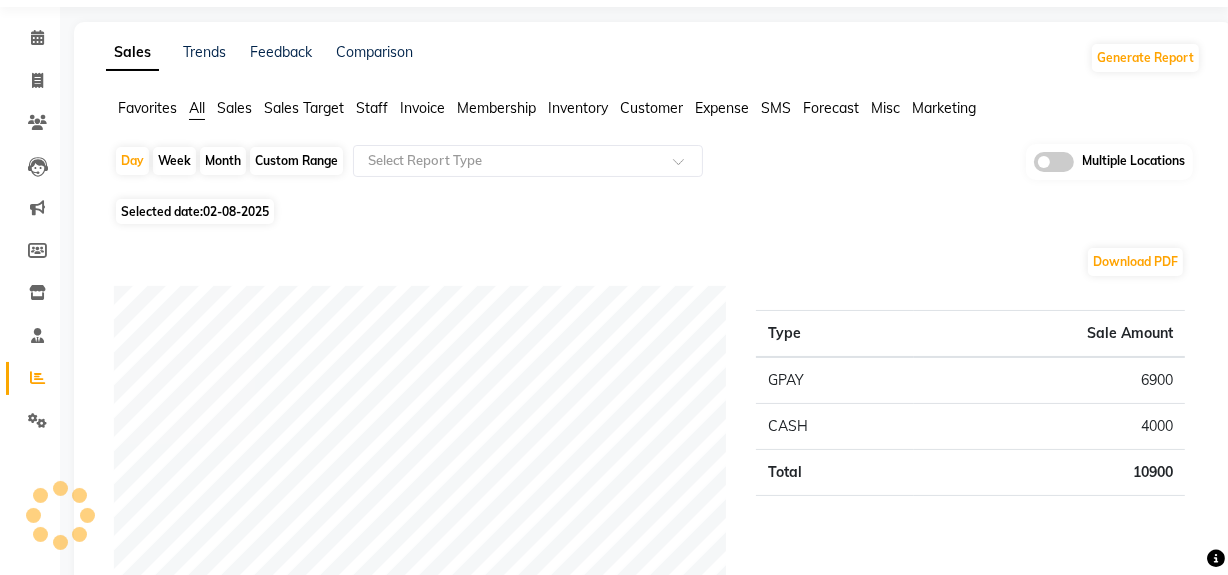 scroll, scrollTop: 0, scrollLeft: 0, axis: both 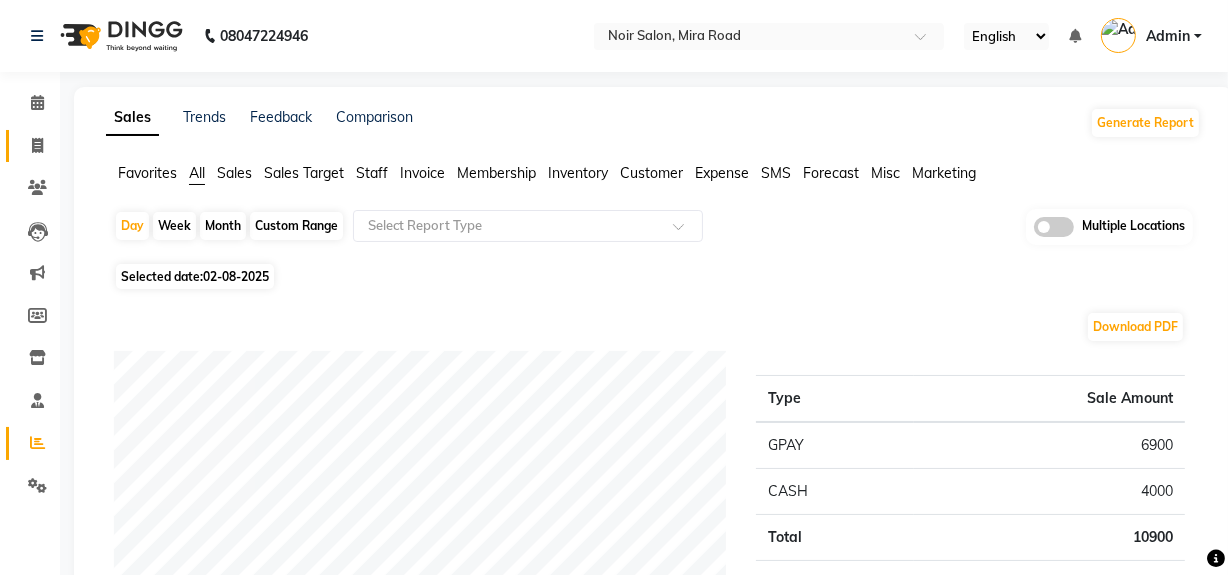 click 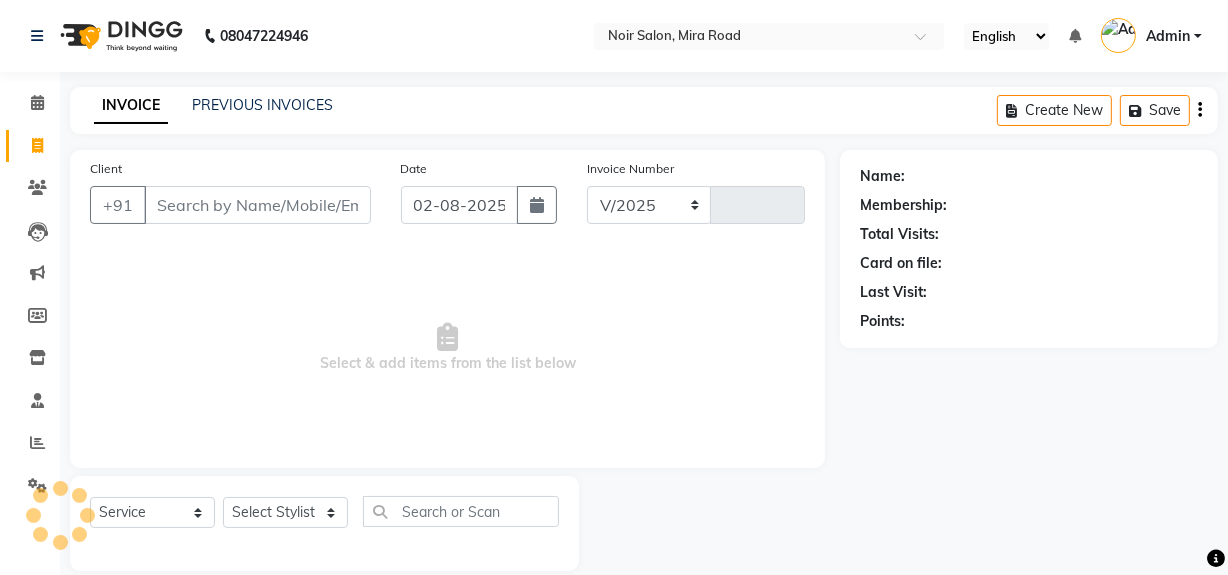select on "5495" 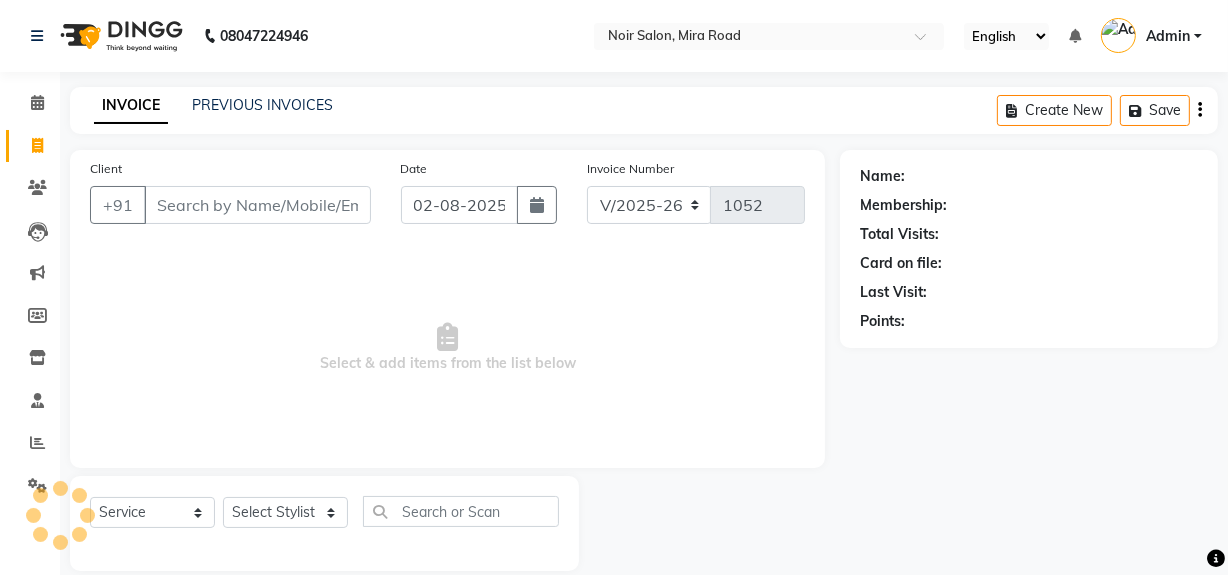 scroll, scrollTop: 26, scrollLeft: 0, axis: vertical 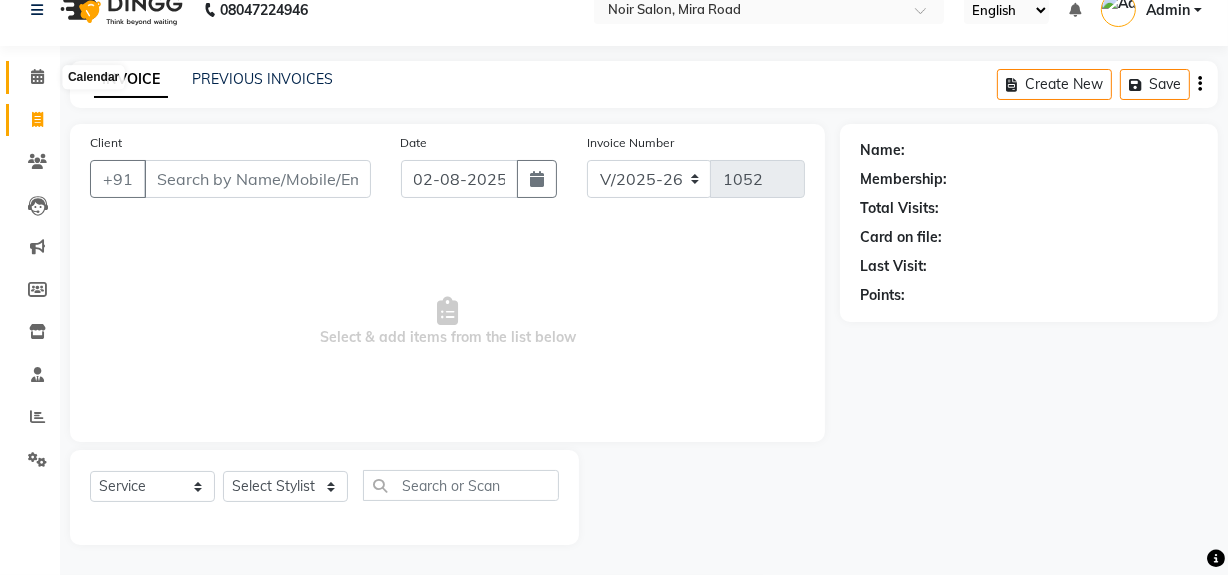 click 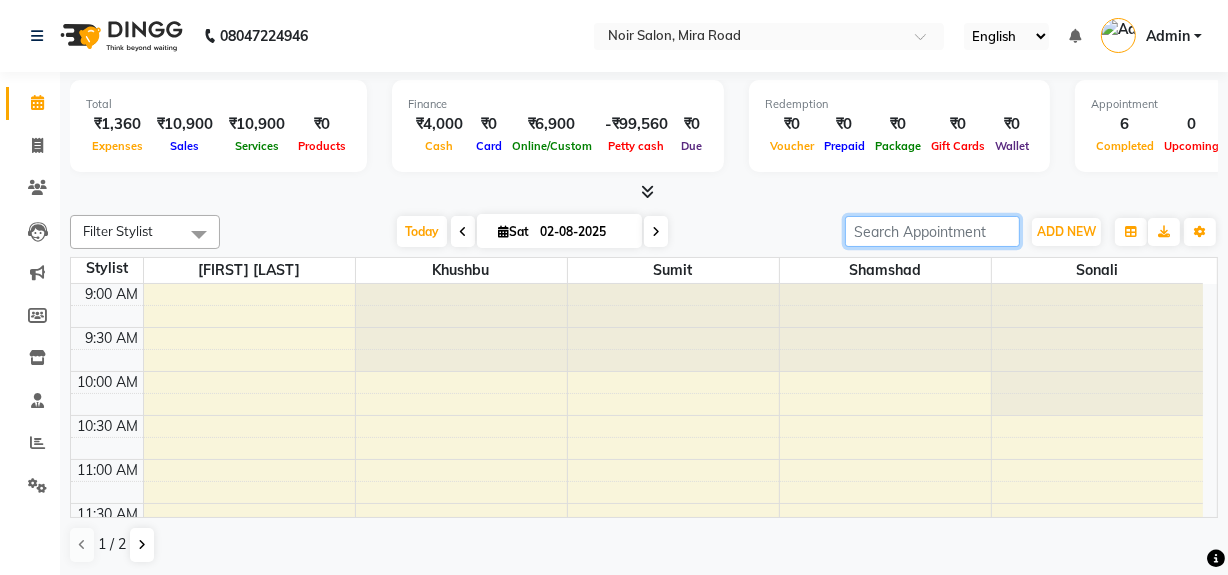 click at bounding box center (932, 231) 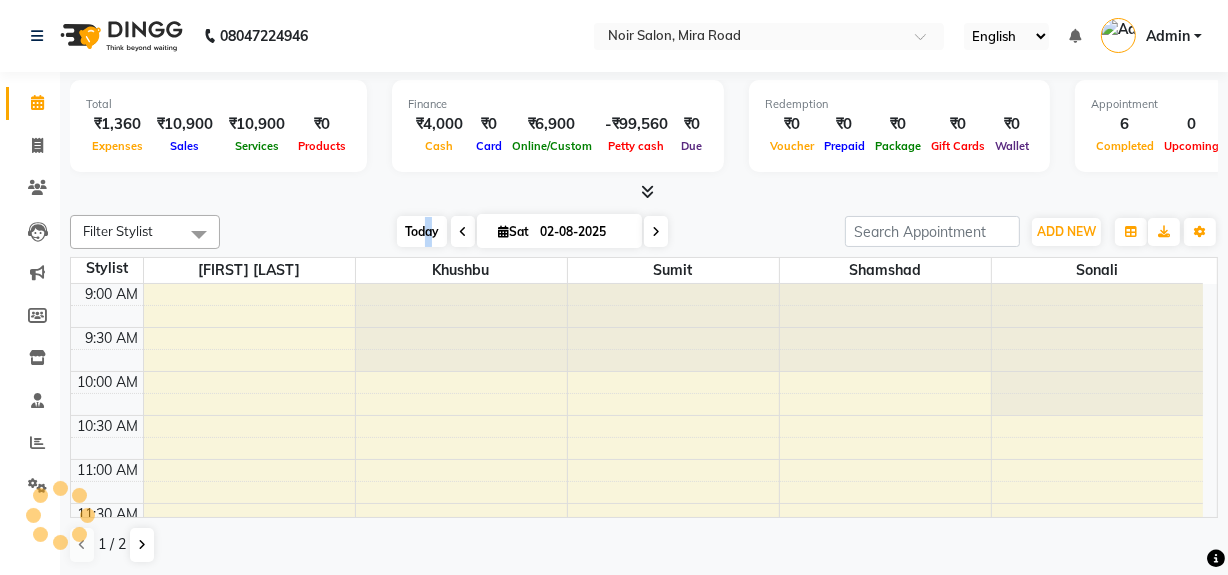 click on "Today" at bounding box center (422, 231) 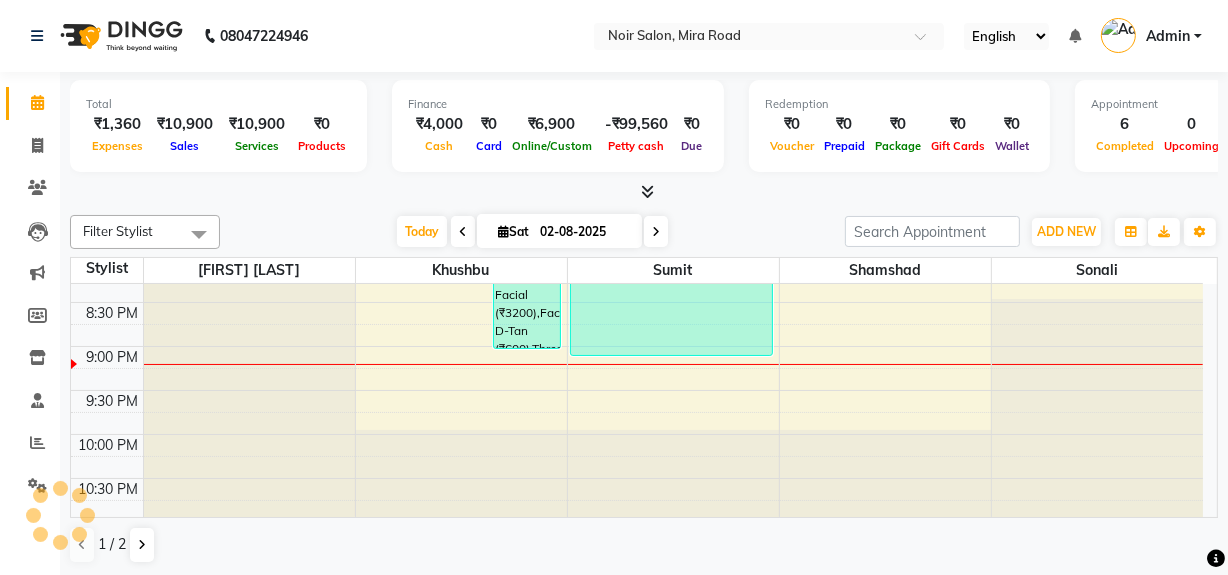 click on "Filter Stylist Select All [FIRST] [LAST] khushbu Sumit Shamshad Sonali Ujwala Patil Noir (Login) Today Sat 02-08-2025 Toggle Dropdown Add Appointment Add Invoice Add Expense Add Attendance Add Client Add Transaction Toggle Dropdown Add Appointment Add Invoice Add Expense Add Attendance Add Client ADD NEW Toggle Dropdown Add Appointment Add Invoice Add Expense Add Attendance Add Client Add Transaction Filter Stylist Select All [FIRST] [LAST] khushbu Sumit Shamshad Sonali Ujwala Patil Noir (Login) Group By Staff View Room View View as Vertical Vertical - Week View Horizontal Horizontal - Week View List Toggle Dropdown Calendar Settings Manage Tags Arrange Stylists Reset Stylists Full Screen Show Available Stylist Appointment Form Zoom 100% Staff/Room Display Count 5 Stylist [FIRST] [LAST] khushbu Sumit Shamshad Sonali 9:00 AM 9:30 AM 10:00 AM 10:30 AM 11:00 AM 11:30 AM 12:00 PM 12:30 PM 1:00 PM 1:30 PM 2:00 PM 2:30 PM 3:00 PM 3:30 PM 4:00 PM 4:30 PM 5:00 PM 5:30 PM 6:00 PM 6:30 PM 7:00 PM" 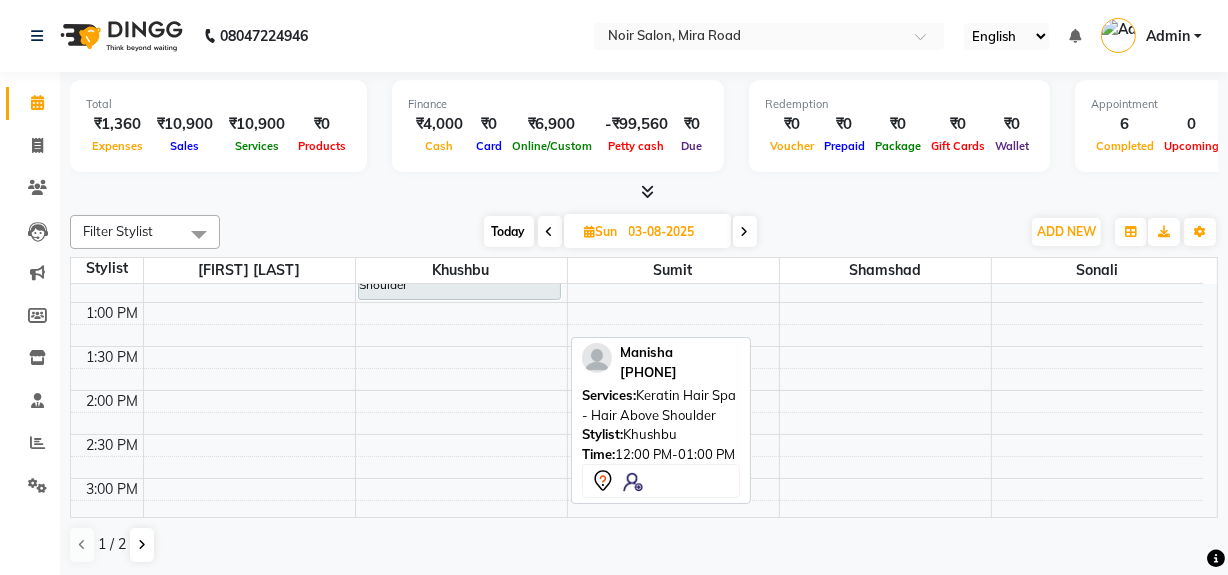scroll, scrollTop: 265, scrollLeft: 0, axis: vertical 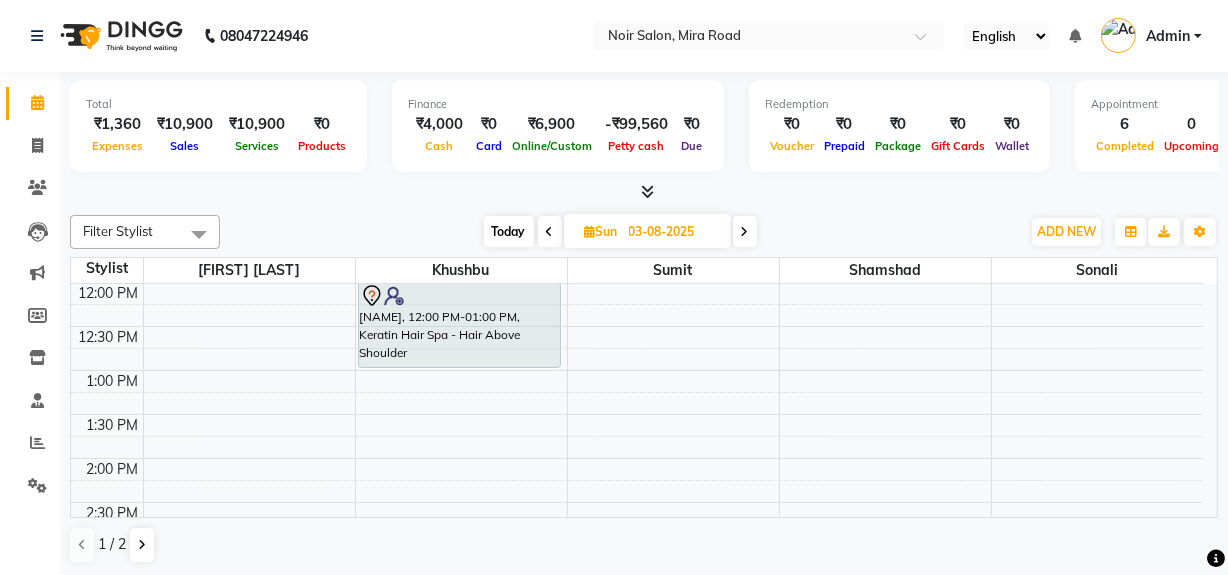 click on "Today" at bounding box center (509, 231) 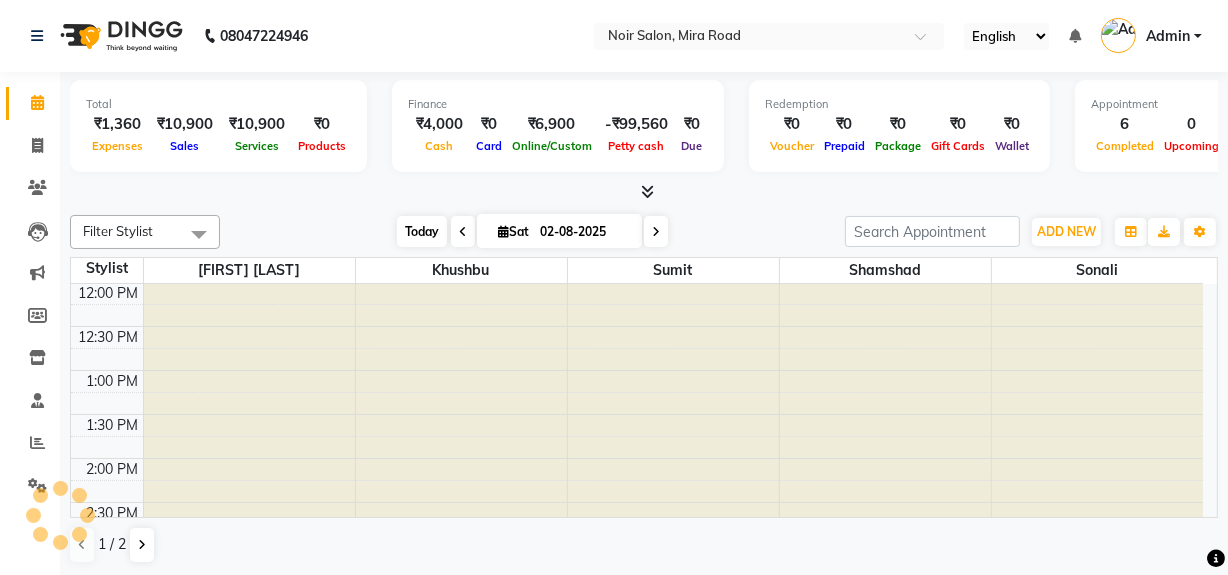scroll, scrollTop: 993, scrollLeft: 0, axis: vertical 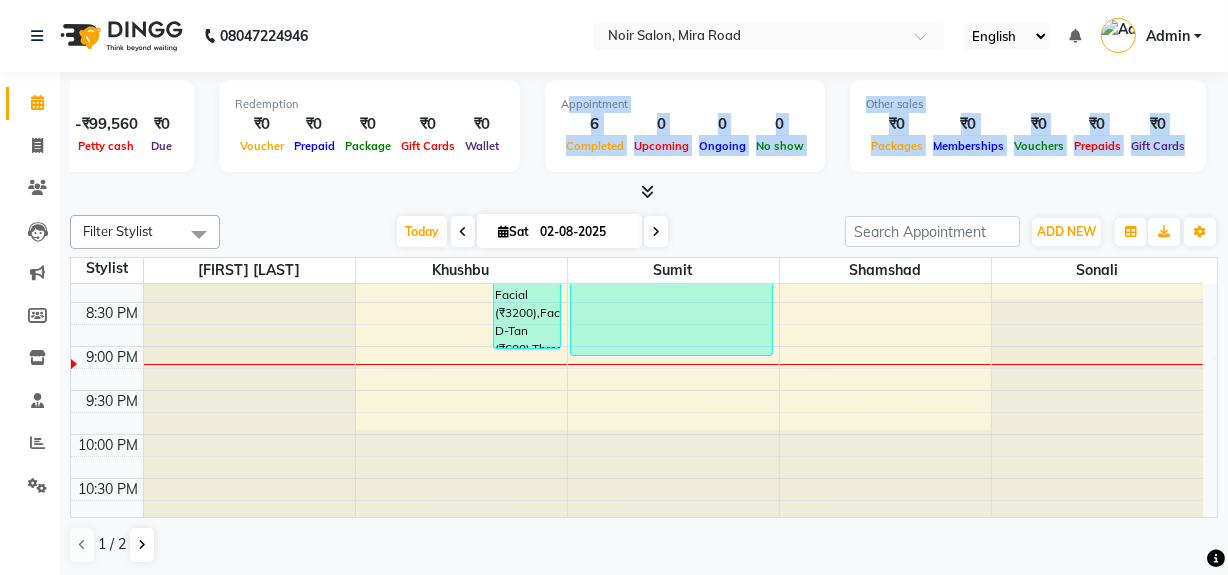 drag, startPoint x: 1066, startPoint y: 145, endPoint x: 1240, endPoint y: 103, distance: 178.99721 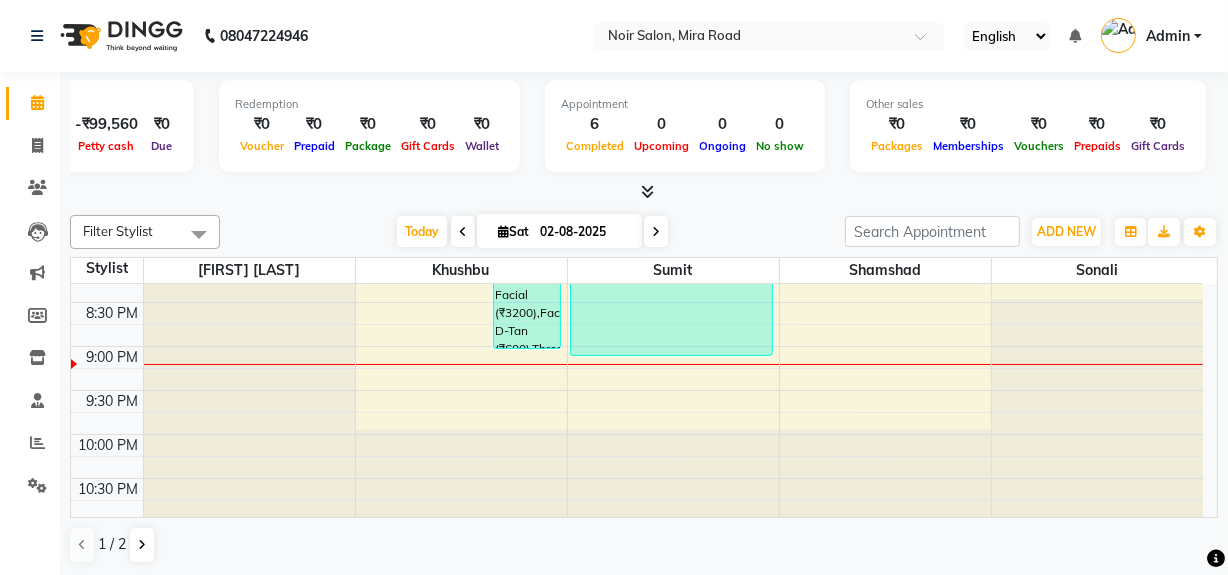 click on "Total ₹1,360 Expenses ₹10,900 Sales ₹10,900 Services ₹0 Products Finance ₹4,000 Cash ₹0 Card ₹6,900 Online/Custom -₹99,560 Petty cash ₹0 Due Redemption ₹0 Voucher ₹0 Prepaid ₹0 Package ₹0 Gift Cards ₹0 Wallet Appointment 6 Completed 0 Upcoming 0 Ongoing 0 No show Other sales ₹0 Packages ₹0 Memberships ₹0 Vouchers ₹0 Prepaids ₹0 Gift Cards" at bounding box center (644, 129) 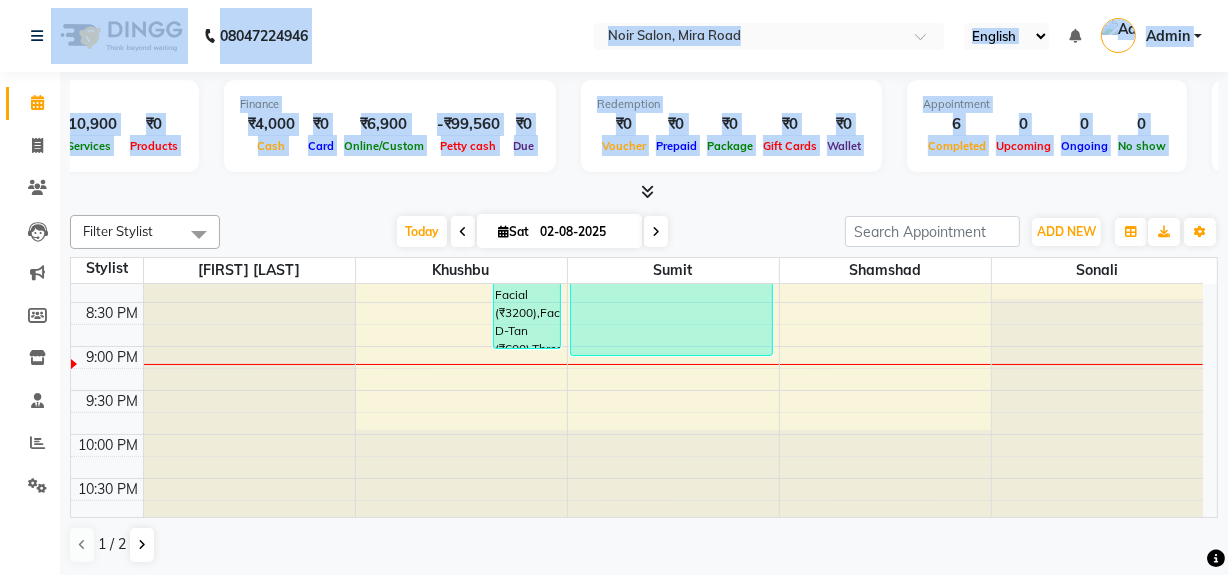 scroll, scrollTop: 0, scrollLeft: 0, axis: both 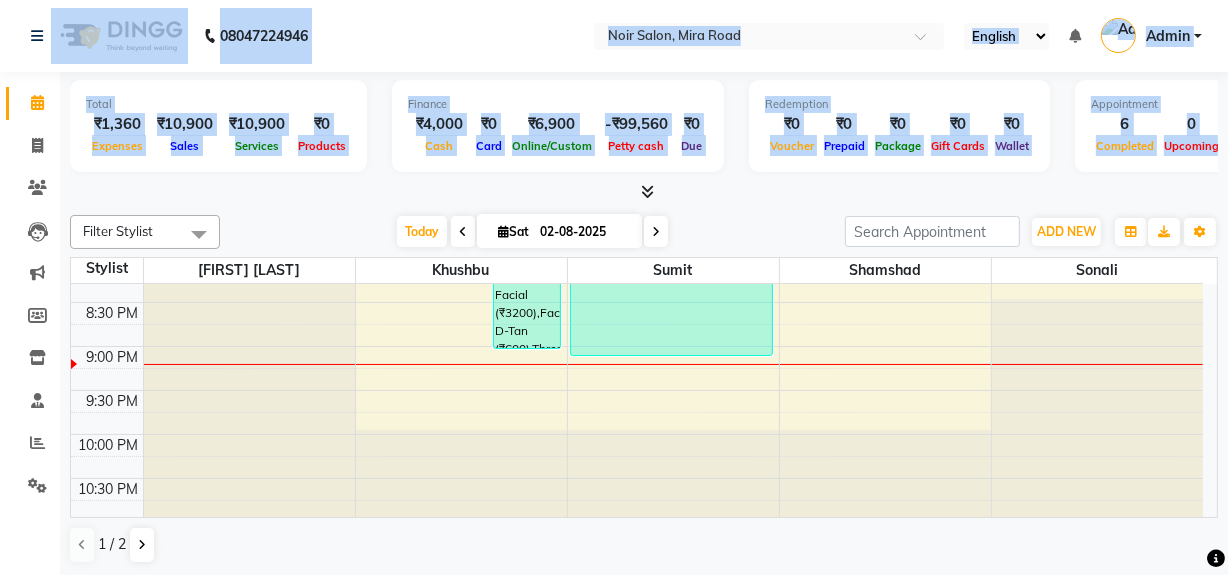 drag, startPoint x: 1210, startPoint y: 118, endPoint x: 0, endPoint y: 61, distance: 1211.3418 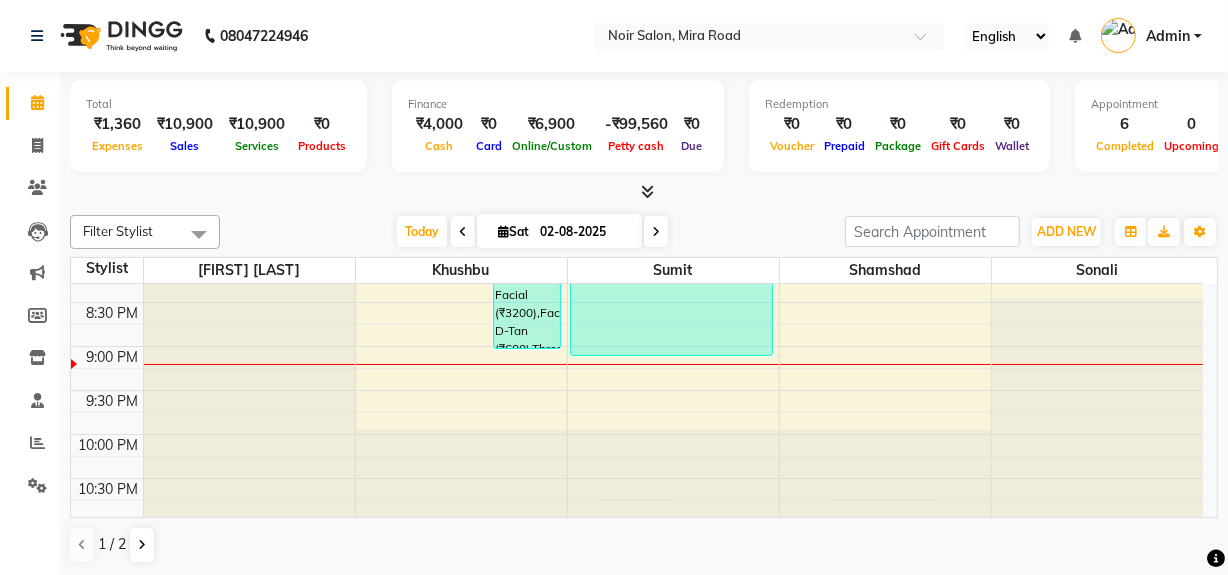 scroll, scrollTop: 0, scrollLeft: 0, axis: both 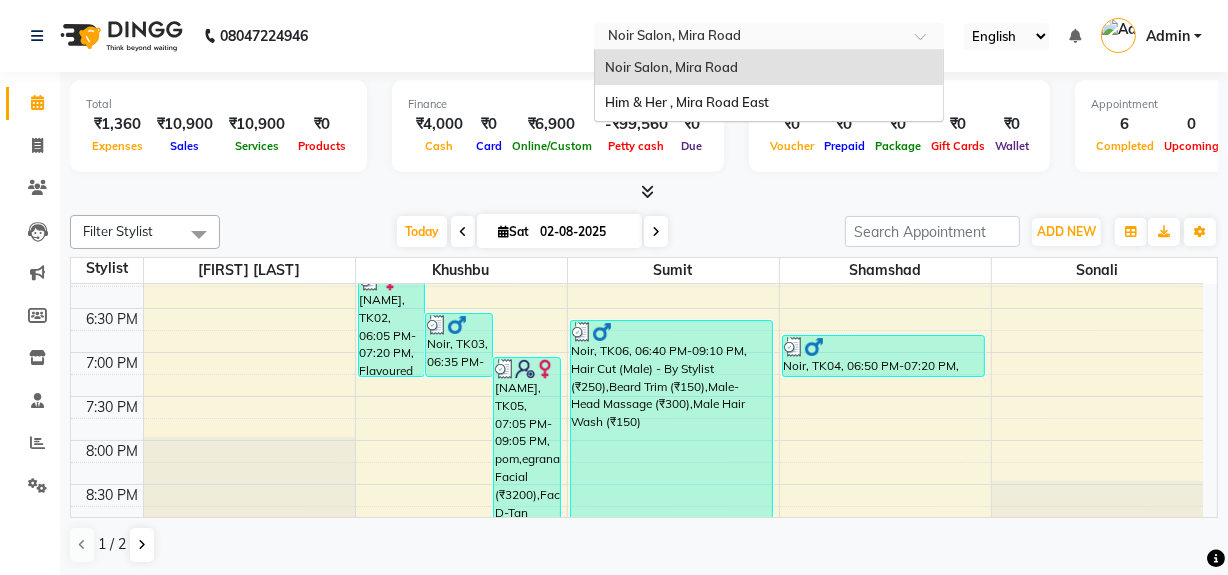 click at bounding box center (927, 42) 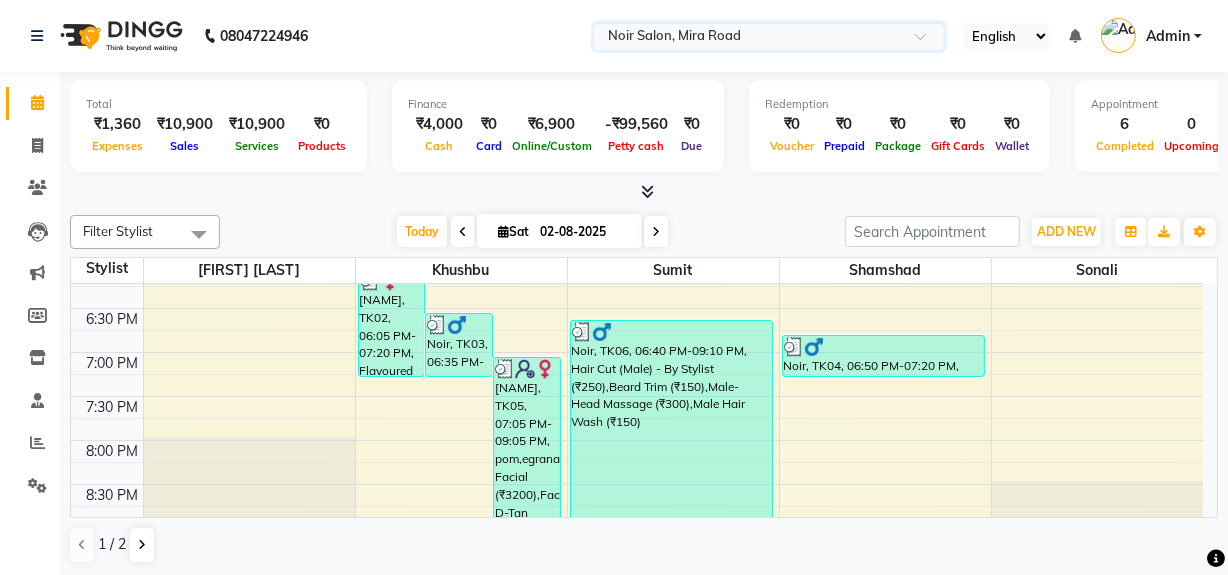 click at bounding box center (927, 42) 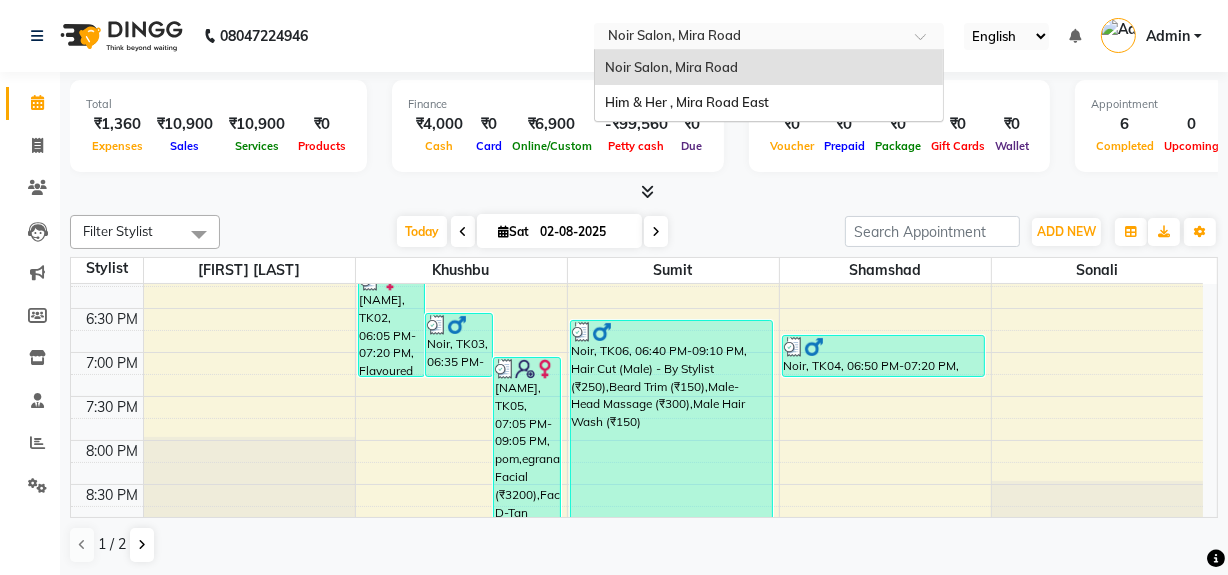 click at bounding box center [927, 42] 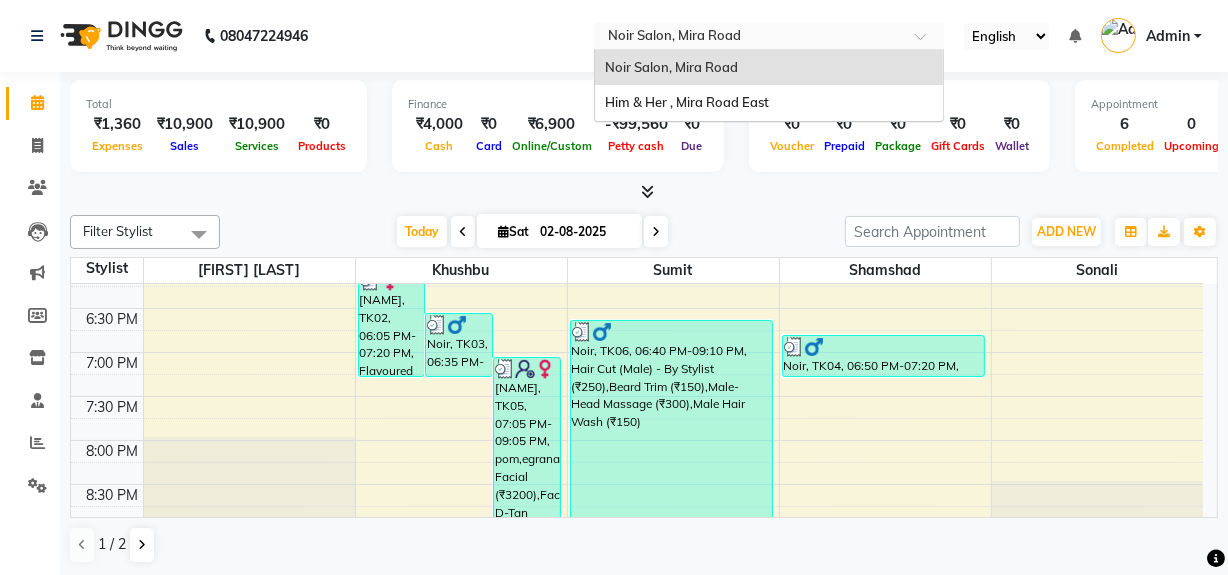 click at bounding box center (927, 42) 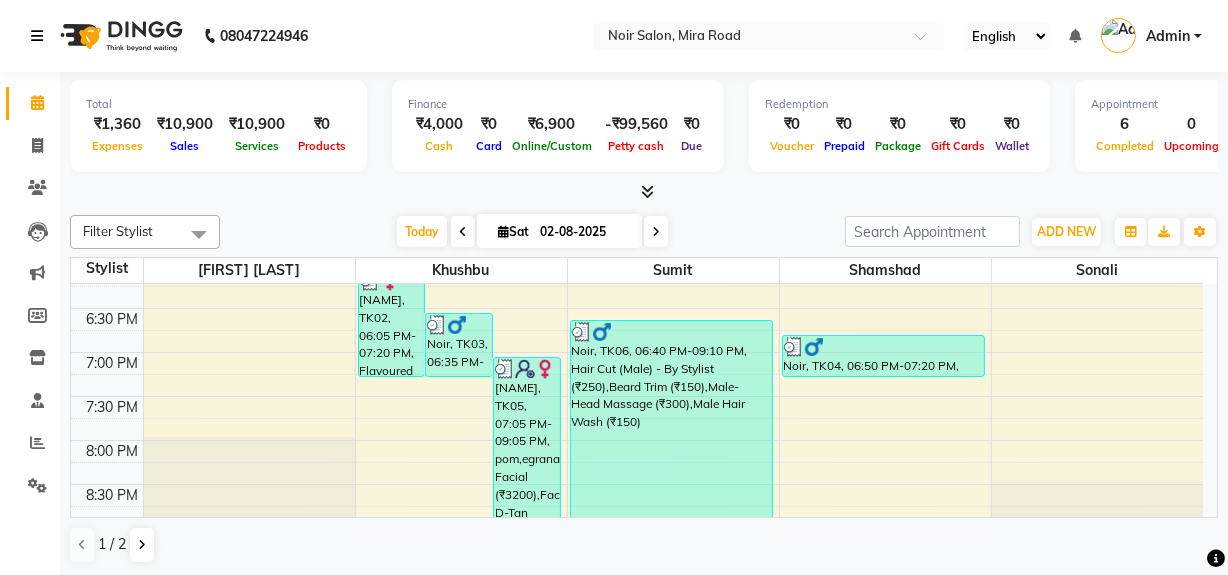 click at bounding box center (37, 36) 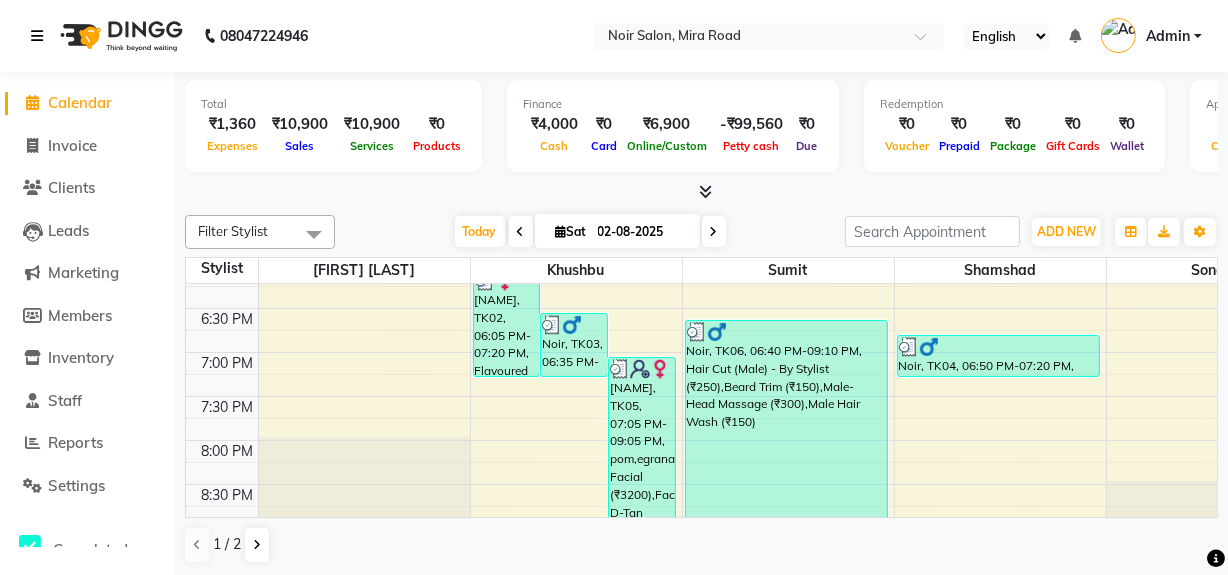 click at bounding box center [37, 36] 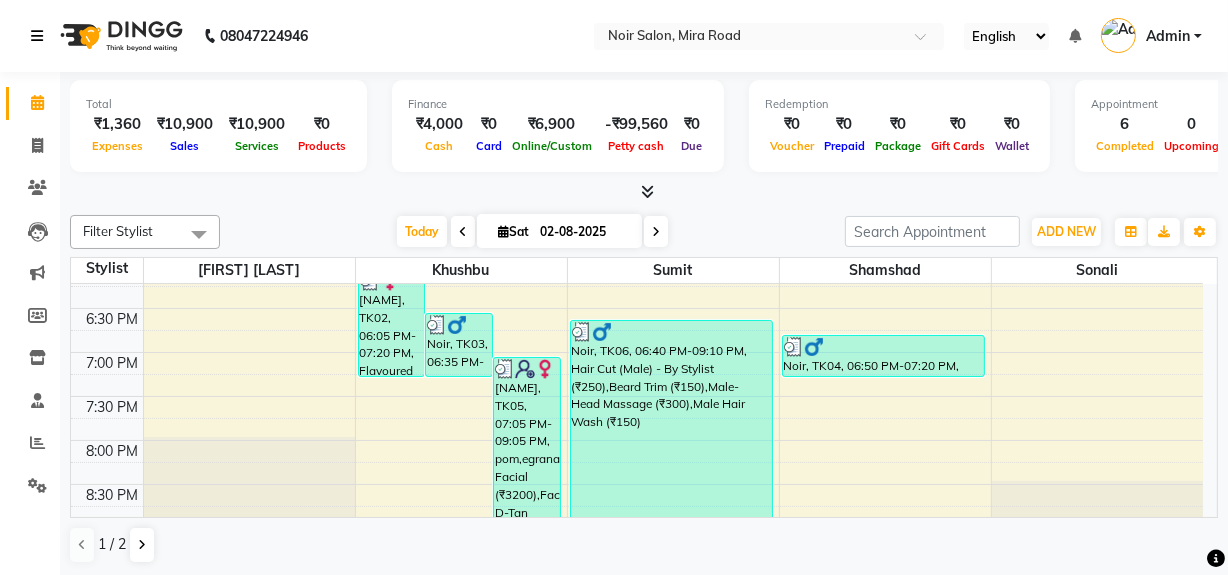 click at bounding box center [37, 36] 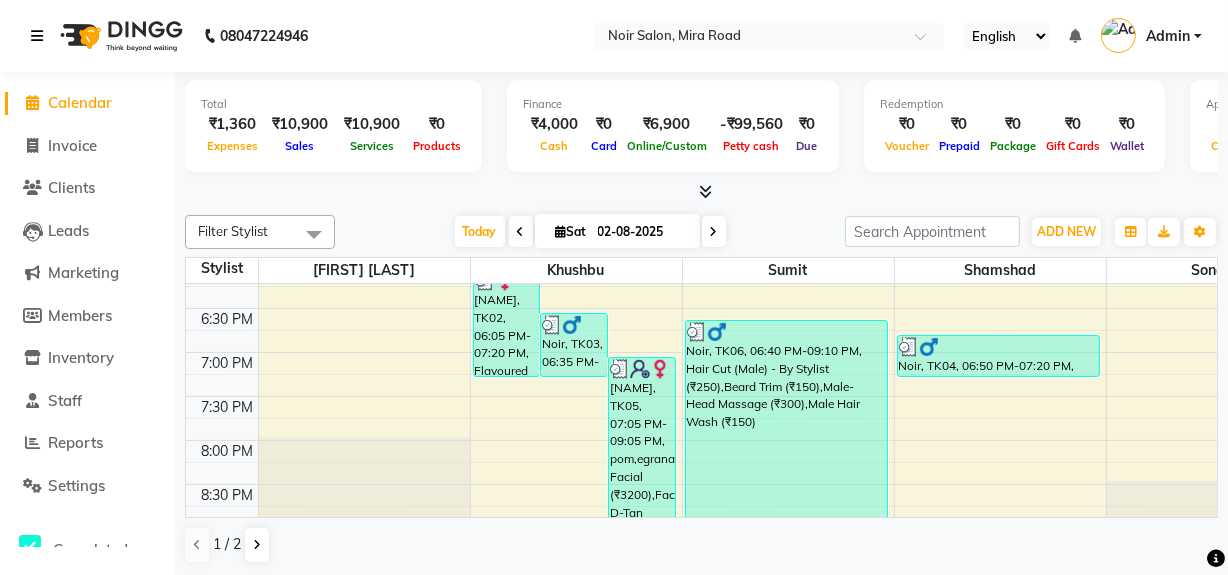 click at bounding box center [37, 36] 